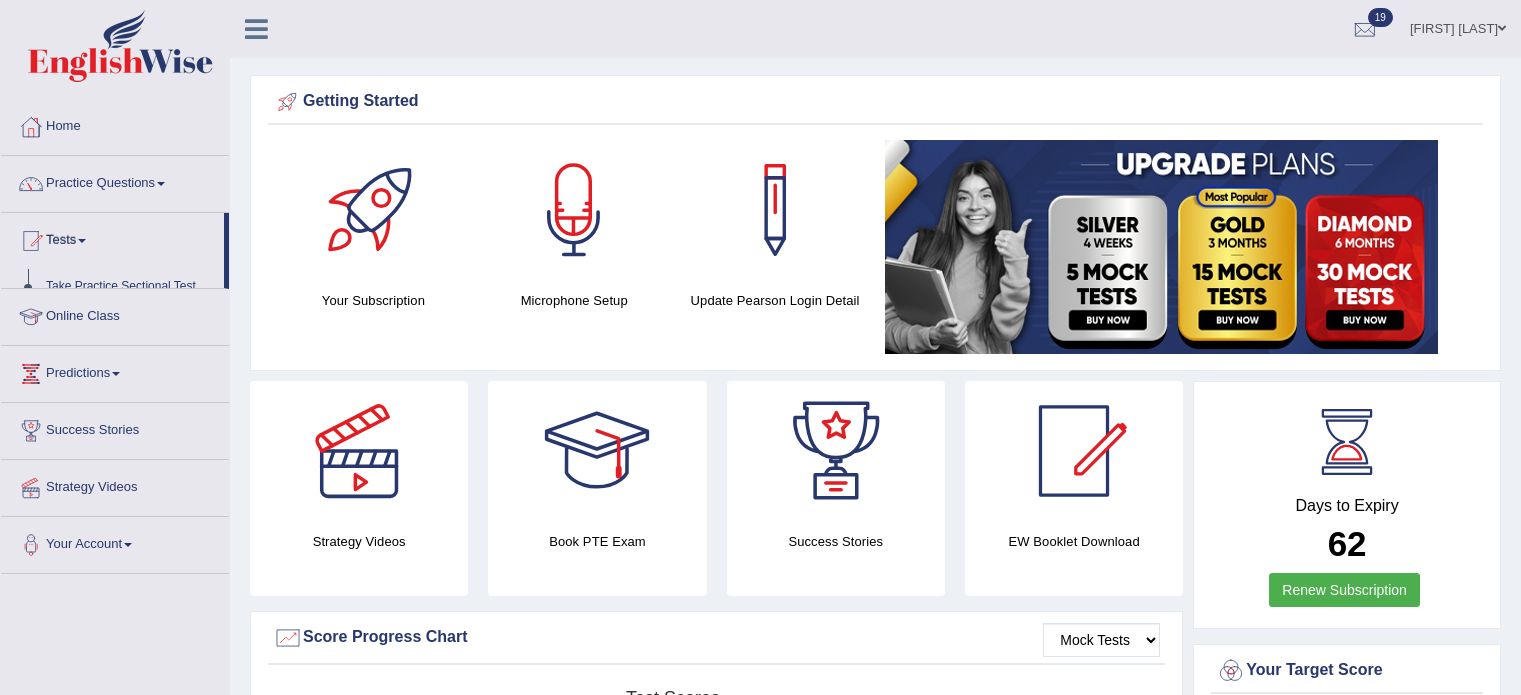 scroll, scrollTop: 0, scrollLeft: 0, axis: both 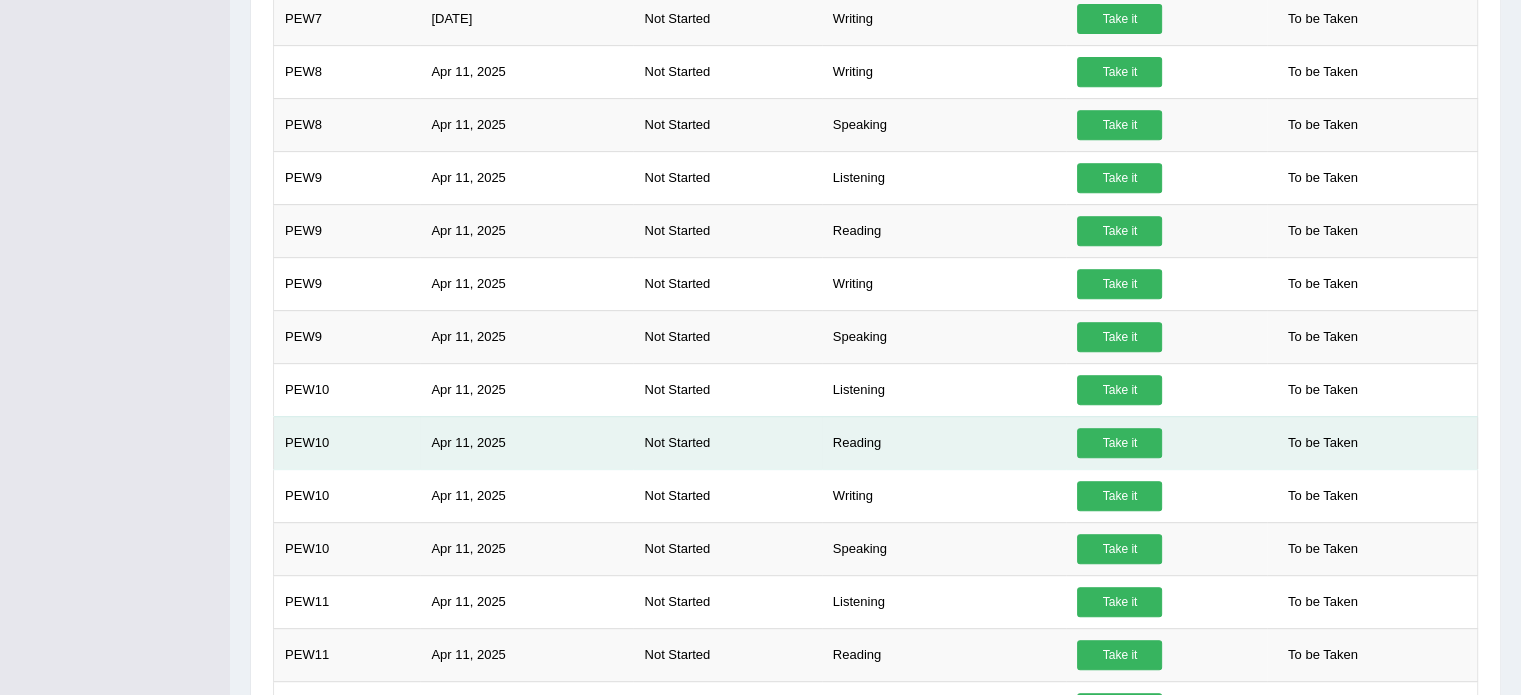 click on "Take it" at bounding box center [1119, 443] 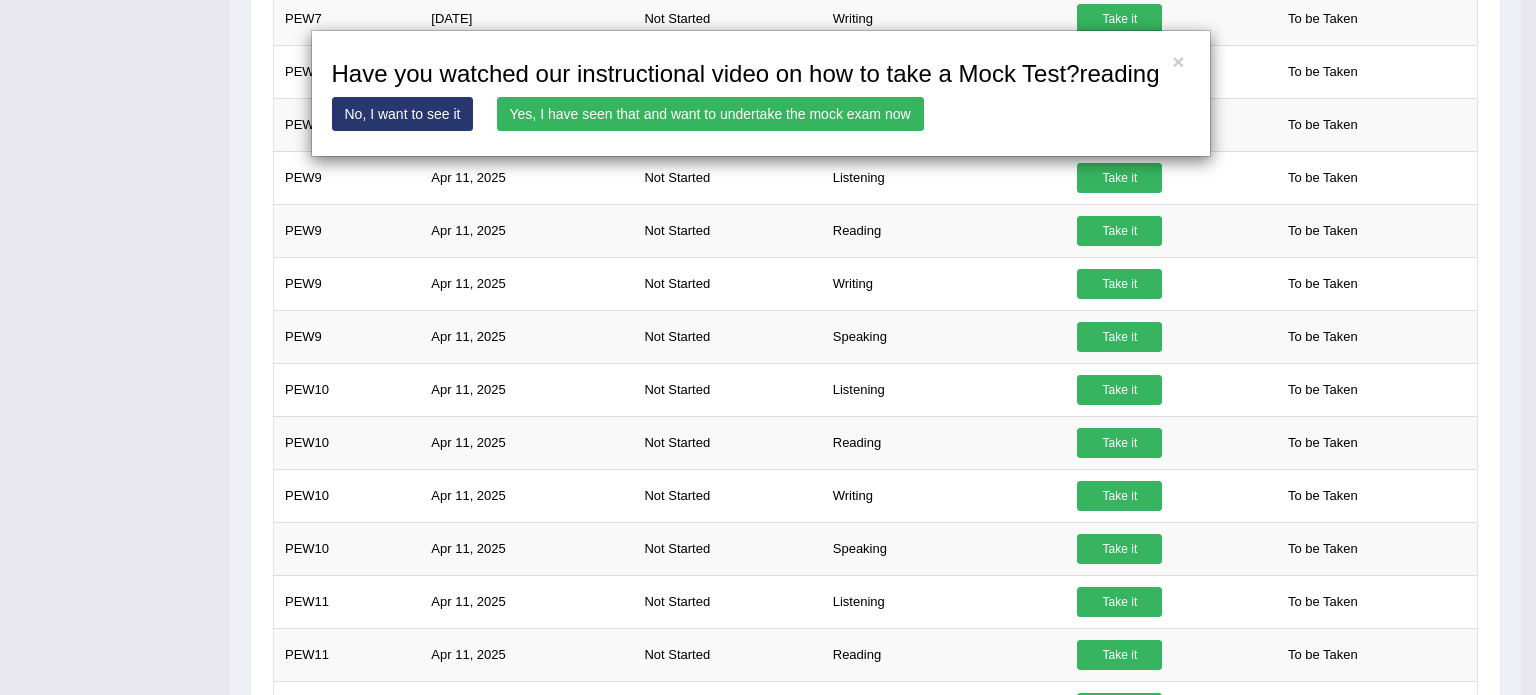 click on "Yes, I have seen that and want to undertake the mock exam now" at bounding box center (710, 114) 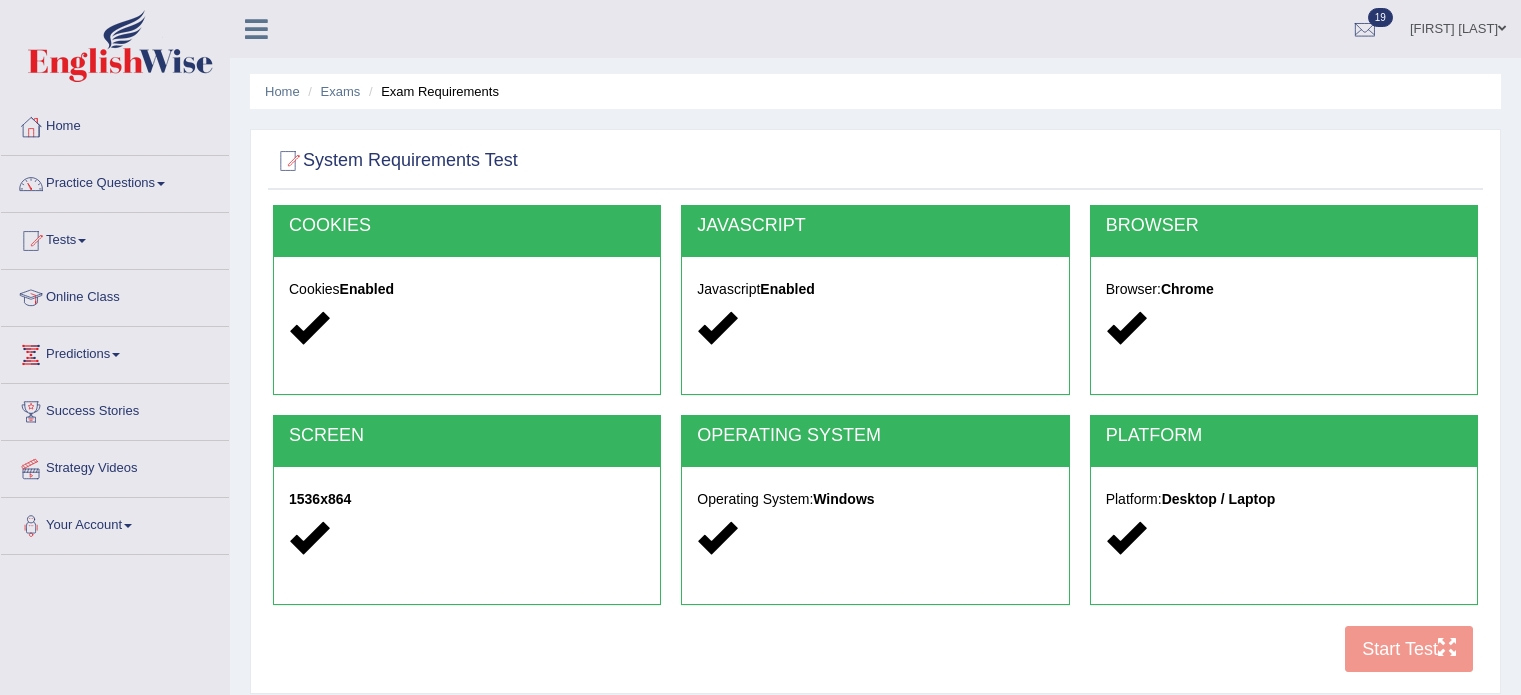 scroll, scrollTop: 0, scrollLeft: 0, axis: both 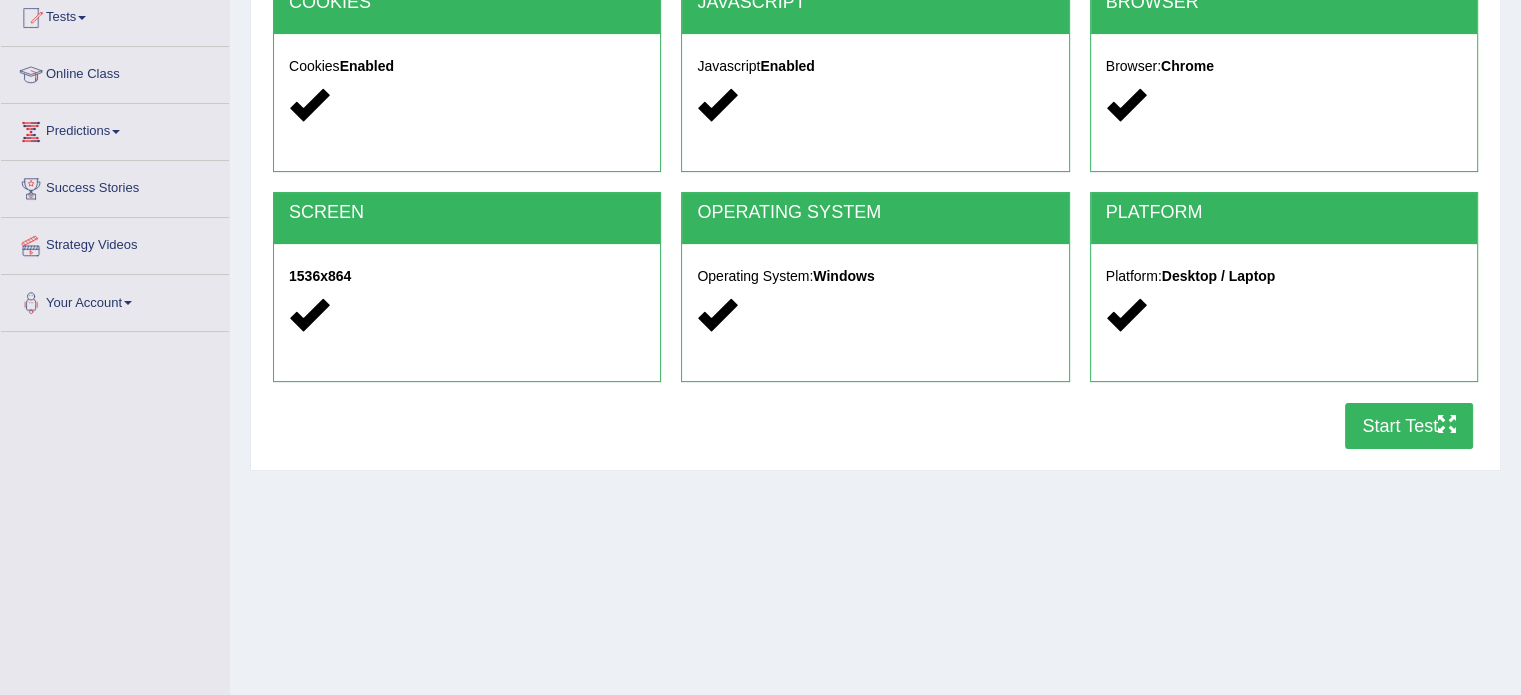 click on "Start Test" at bounding box center [1409, 426] 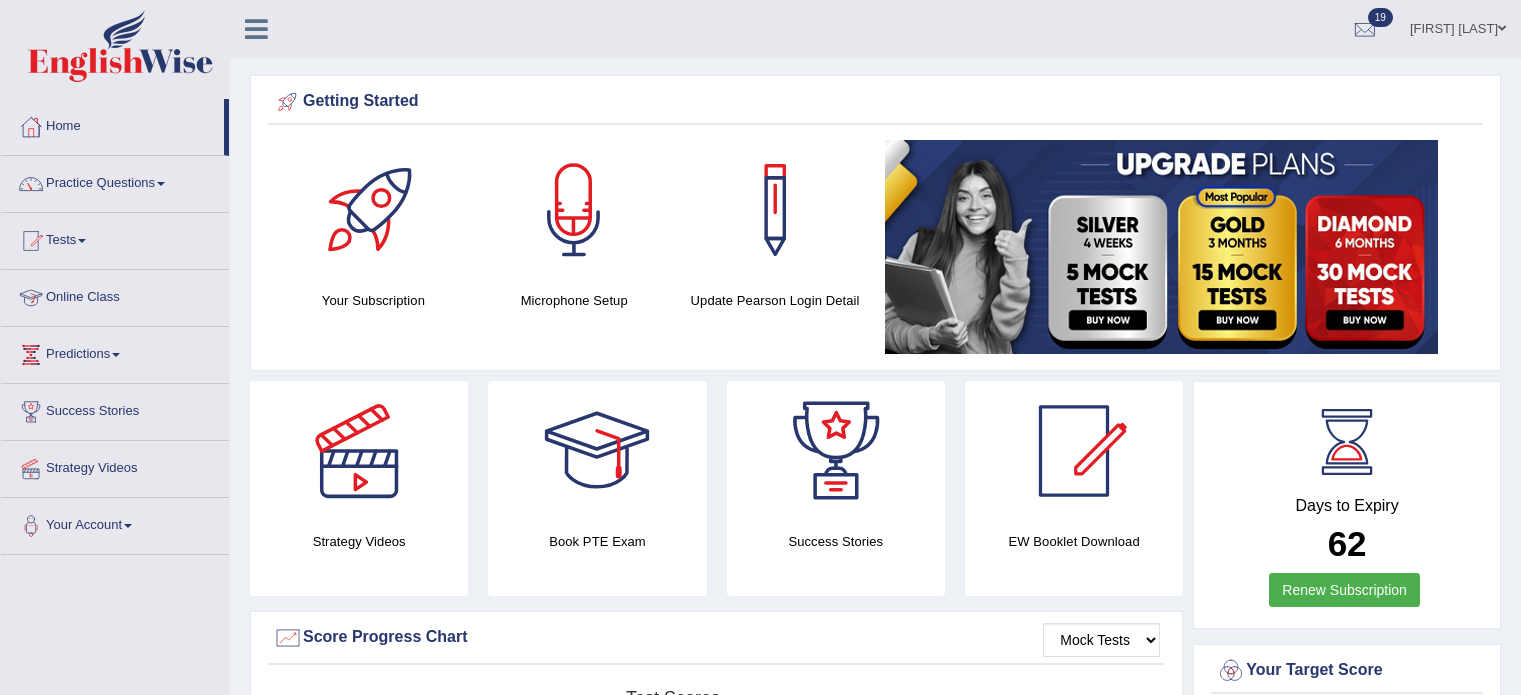scroll, scrollTop: 0, scrollLeft: 0, axis: both 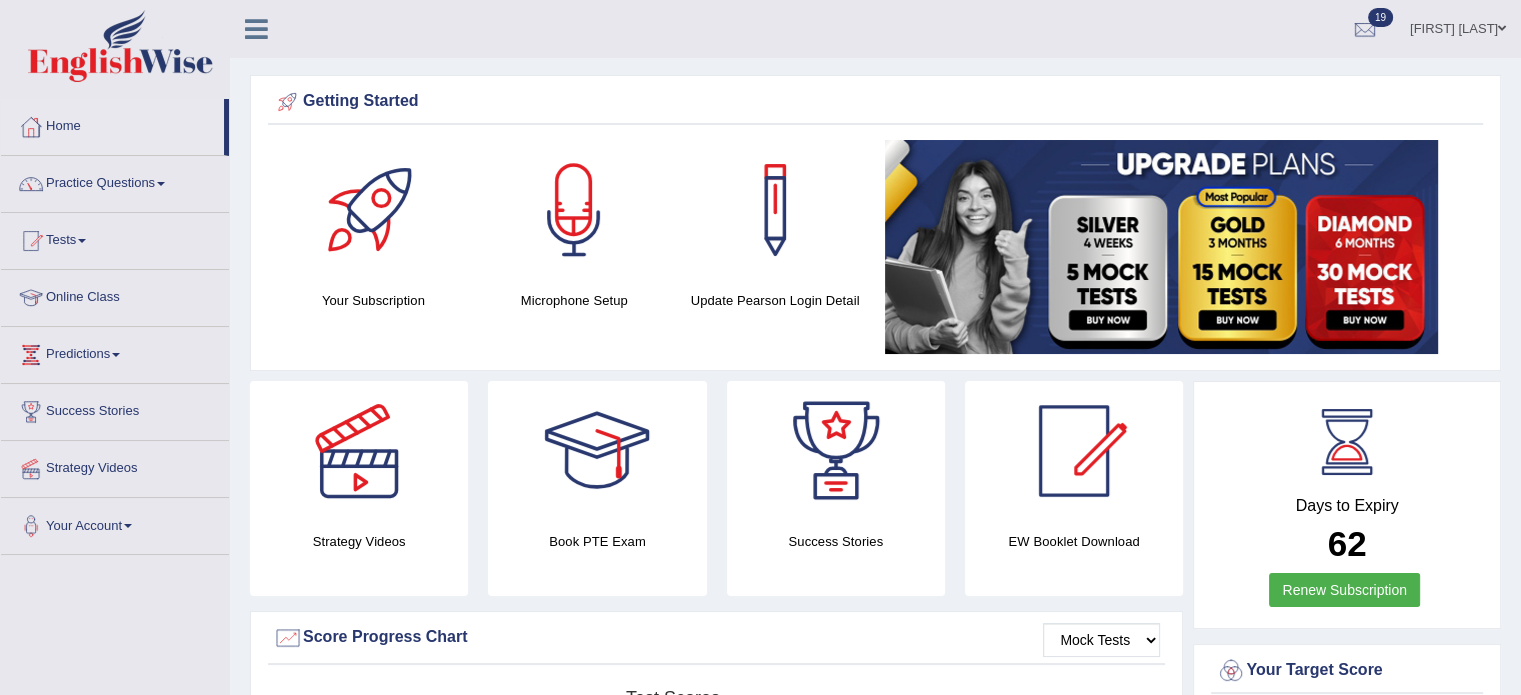 click on "Practice Questions" at bounding box center [115, 181] 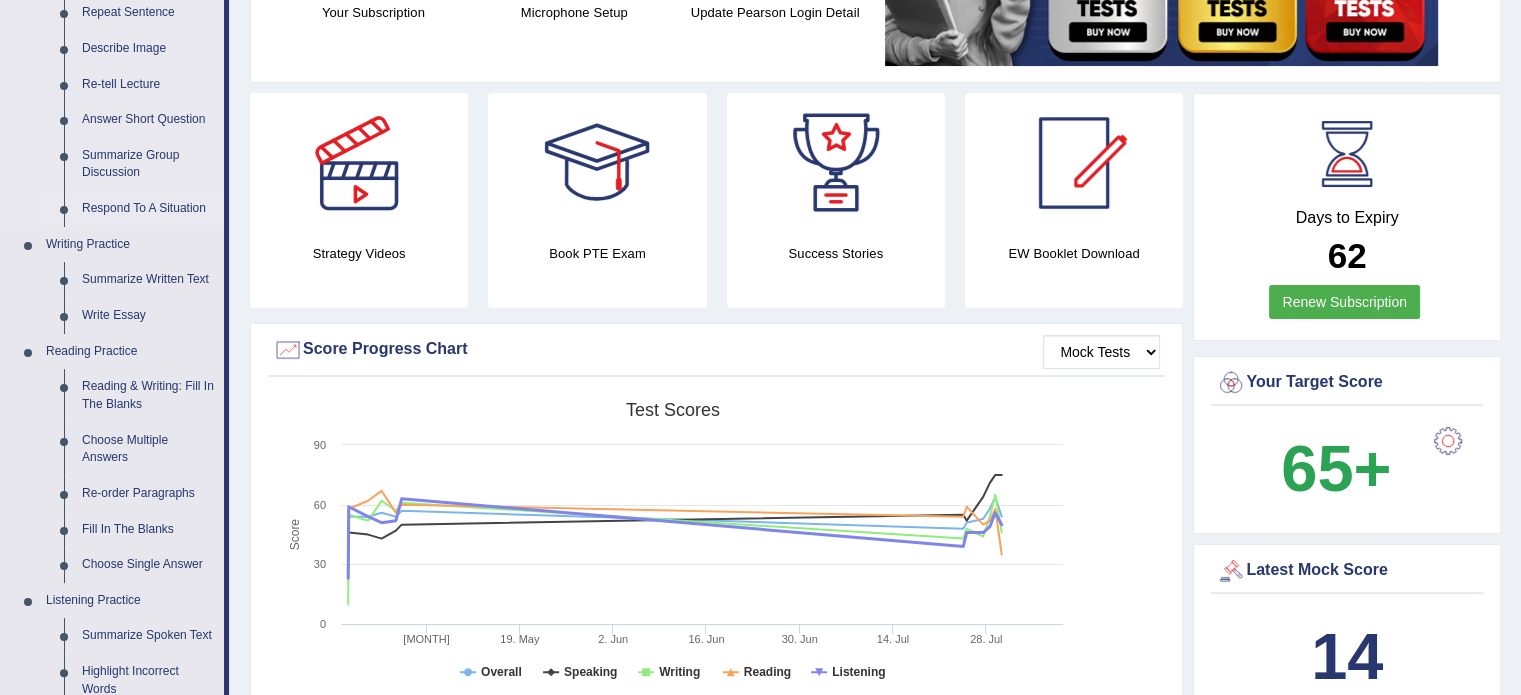 scroll, scrollTop: 304, scrollLeft: 0, axis: vertical 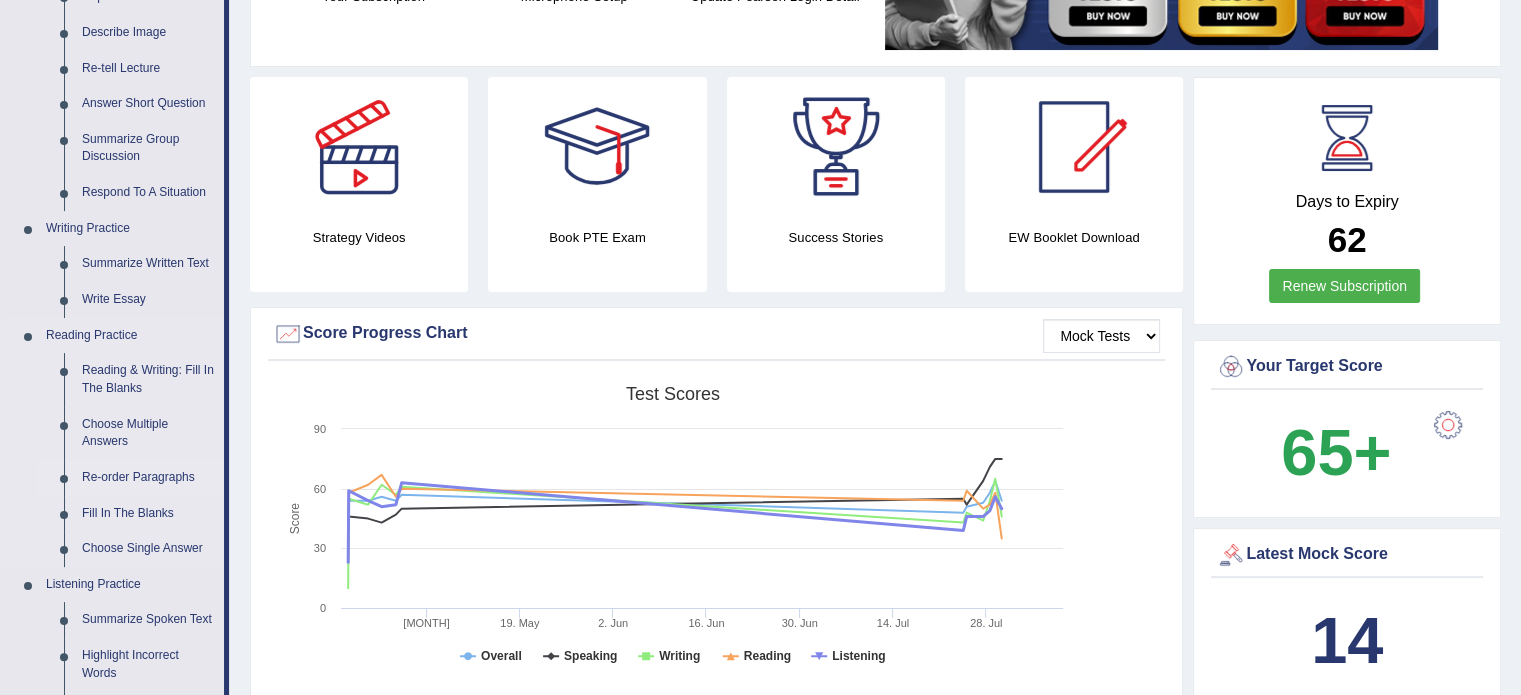 click on "Re-order Paragraphs" at bounding box center (148, 478) 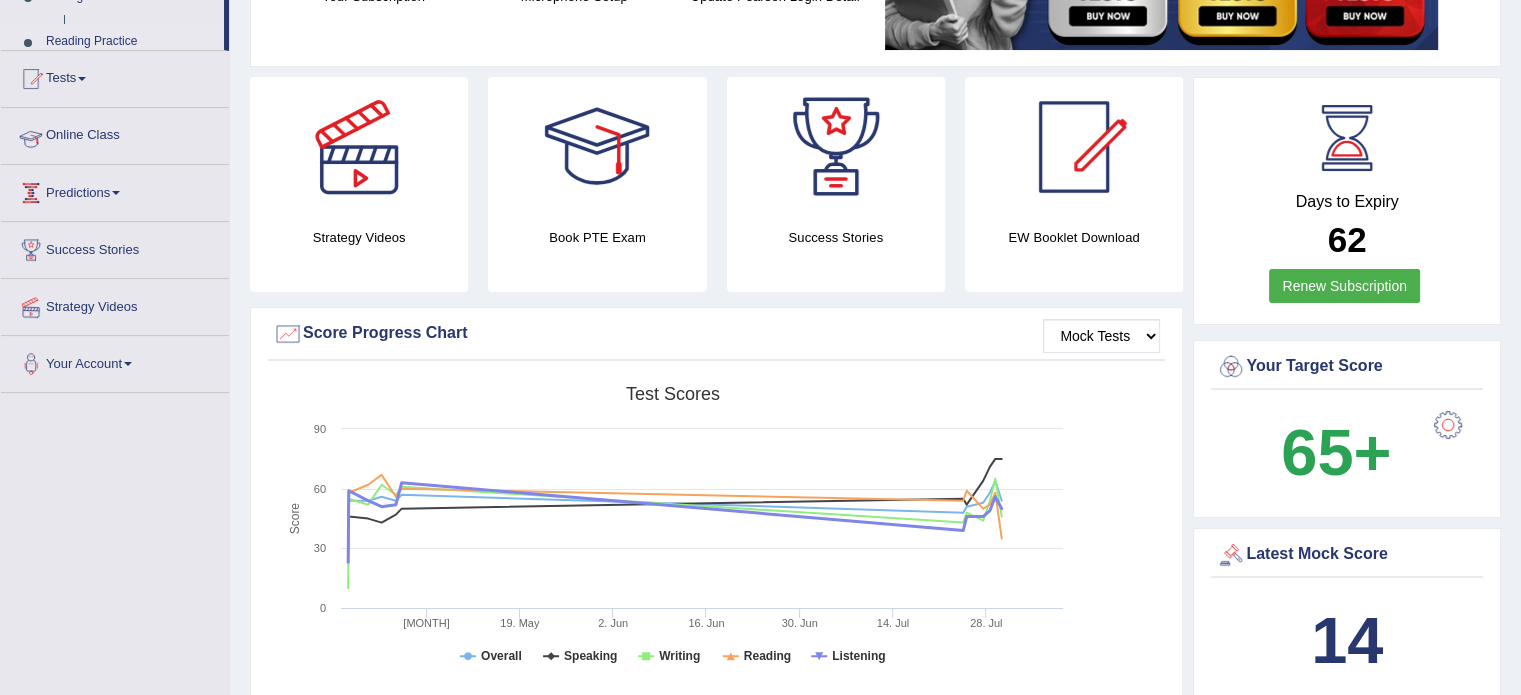 scroll, scrollTop: 372, scrollLeft: 0, axis: vertical 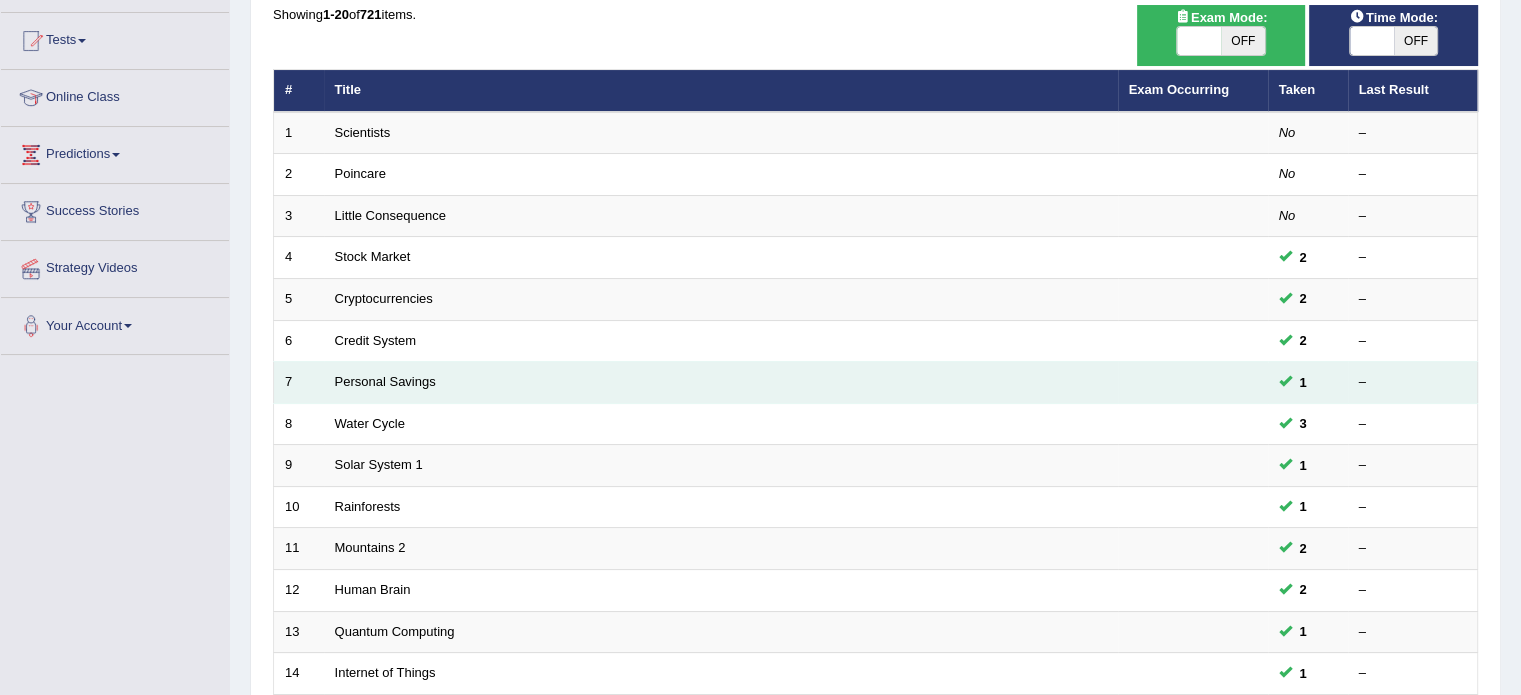 click on "Personal Savings" at bounding box center (721, 383) 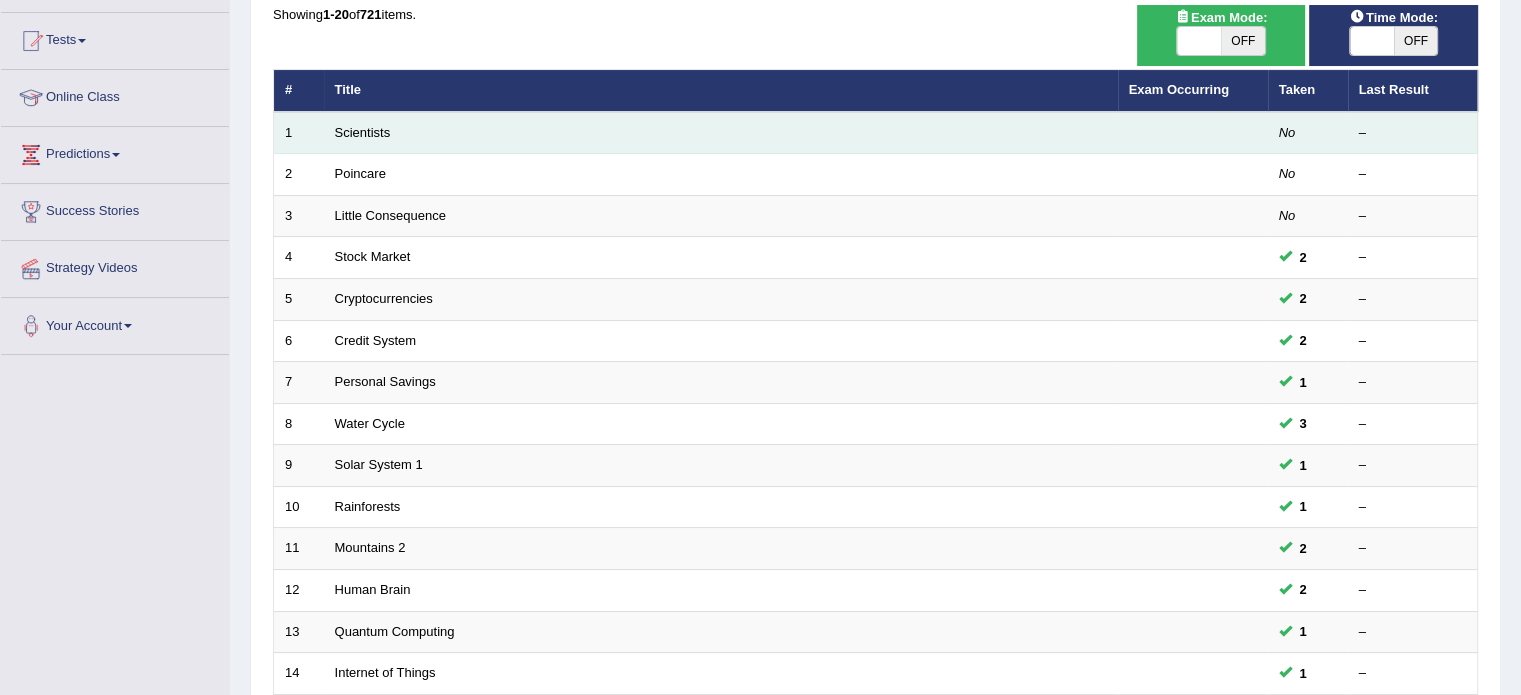 click on "Scientists" at bounding box center (721, 133) 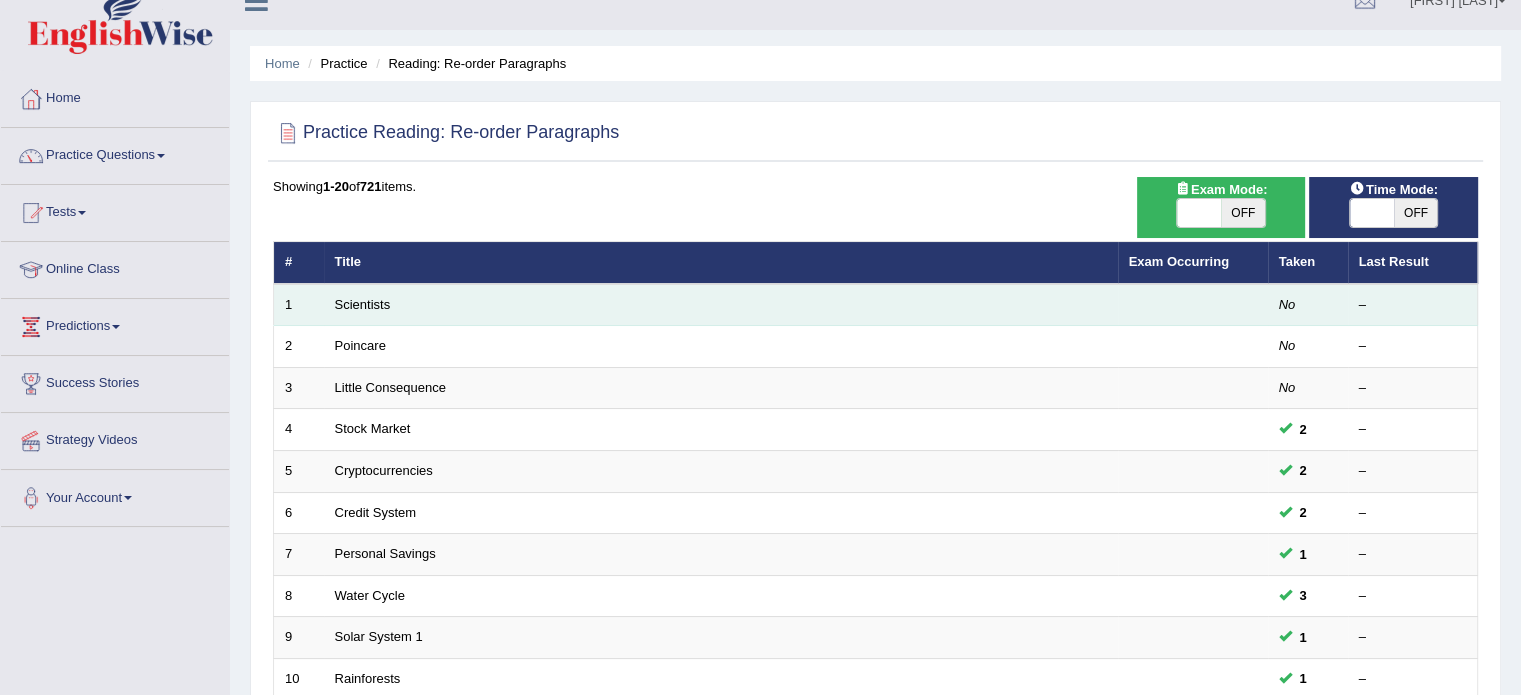 scroll, scrollTop: 20, scrollLeft: 0, axis: vertical 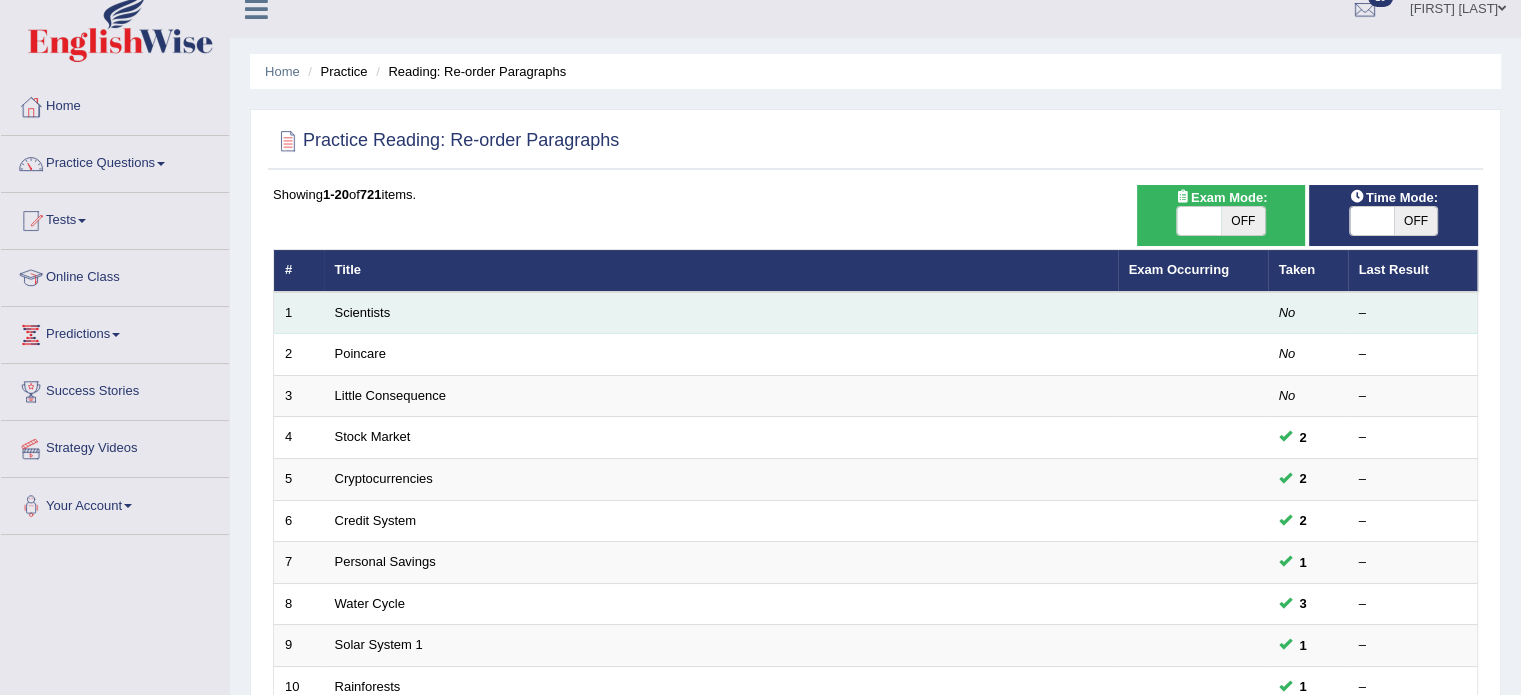 click on "No" at bounding box center (1308, 313) 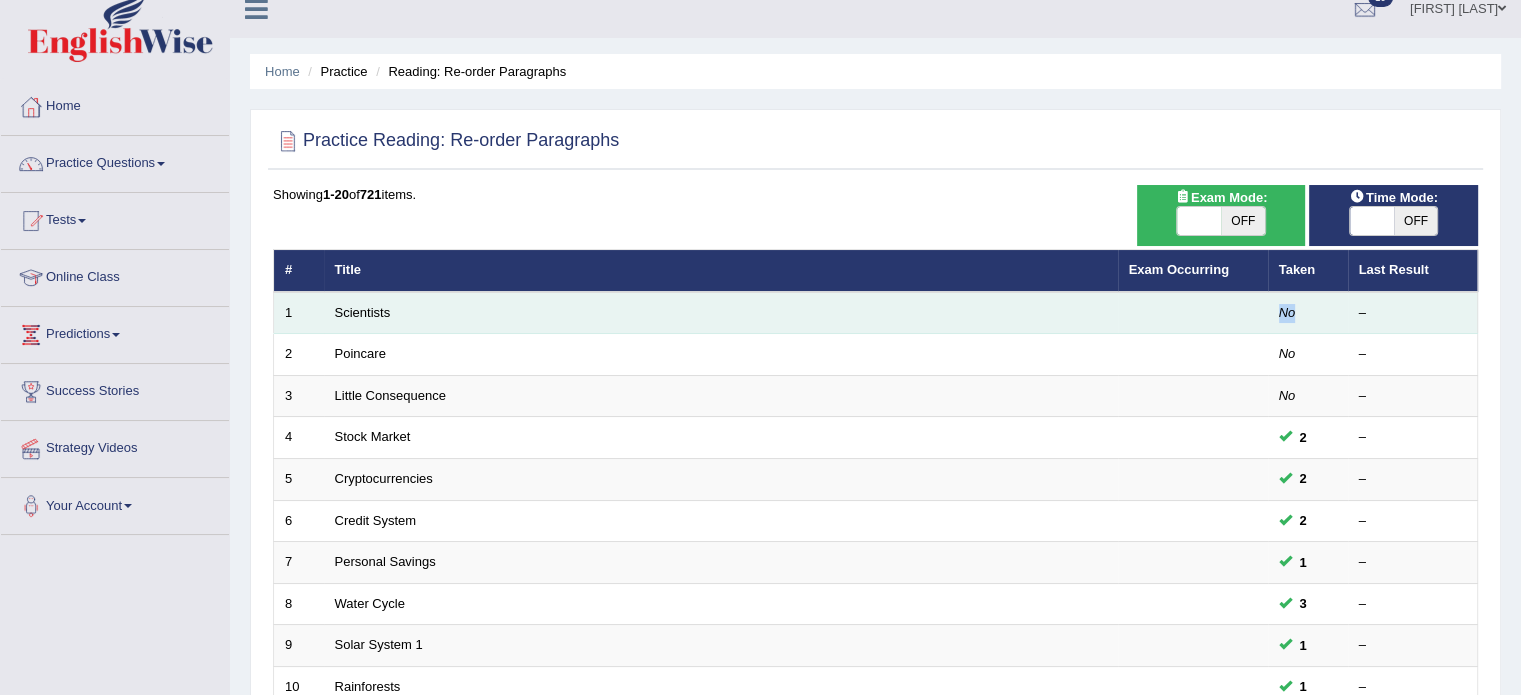 drag, startPoint x: 1341, startPoint y: 314, endPoint x: 1181, endPoint y: 311, distance: 160.02812 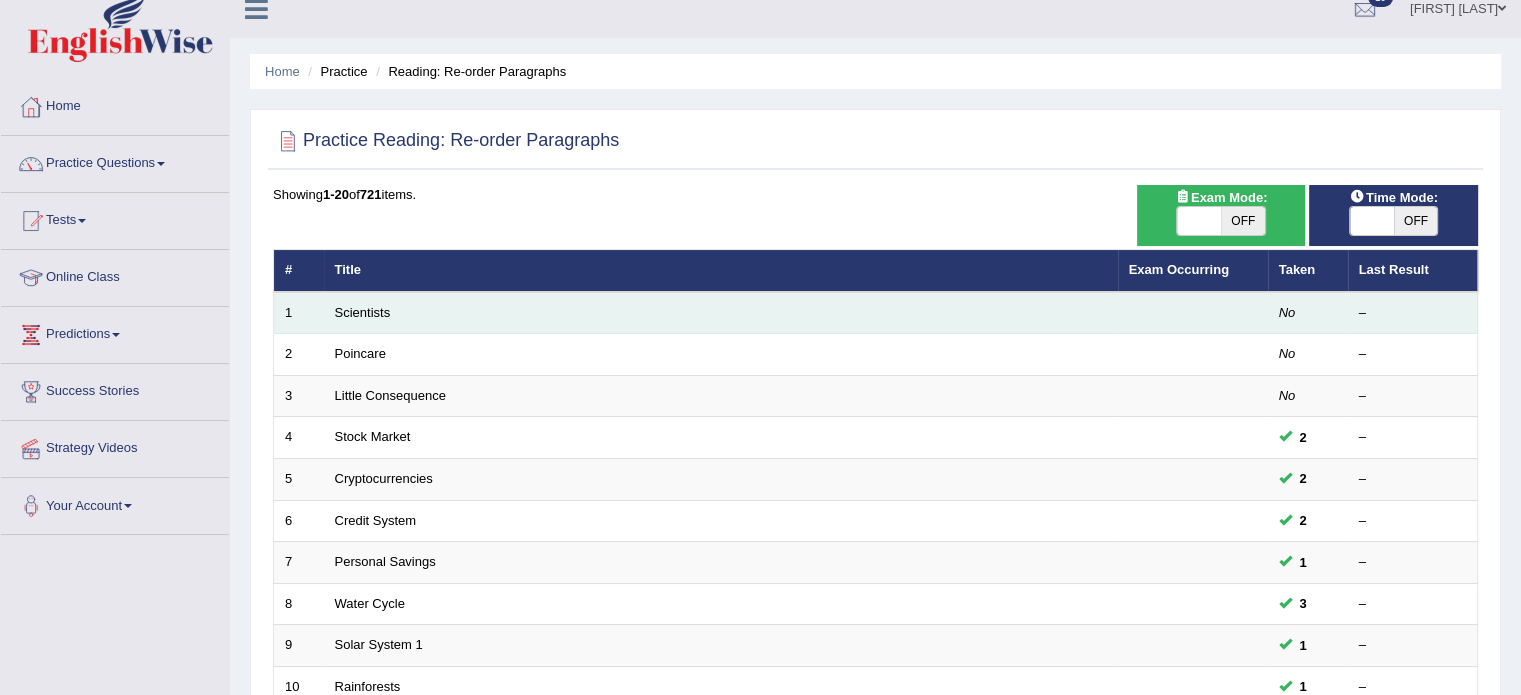 click at bounding box center (1193, 313) 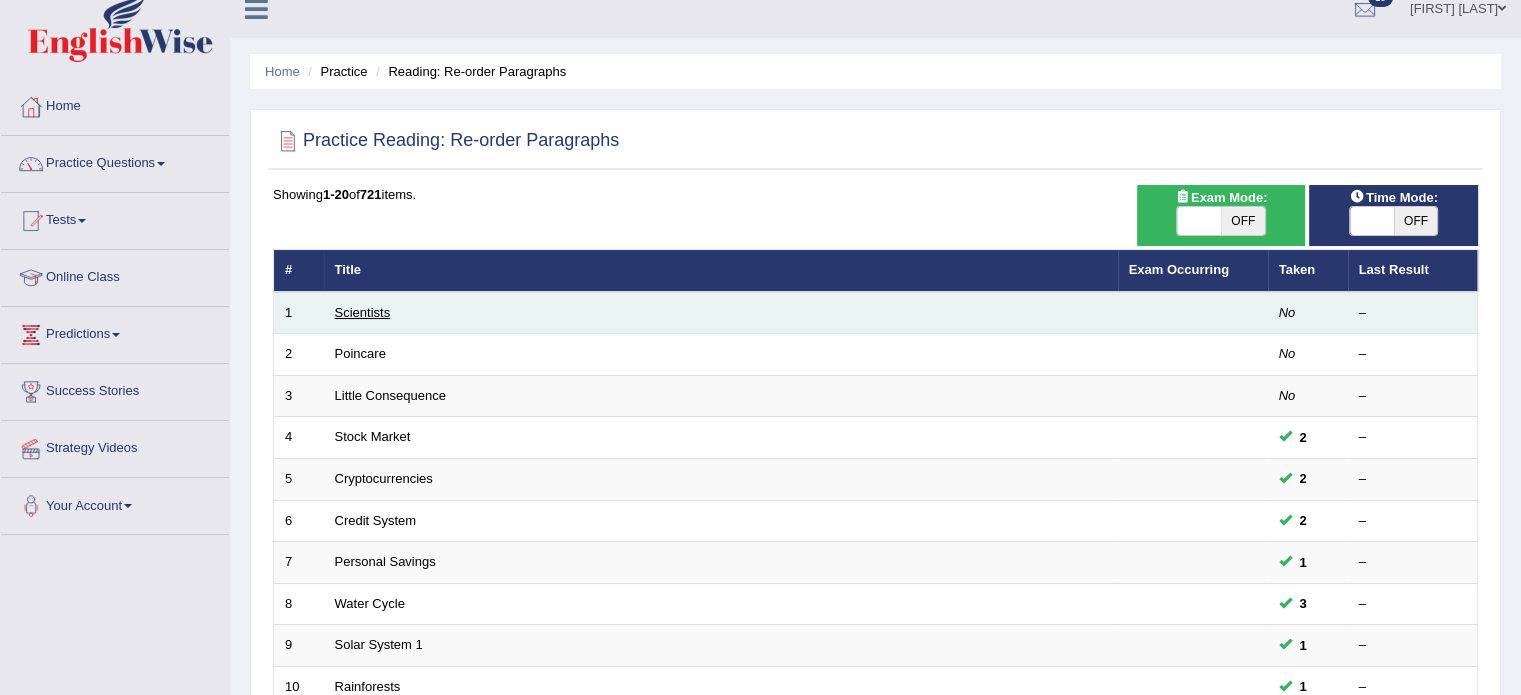 click on "Scientists" at bounding box center [363, 312] 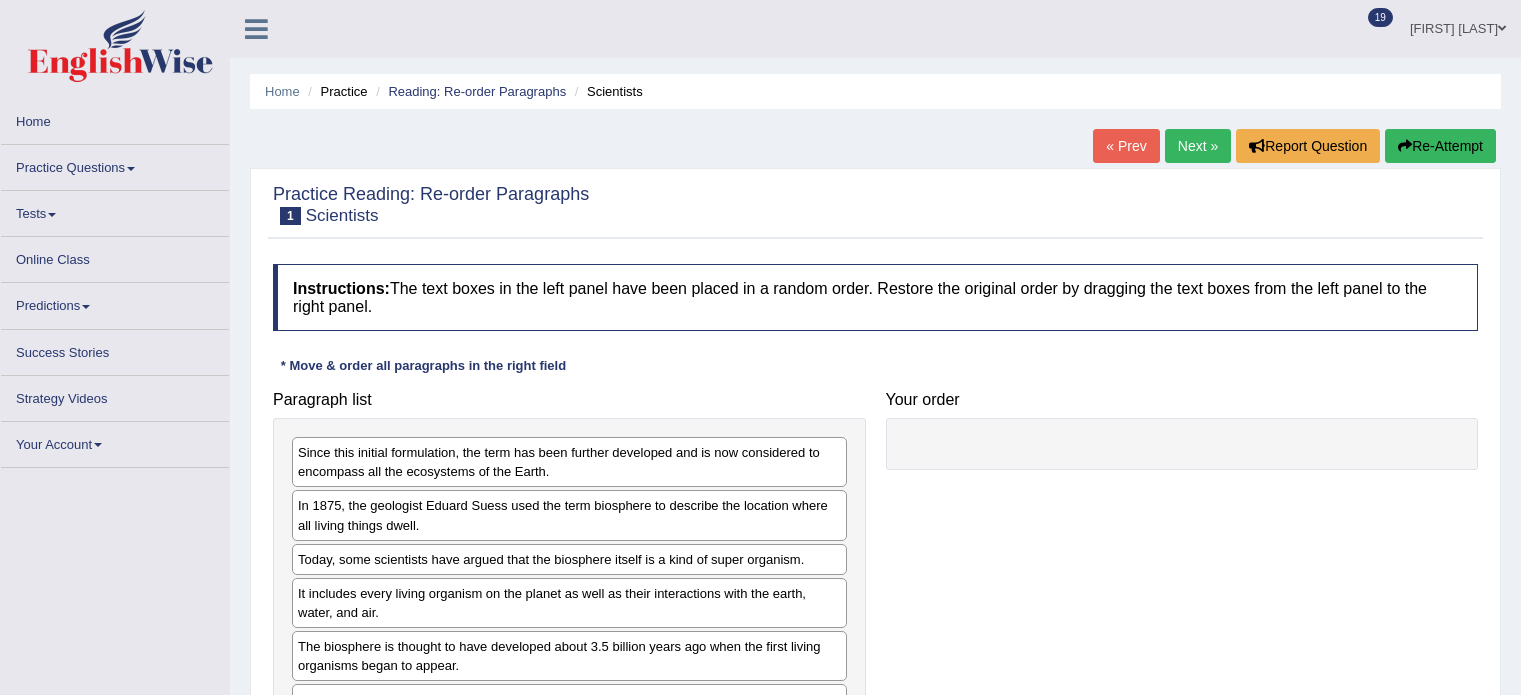 scroll, scrollTop: 0, scrollLeft: 0, axis: both 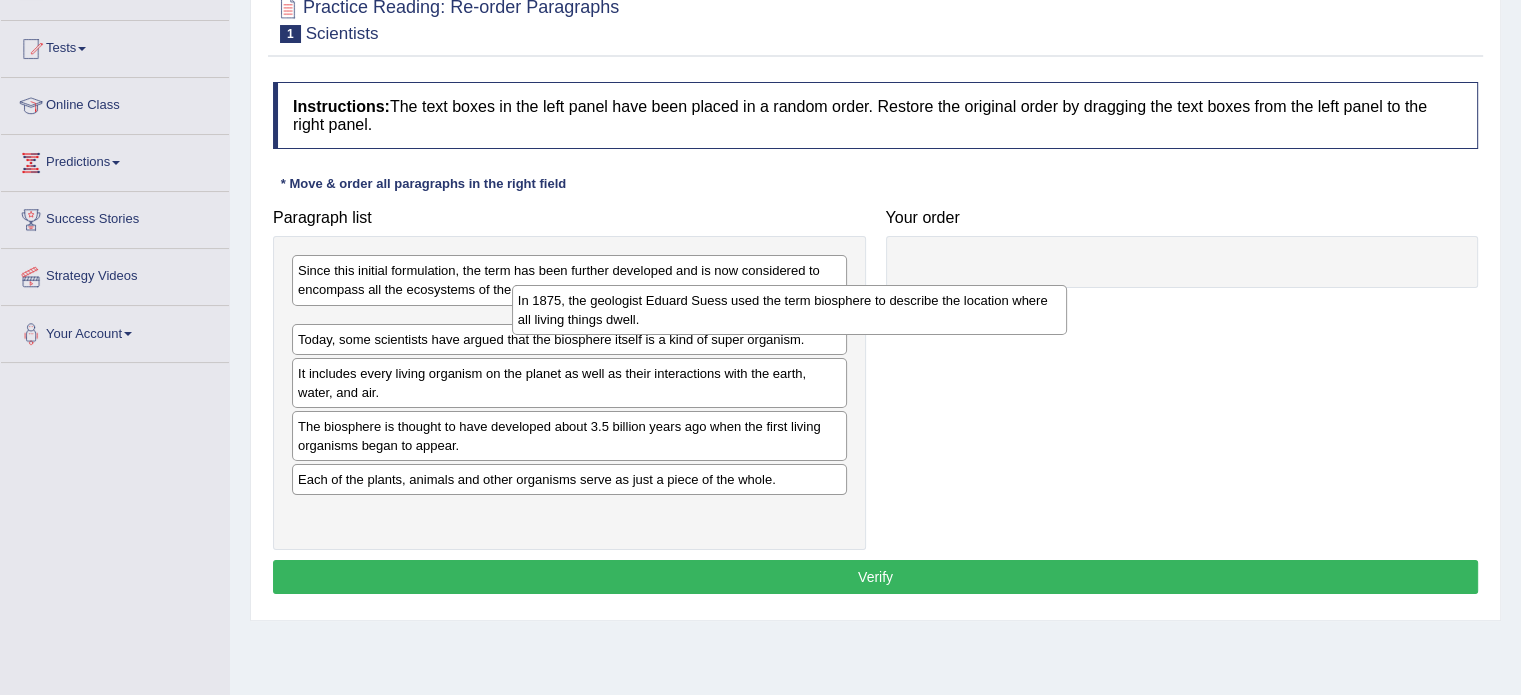 drag, startPoint x: 557, startPoint y: 335, endPoint x: 781, endPoint y: 313, distance: 225.07776 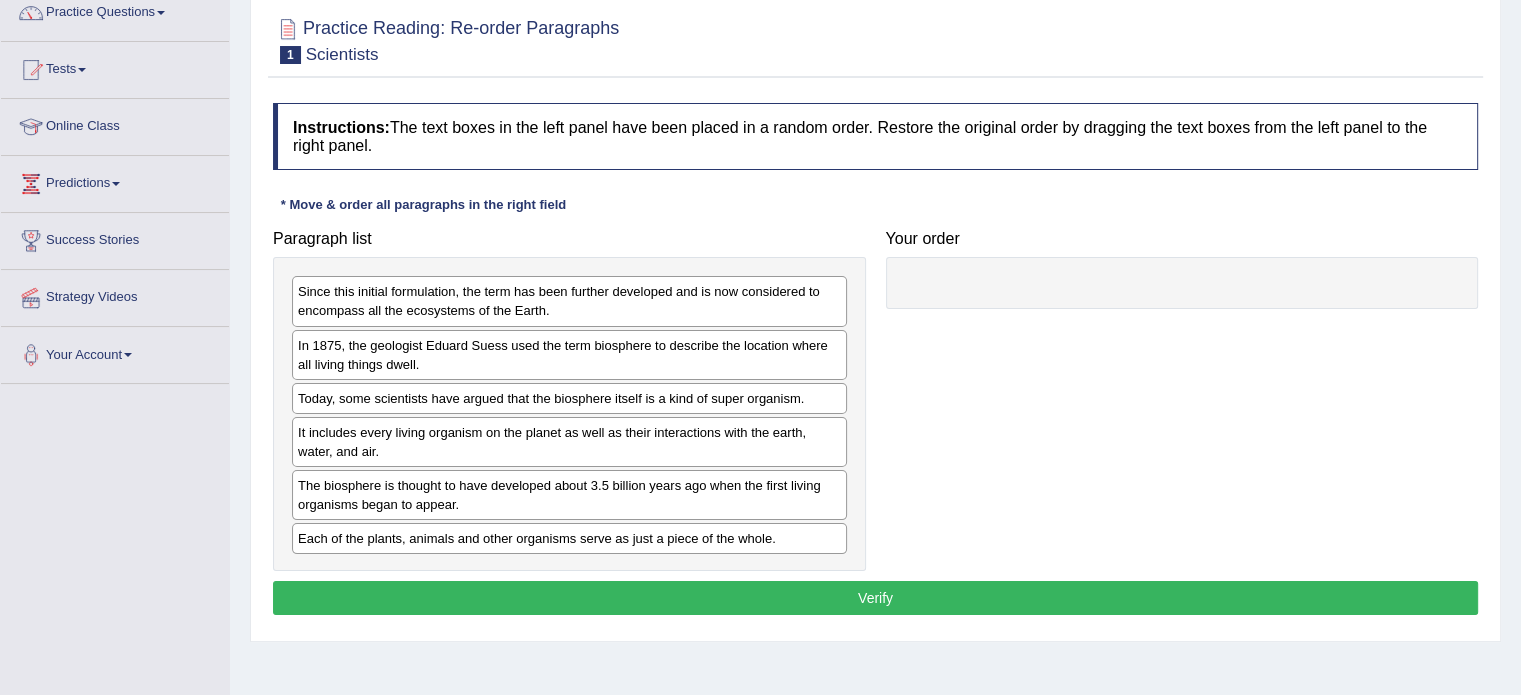scroll, scrollTop: 160, scrollLeft: 0, axis: vertical 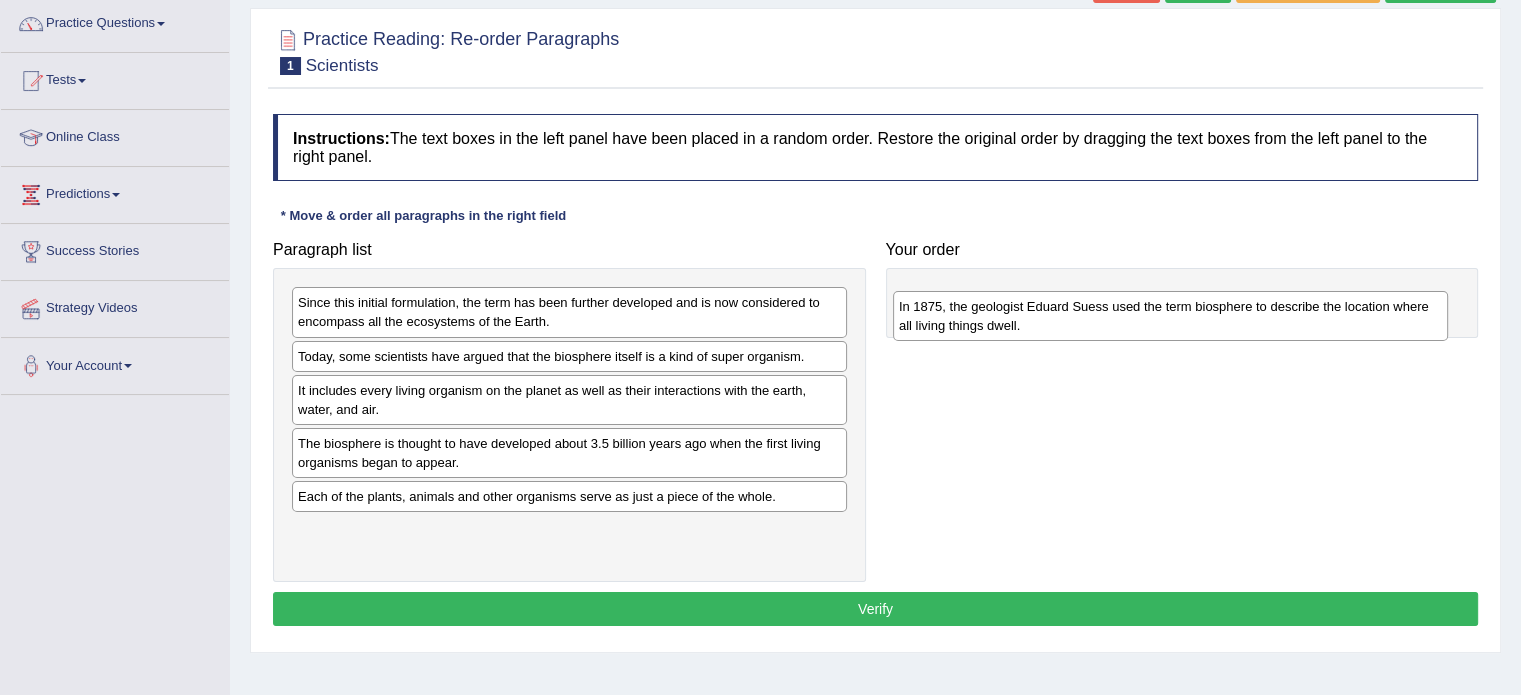 drag, startPoint x: 676, startPoint y: 361, endPoint x: 1276, endPoint y: 313, distance: 601.91693 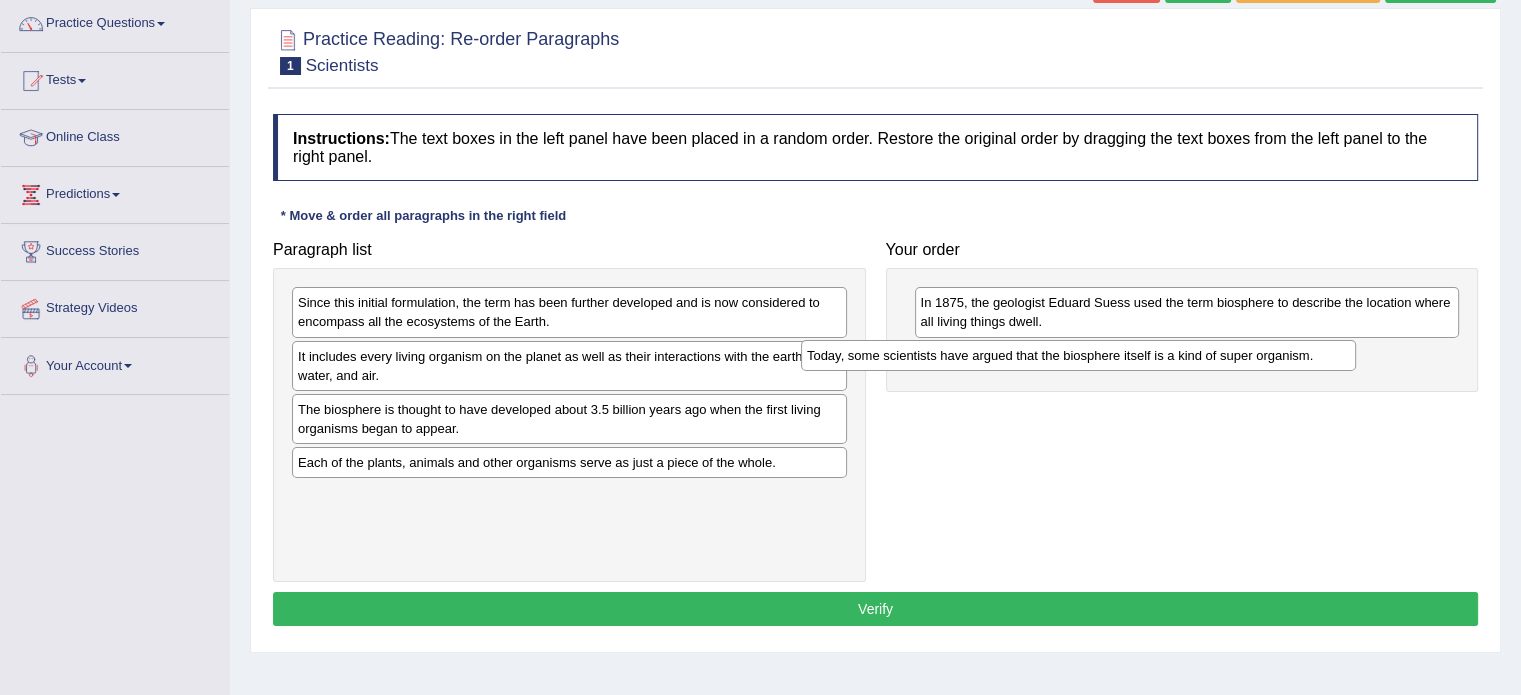 drag, startPoint x: 562, startPoint y: 363, endPoint x: 1071, endPoint y: 363, distance: 509 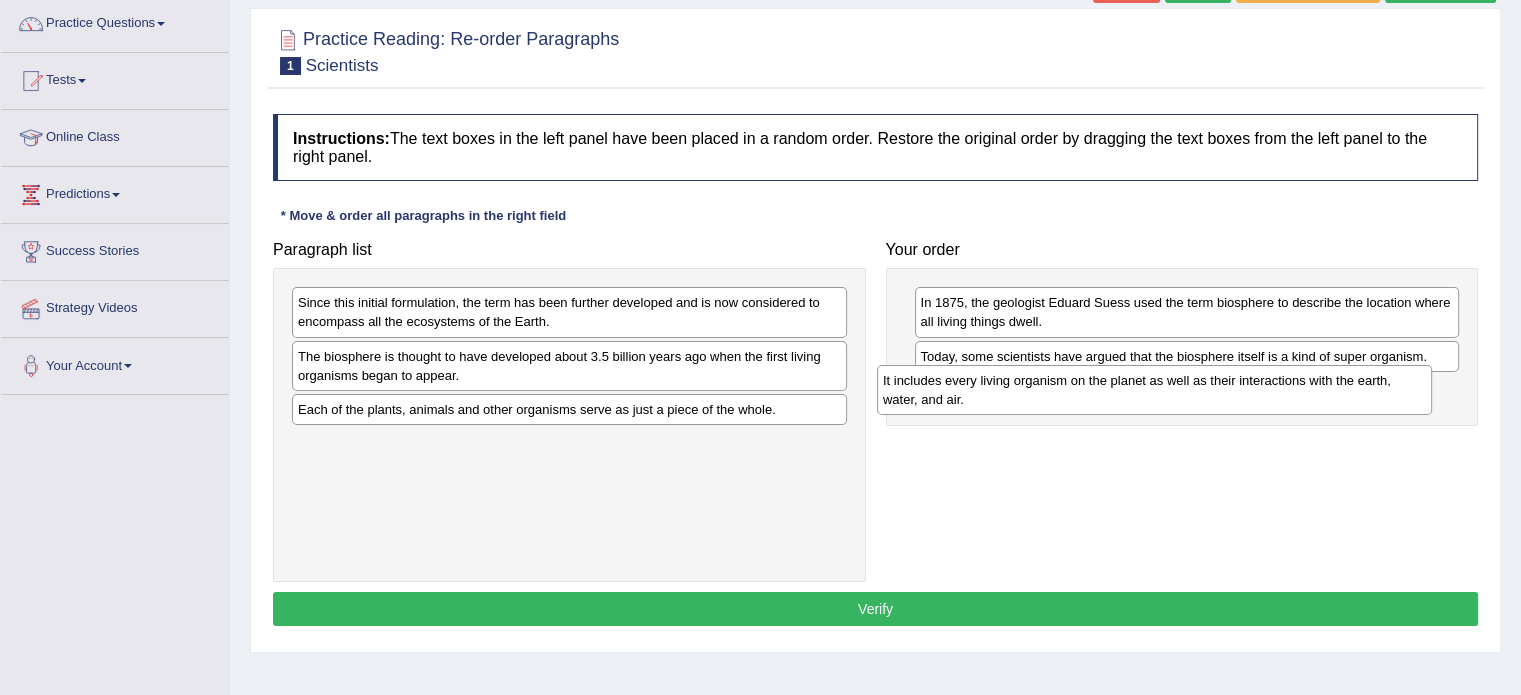 drag, startPoint x: 502, startPoint y: 359, endPoint x: 1088, endPoint y: 386, distance: 586.6217 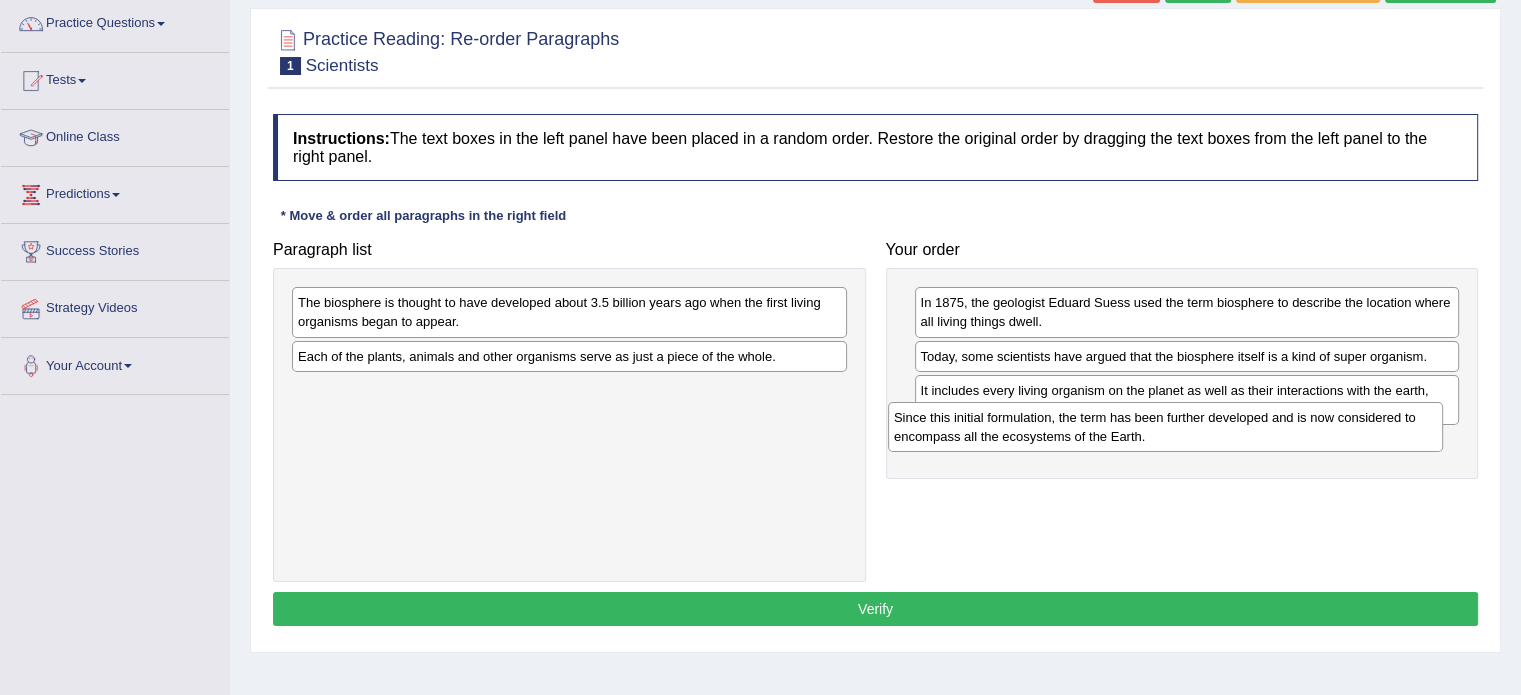 drag, startPoint x: 640, startPoint y: 312, endPoint x: 1236, endPoint y: 429, distance: 607.3755 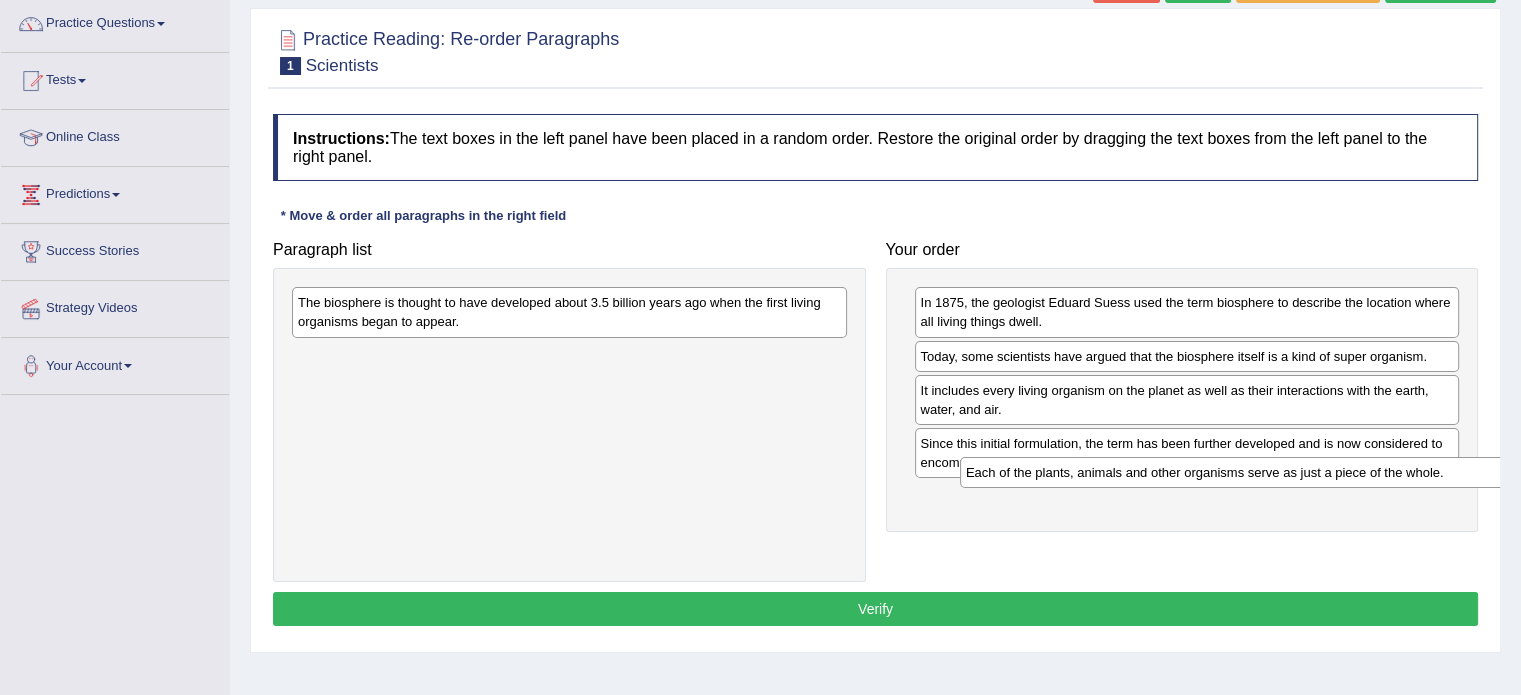 drag, startPoint x: 609, startPoint y: 351, endPoint x: 1284, endPoint y: 469, distance: 685.23645 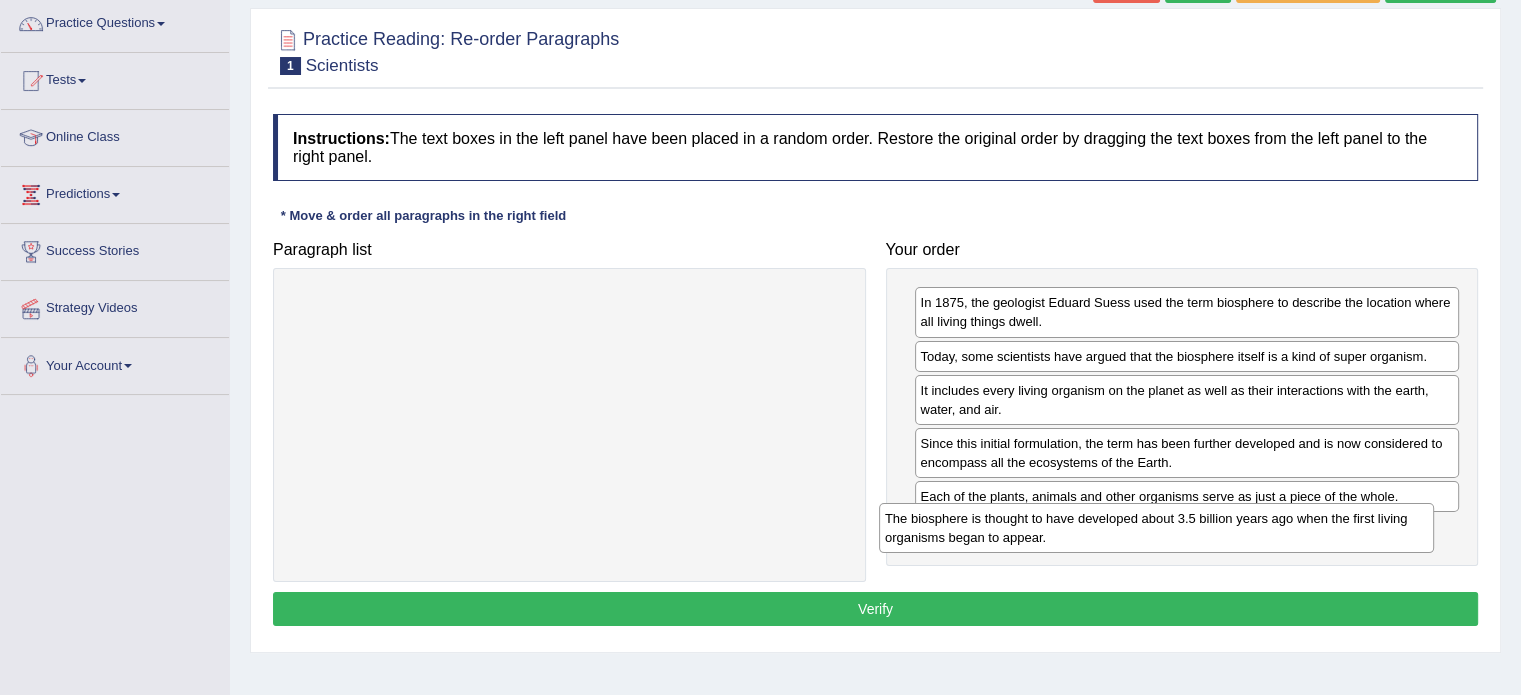 drag, startPoint x: 584, startPoint y: 323, endPoint x: 1180, endPoint y: 535, distance: 632.58203 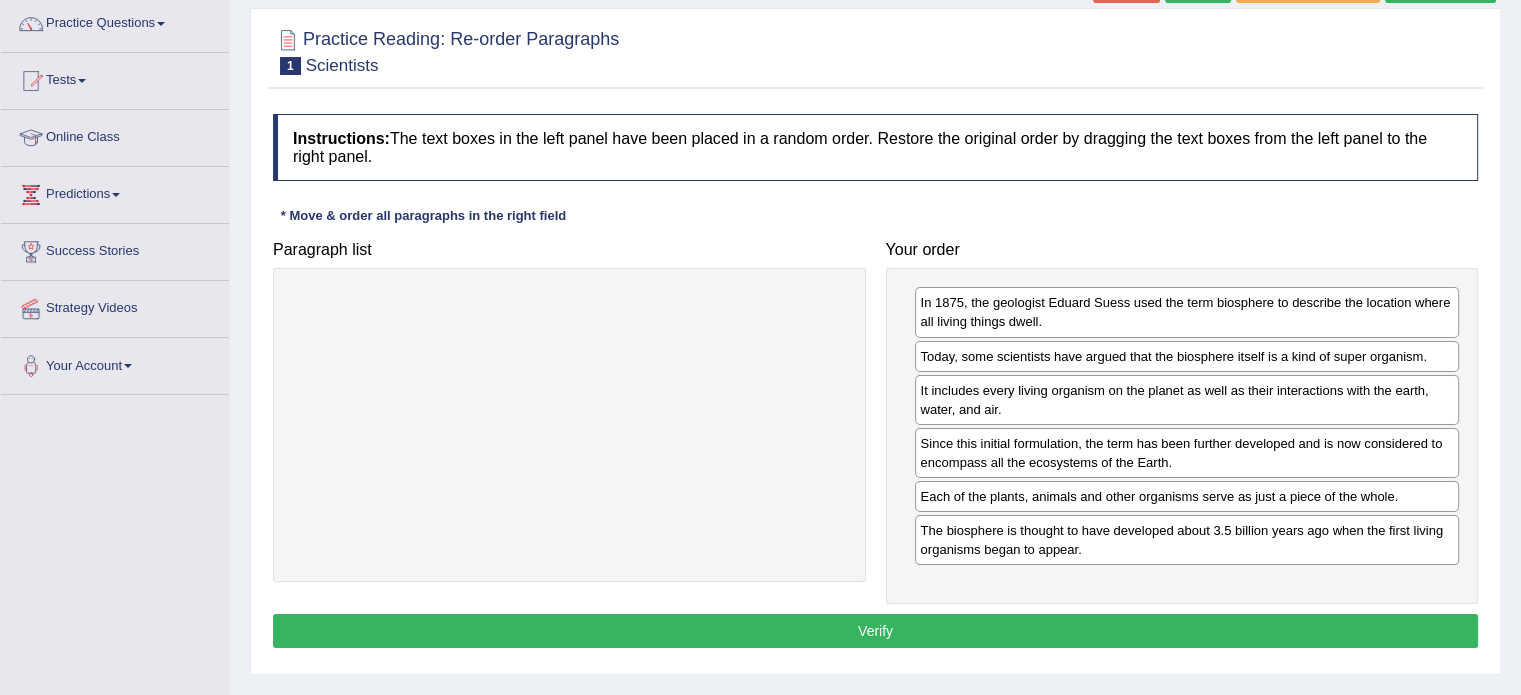 click on "Verify" at bounding box center [875, 631] 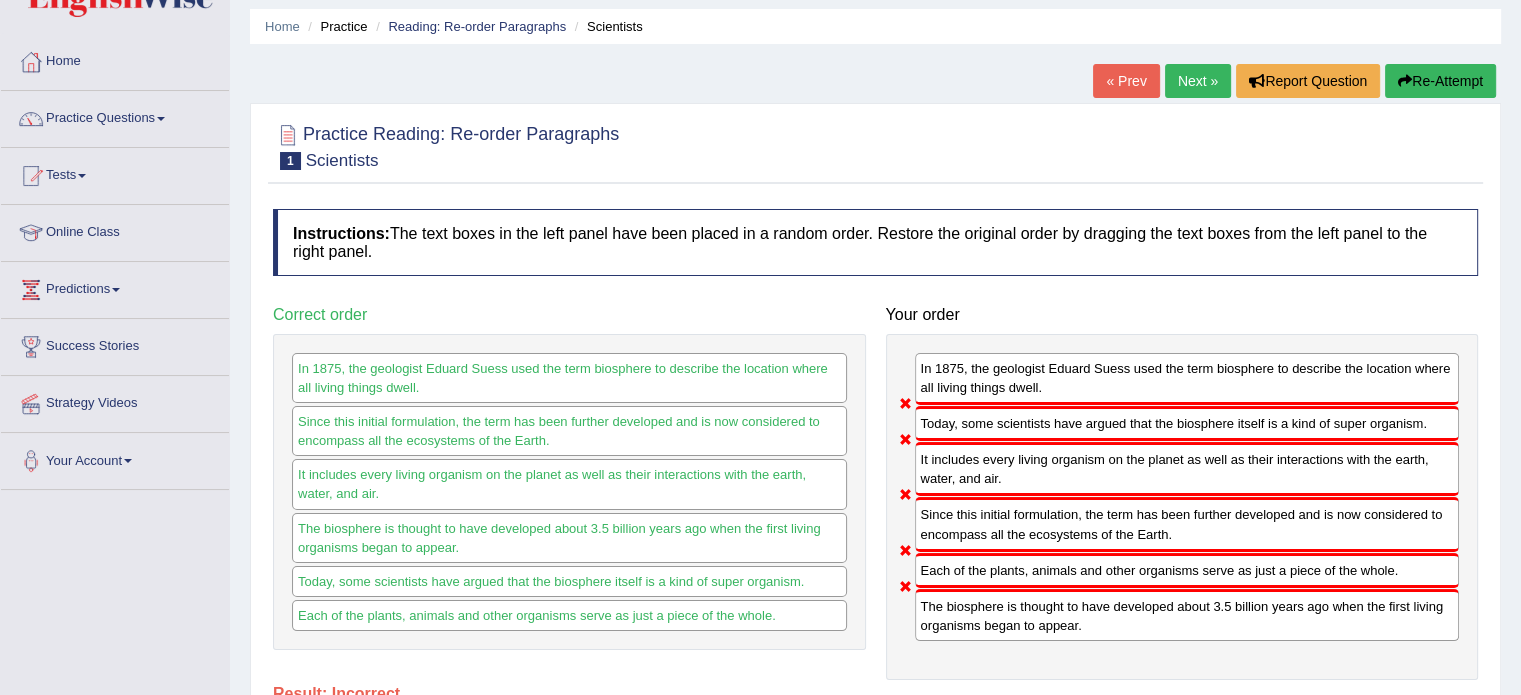 scroll, scrollTop: 0, scrollLeft: 0, axis: both 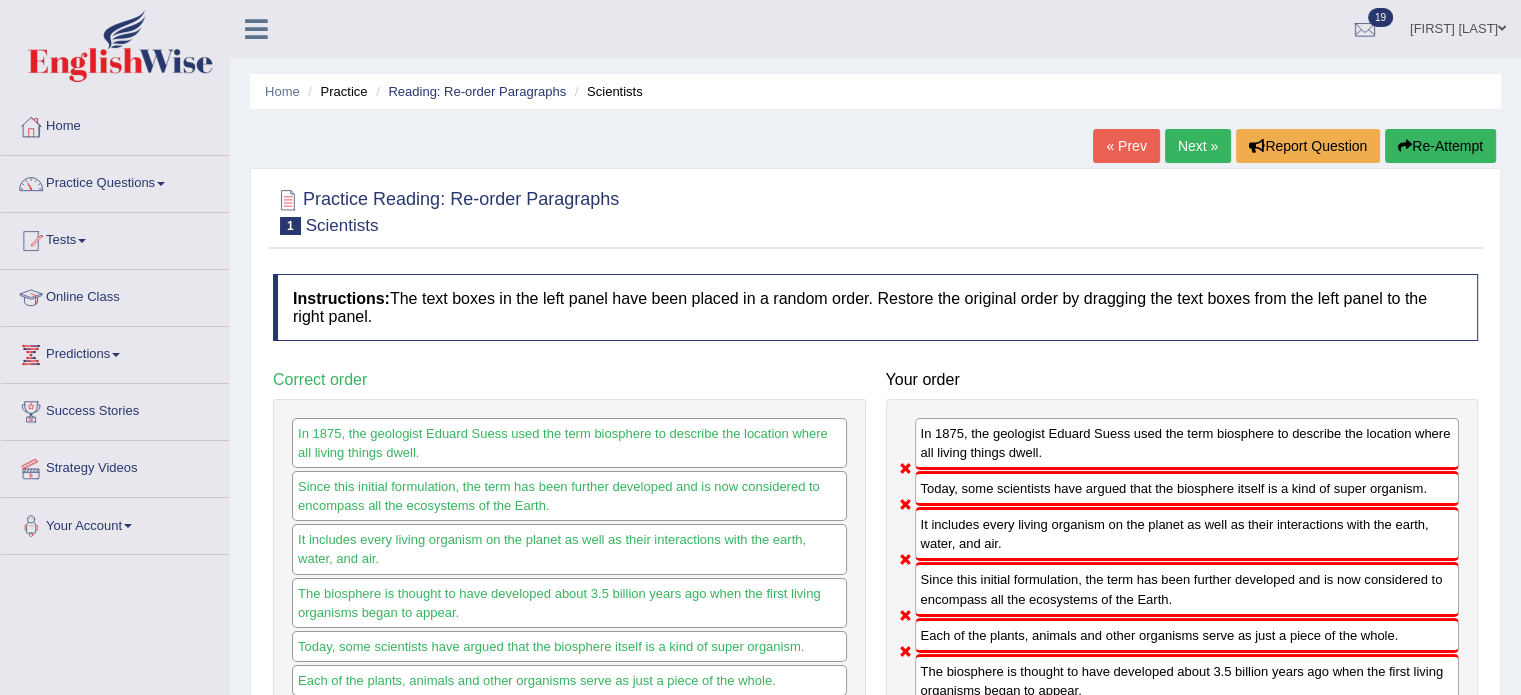 click on "Re-Attempt" at bounding box center [1440, 146] 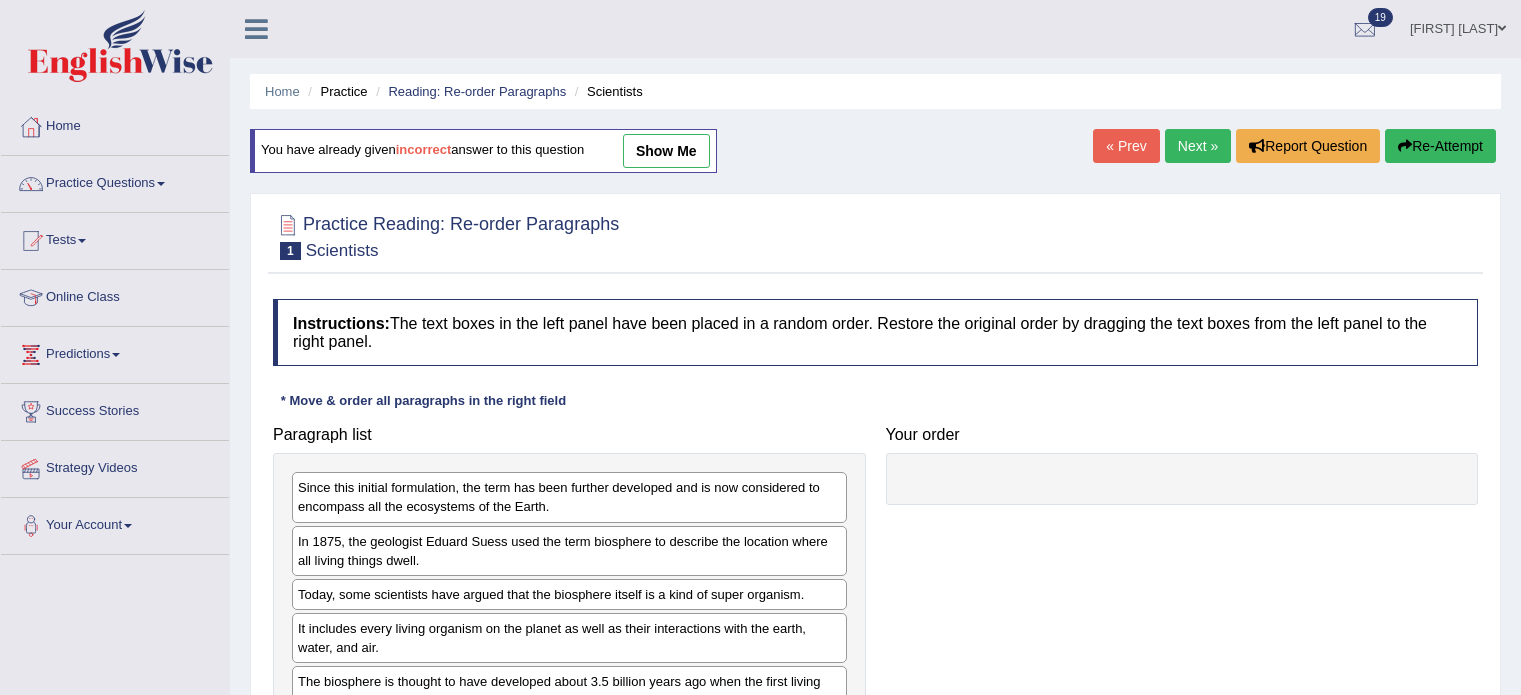 scroll, scrollTop: 0, scrollLeft: 0, axis: both 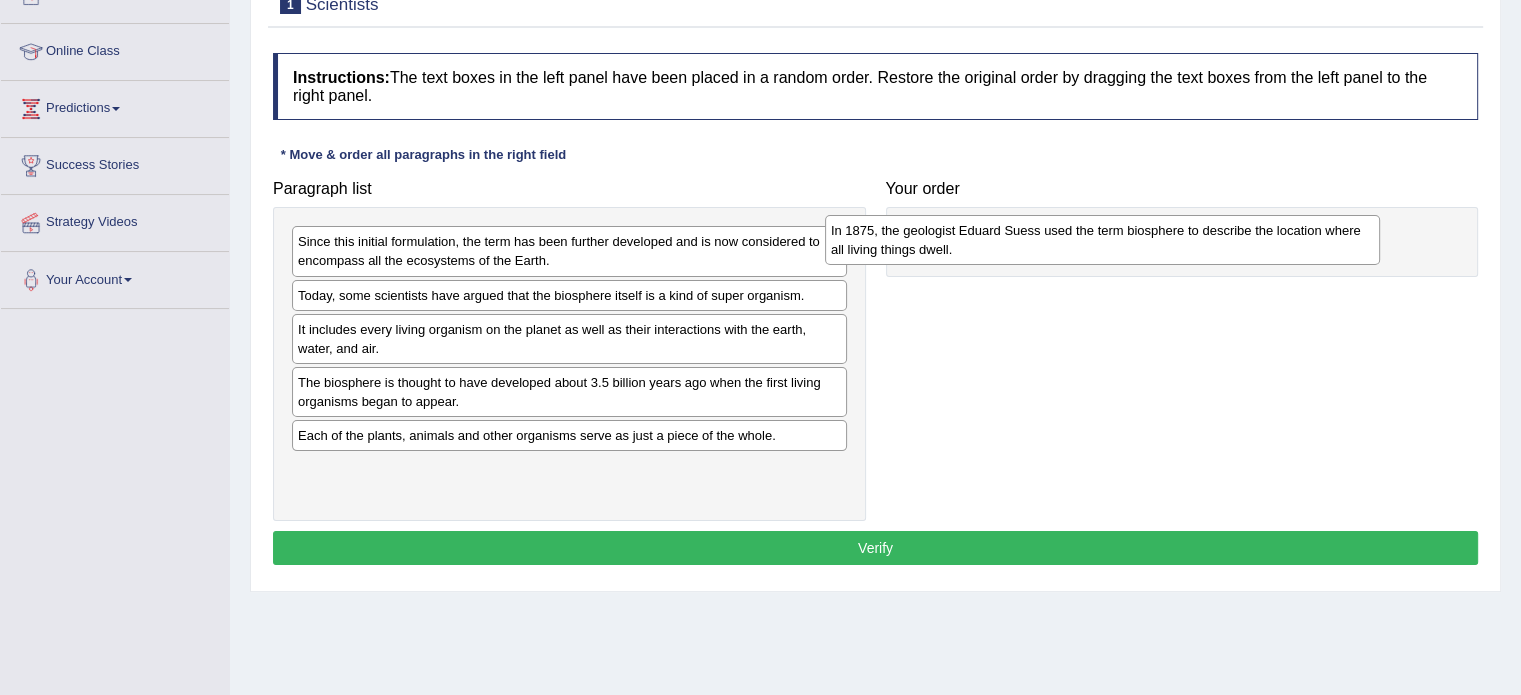 drag, startPoint x: 612, startPoint y: 314, endPoint x: 1148, endPoint y: 246, distance: 540.2962 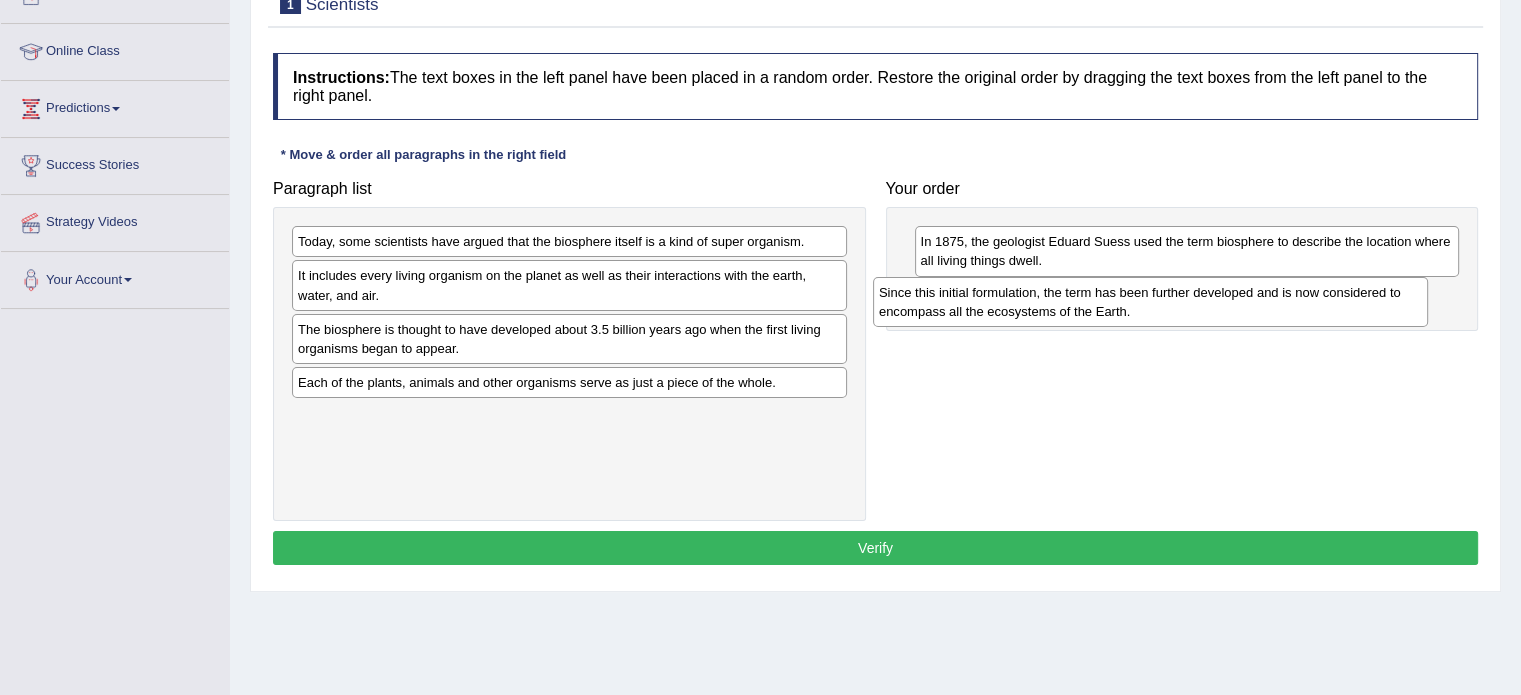drag, startPoint x: 702, startPoint y: 258, endPoint x: 1320, endPoint y: 307, distance: 619.9395 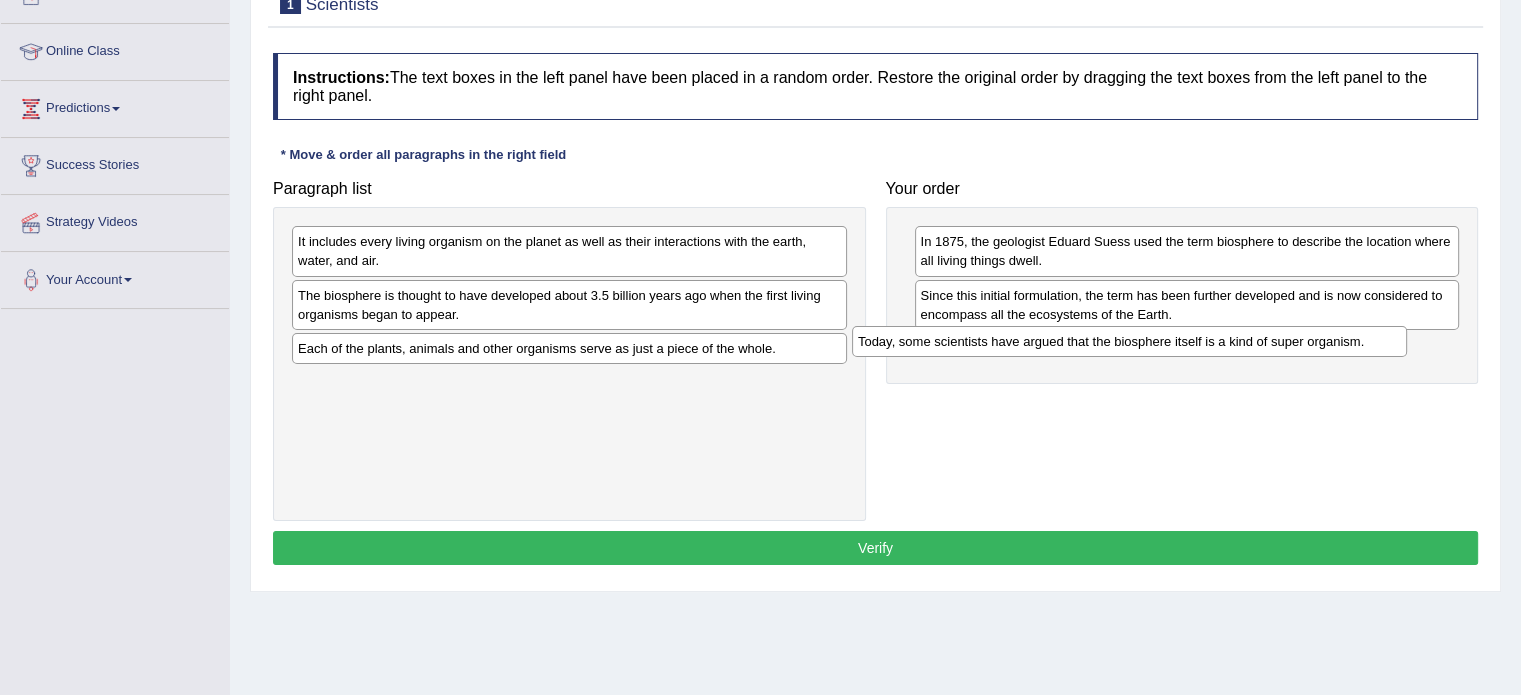 drag, startPoint x: 638, startPoint y: 246, endPoint x: 1204, endPoint y: 346, distance: 574.76605 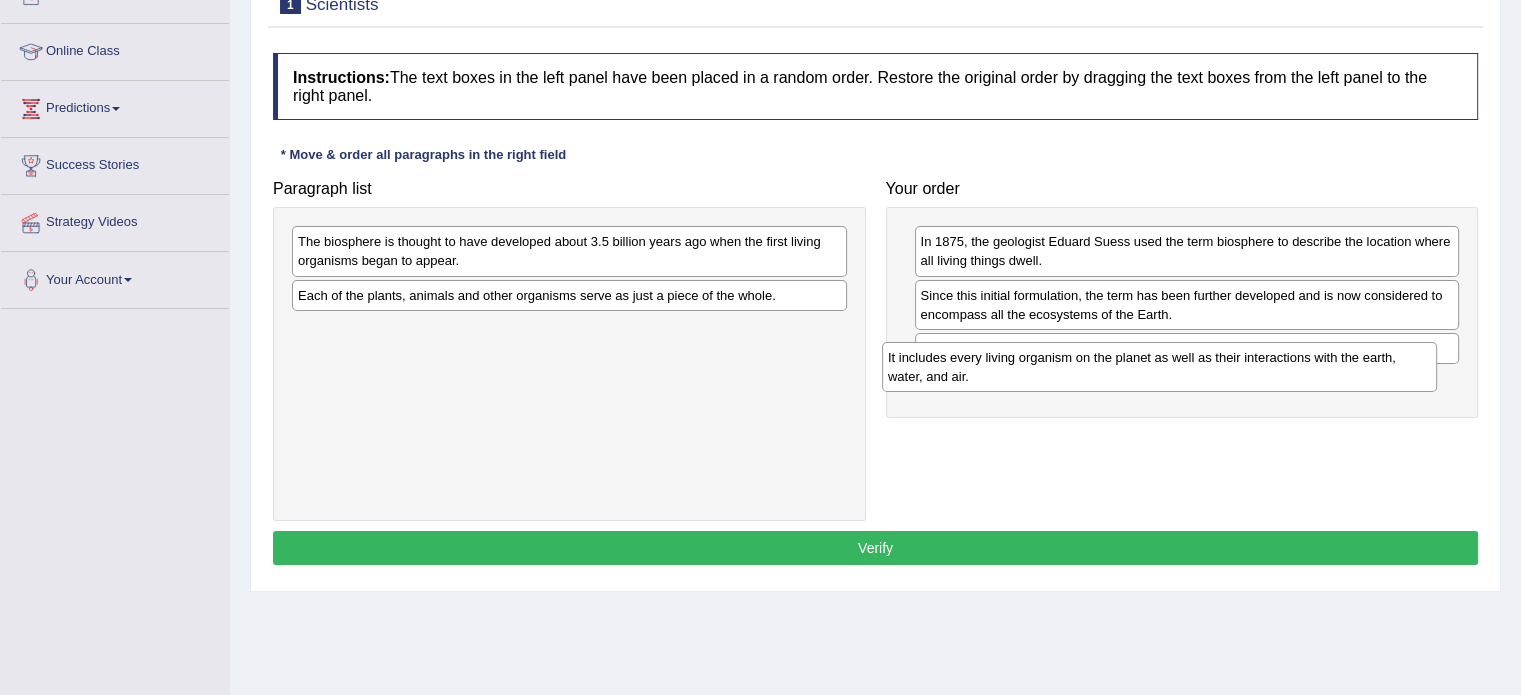drag, startPoint x: 604, startPoint y: 260, endPoint x: 1206, endPoint y: 375, distance: 612.8858 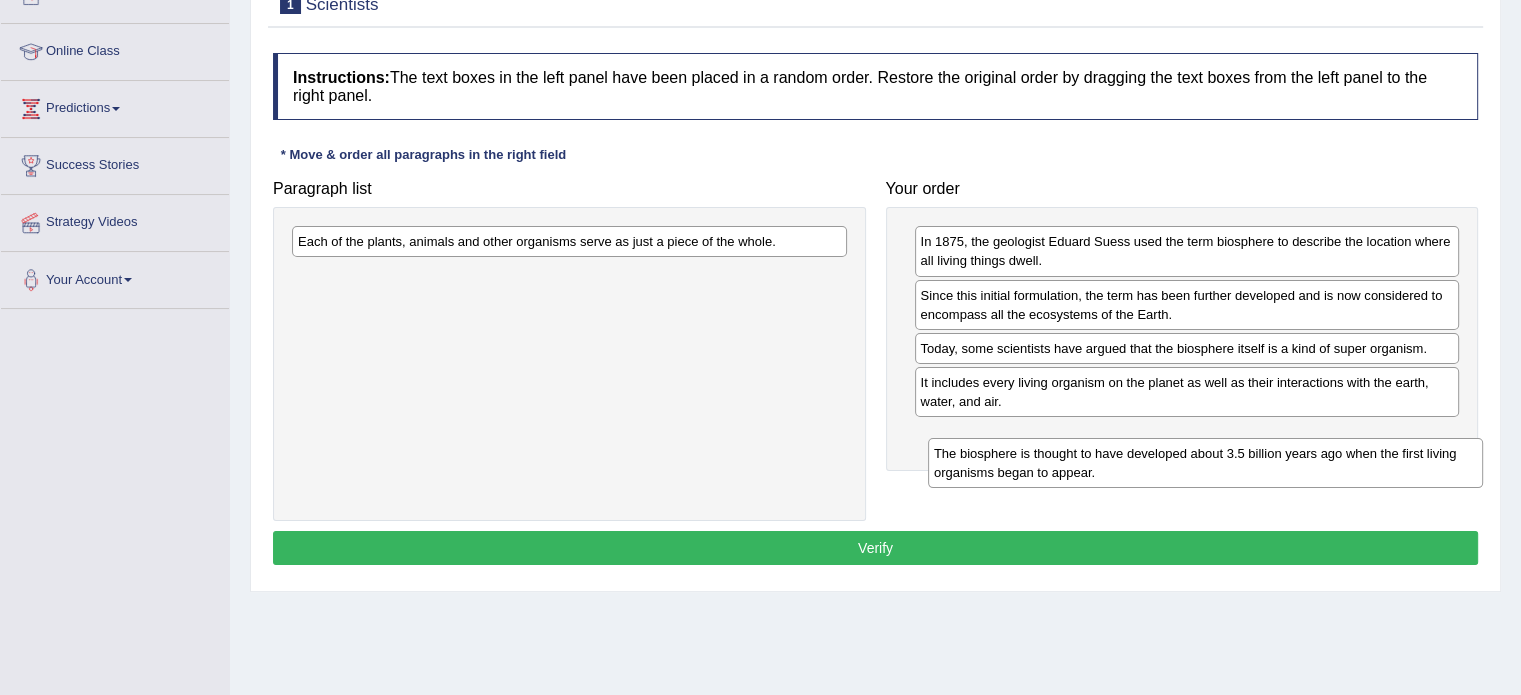 drag, startPoint x: 558, startPoint y: 259, endPoint x: 1193, endPoint y: 469, distance: 668.8236 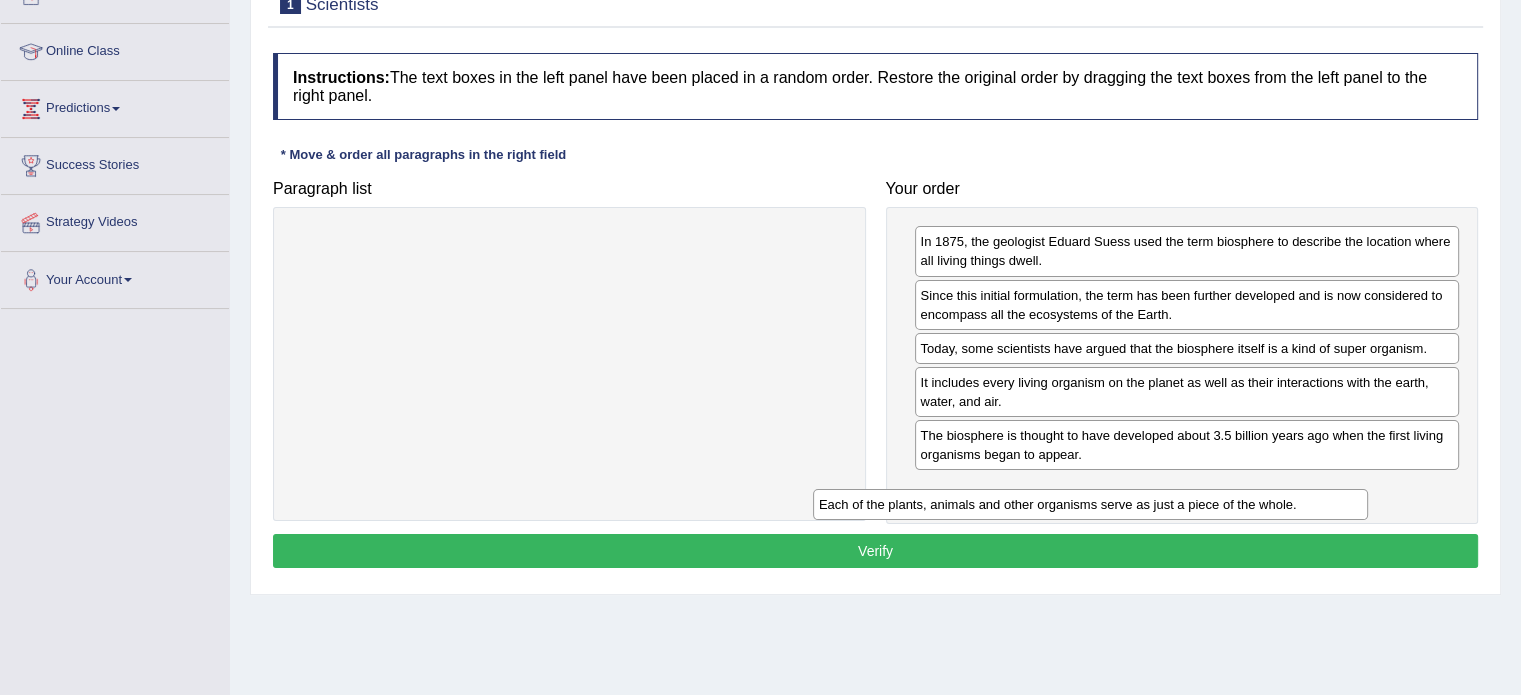 drag, startPoint x: 641, startPoint y: 239, endPoint x: 1166, endPoint y: 502, distance: 587.19165 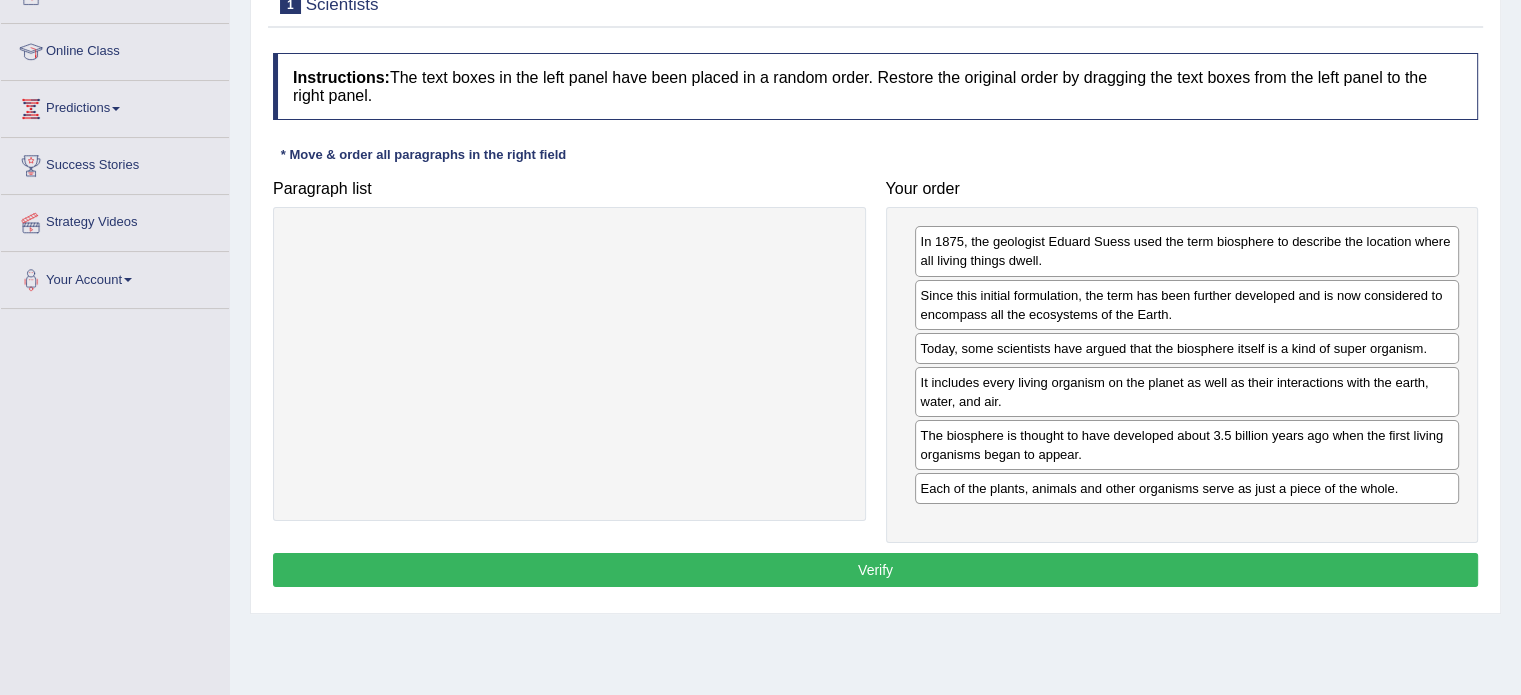 click on "Verify" at bounding box center [875, 570] 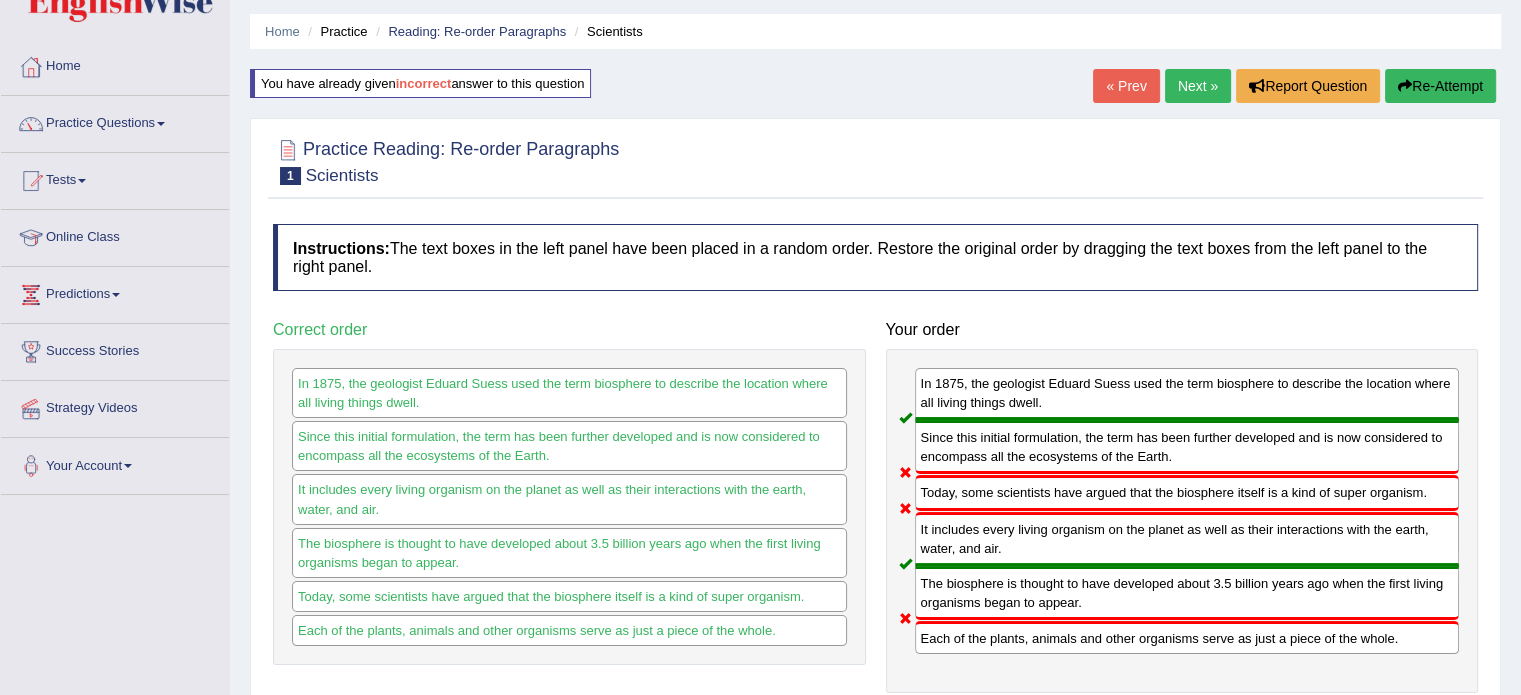 scroll, scrollTop: 40, scrollLeft: 0, axis: vertical 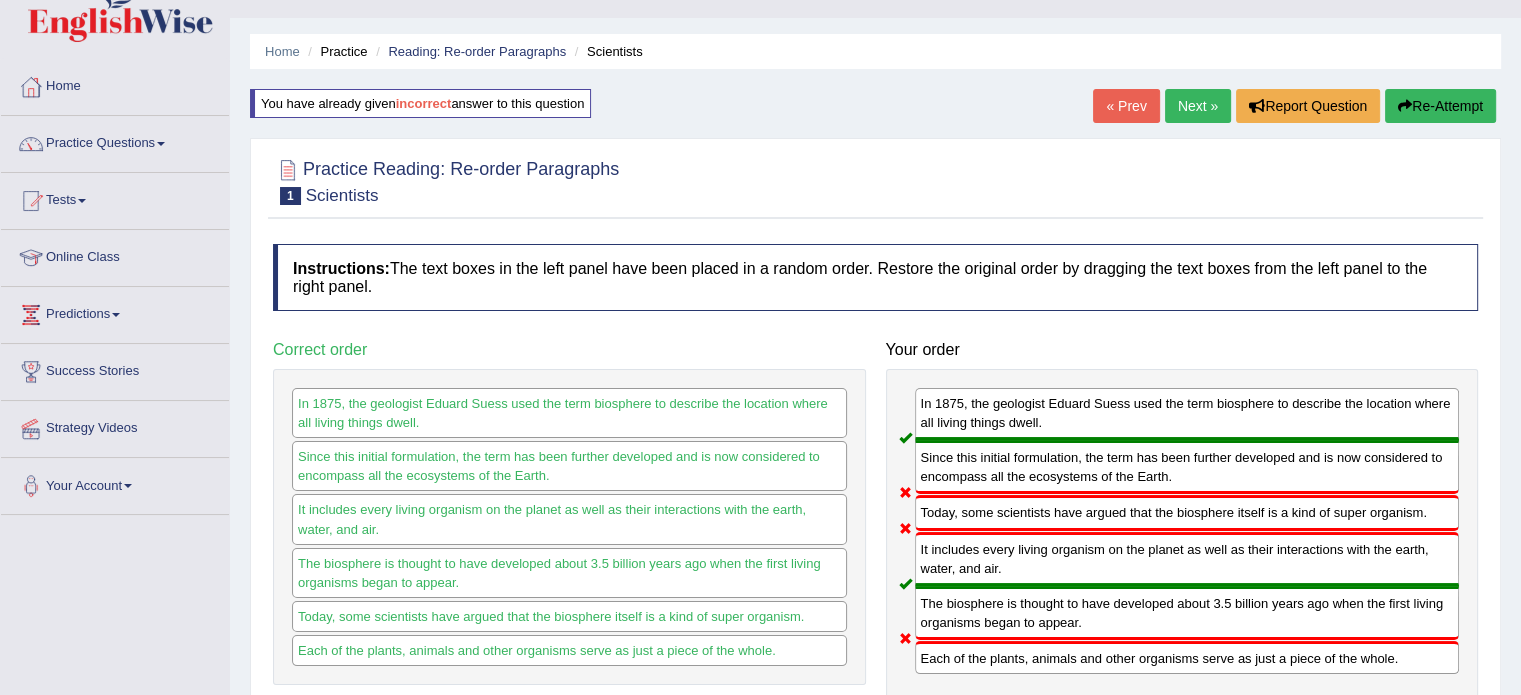 click on "Re-Attempt" at bounding box center (1440, 106) 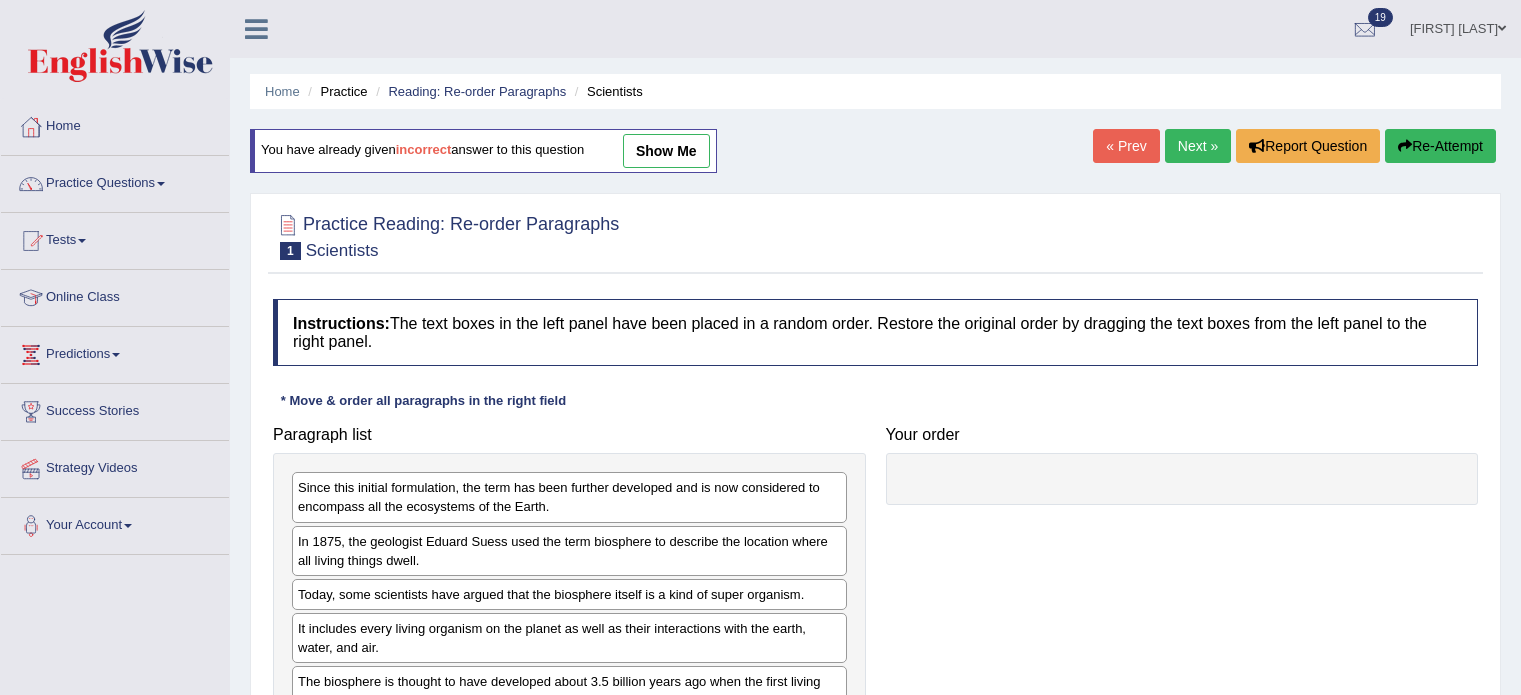 scroll, scrollTop: 40, scrollLeft: 0, axis: vertical 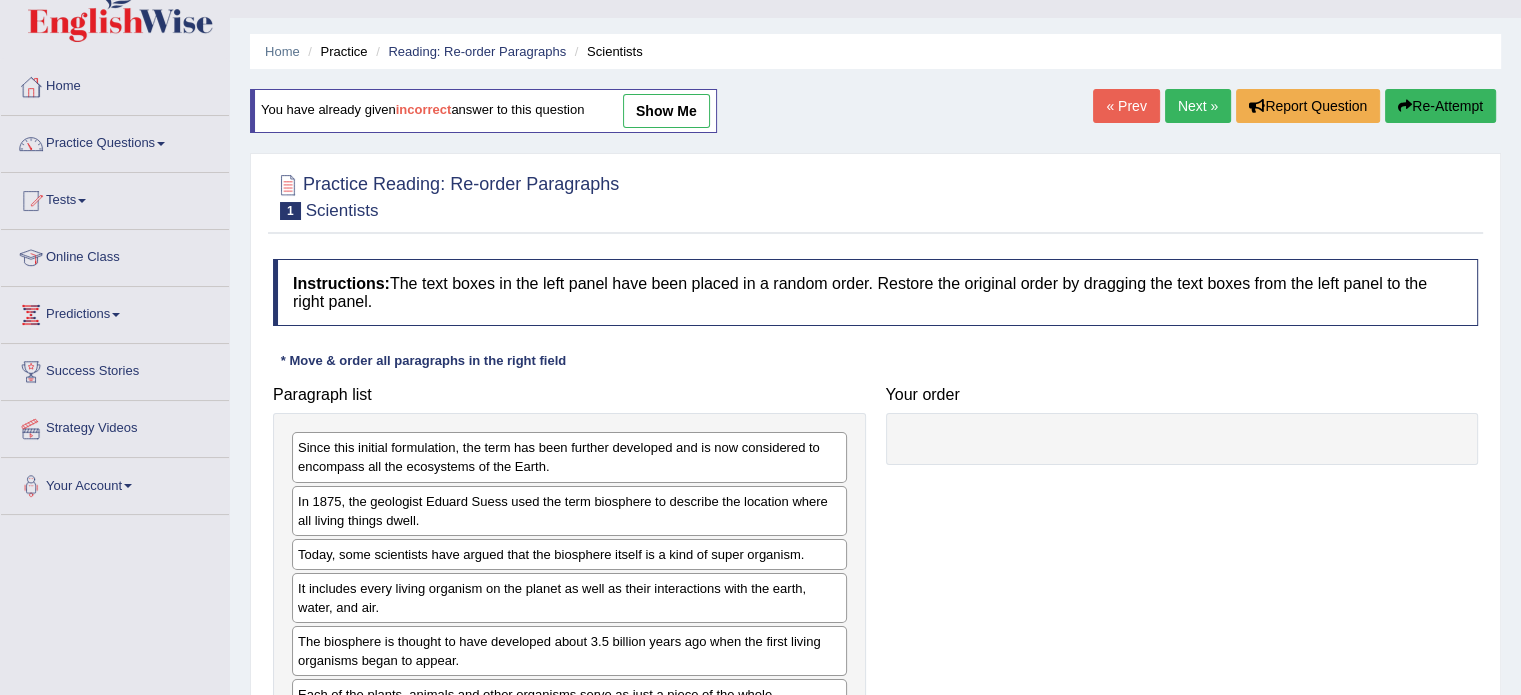 click on "Re-Attempt" at bounding box center [1440, 106] 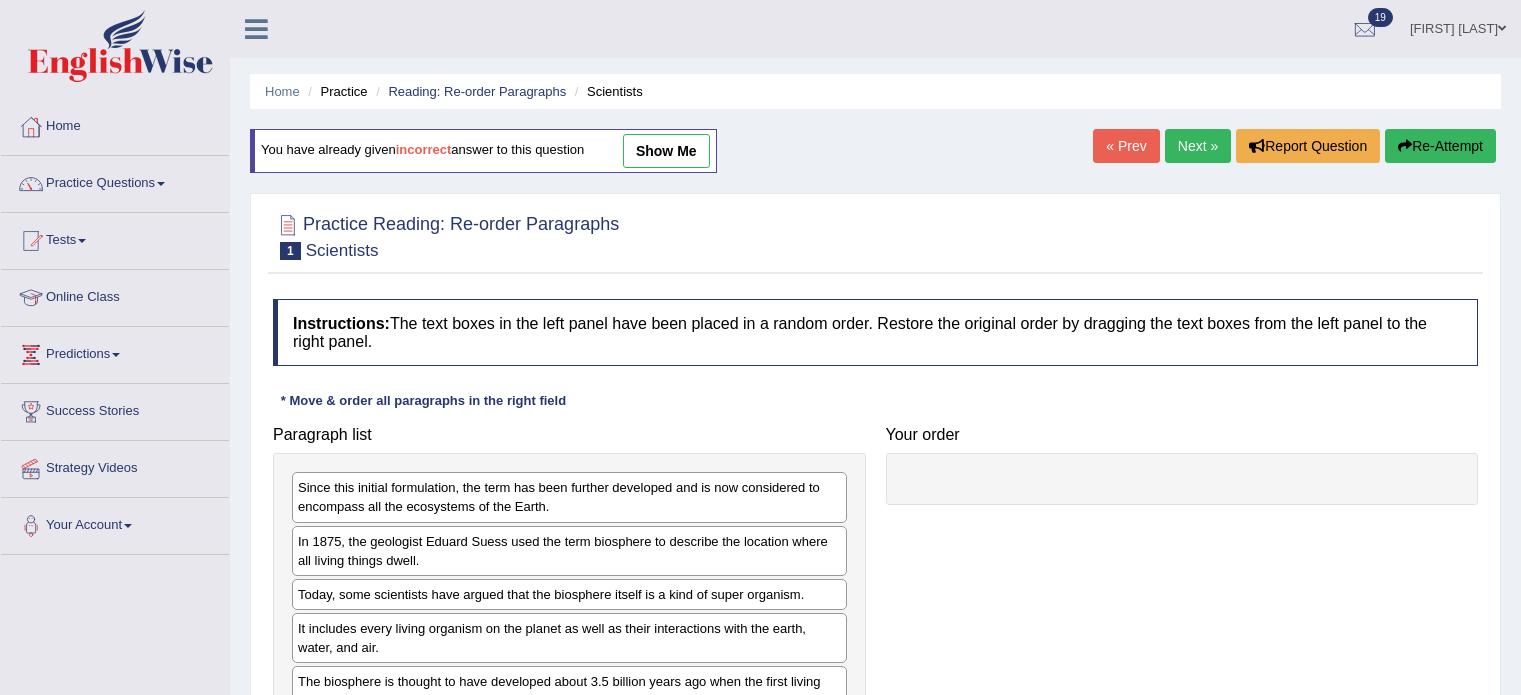 scroll, scrollTop: 40, scrollLeft: 0, axis: vertical 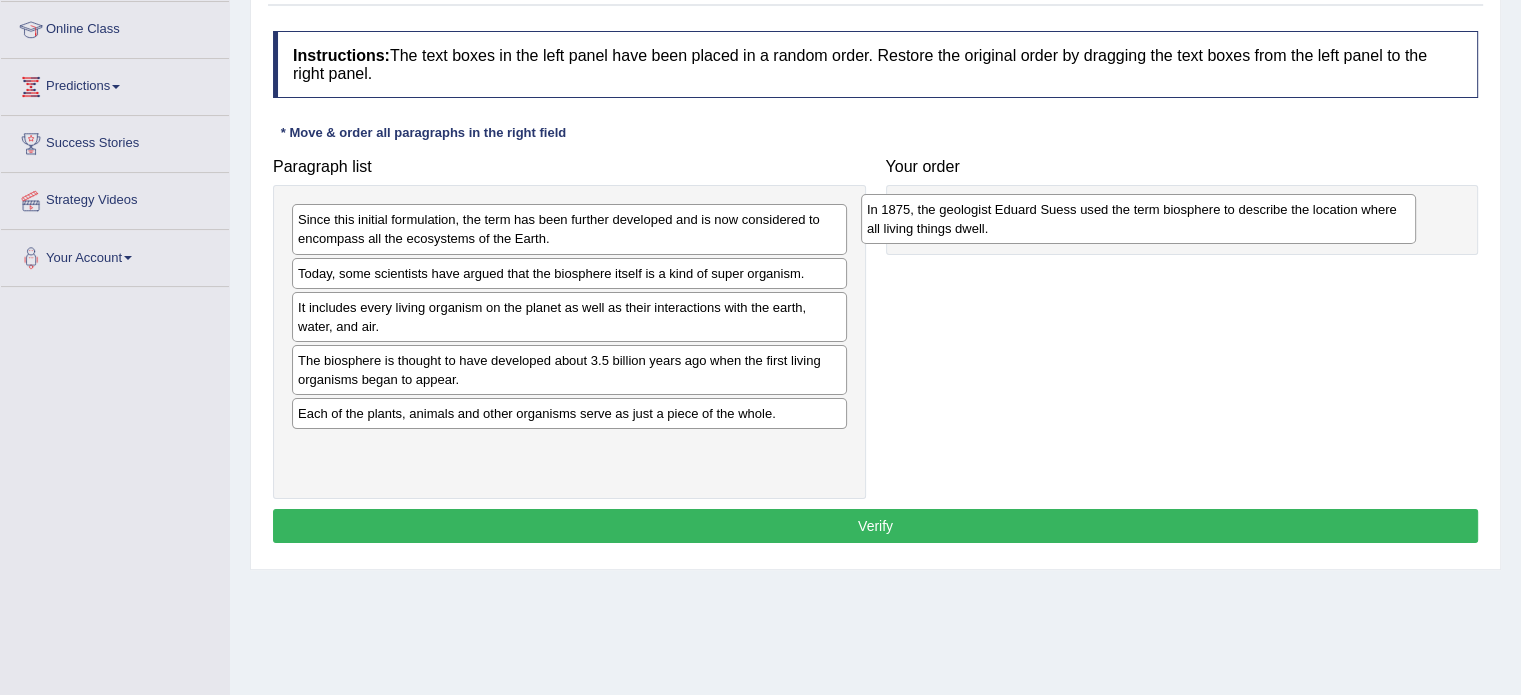 drag, startPoint x: 641, startPoint y: 290, endPoint x: 1223, endPoint y: 226, distance: 585.5083 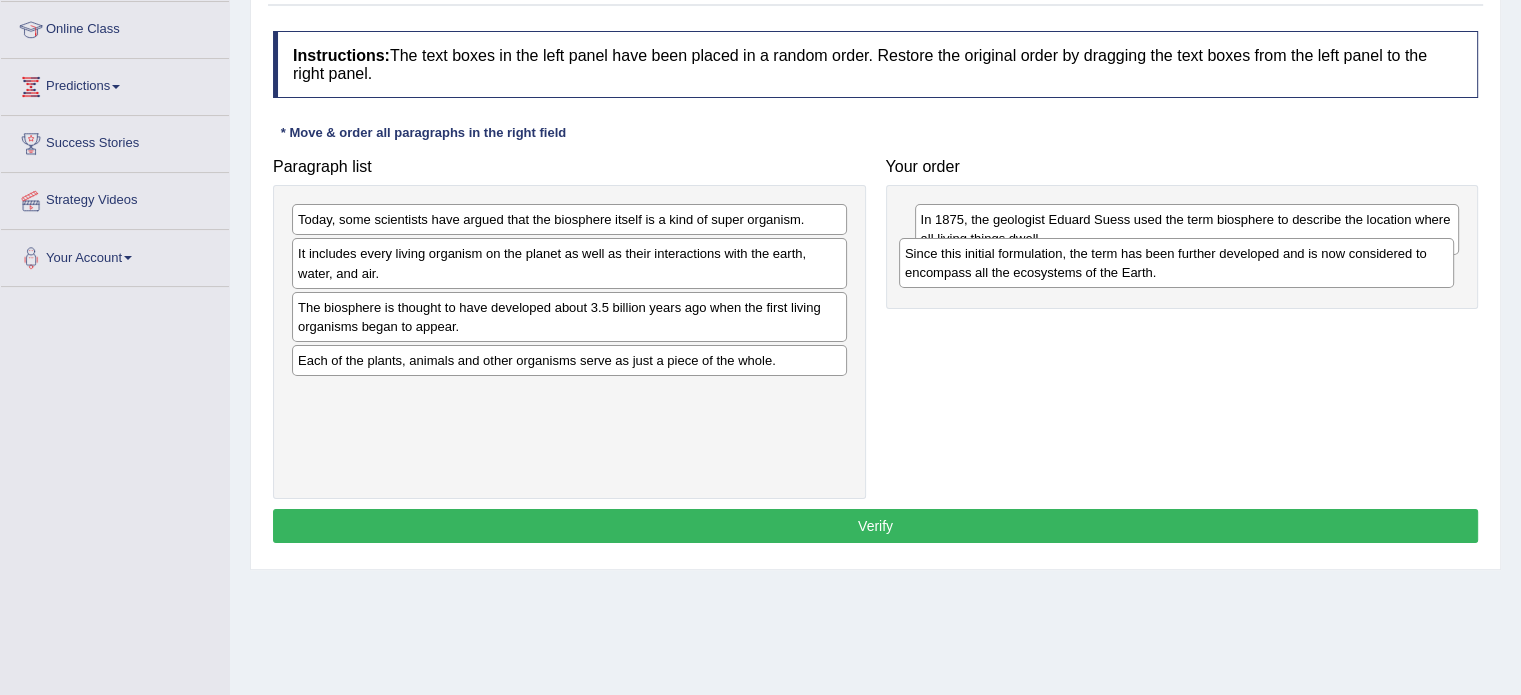 drag, startPoint x: 821, startPoint y: 222, endPoint x: 1428, endPoint y: 256, distance: 607.9515 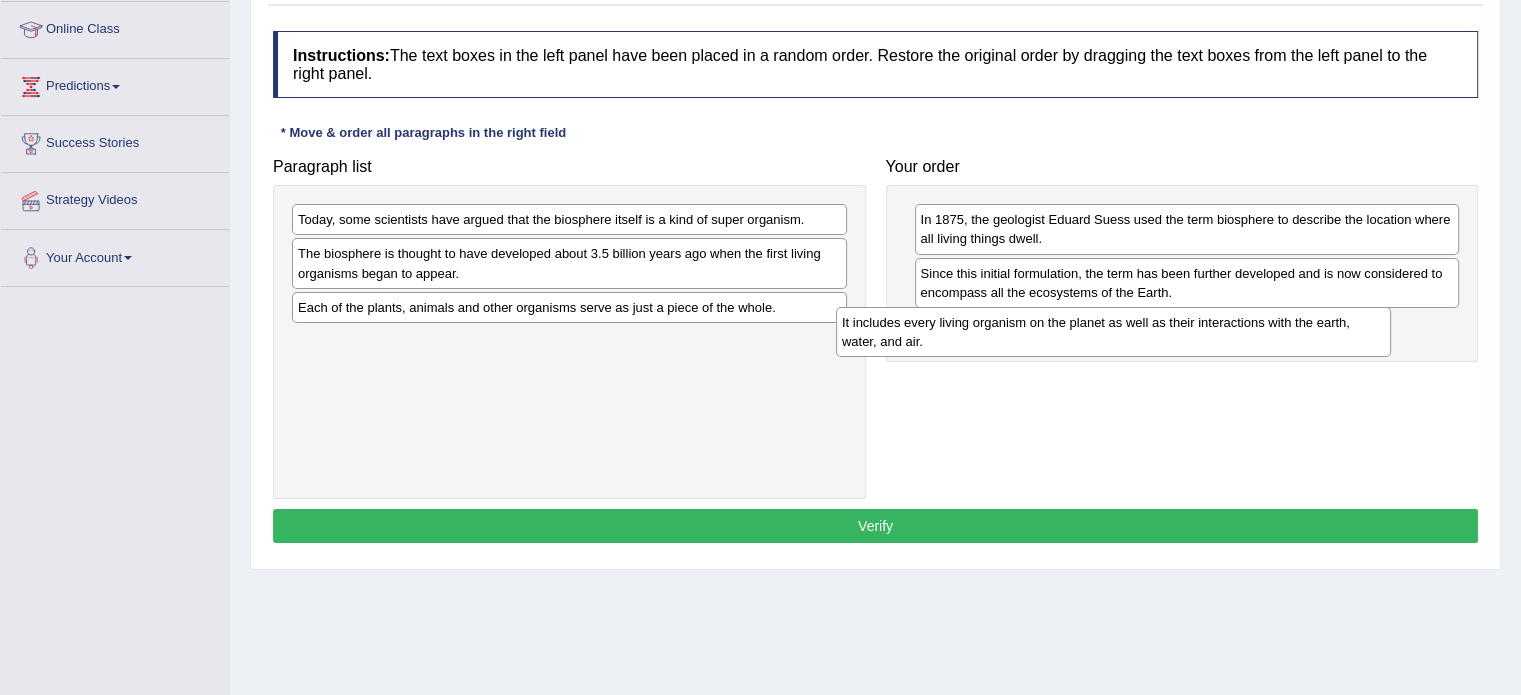 drag, startPoint x: 716, startPoint y: 273, endPoint x: 1260, endPoint y: 342, distance: 548.35846 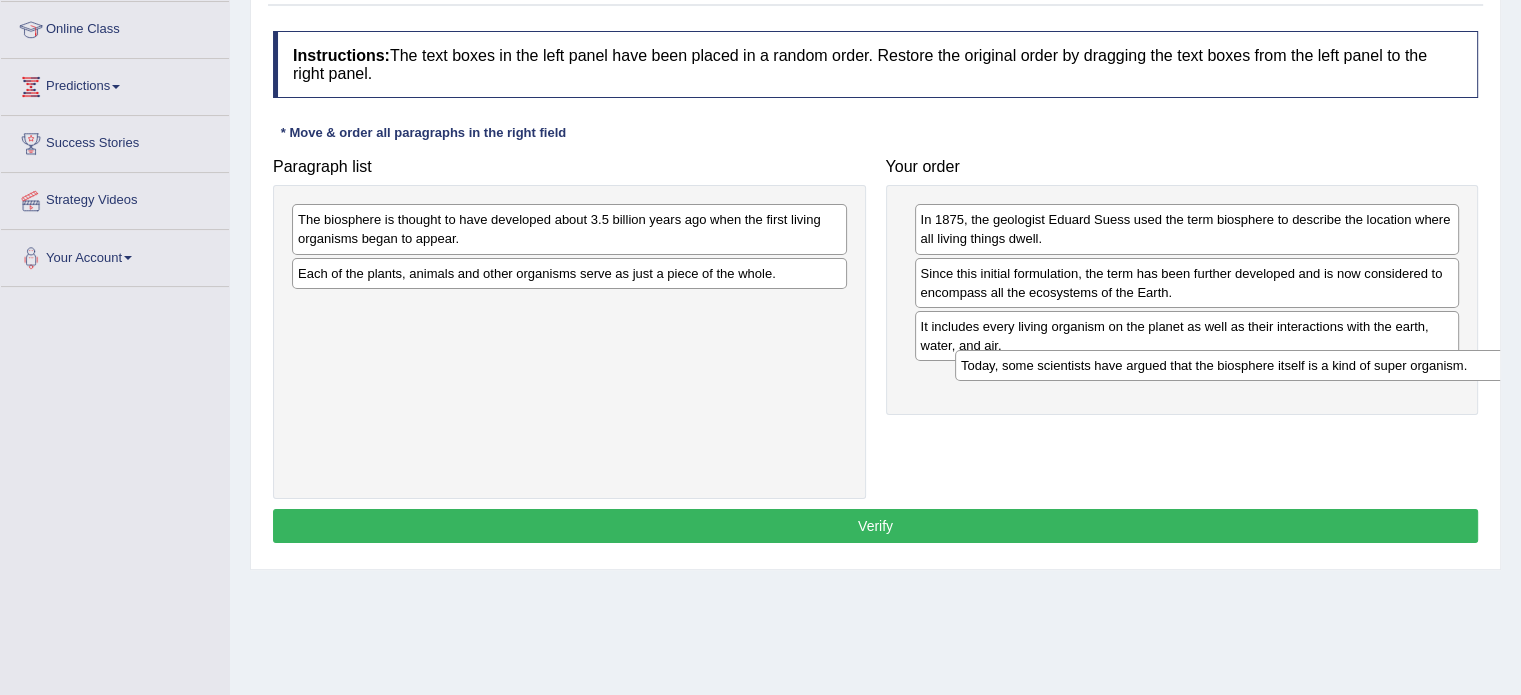 drag, startPoint x: 664, startPoint y: 226, endPoint x: 1324, endPoint y: 372, distance: 675.9556 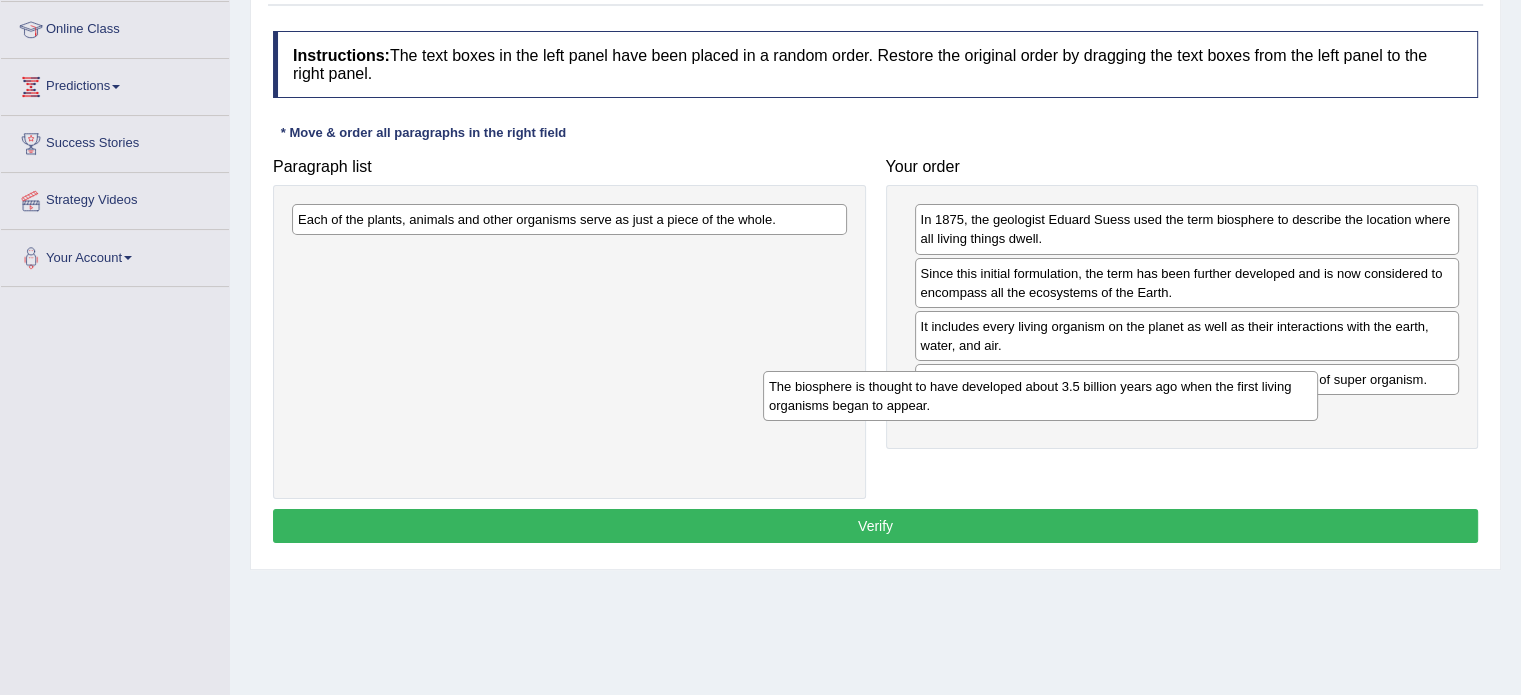 drag, startPoint x: 708, startPoint y: 220, endPoint x: 1232, endPoint y: 394, distance: 552.13403 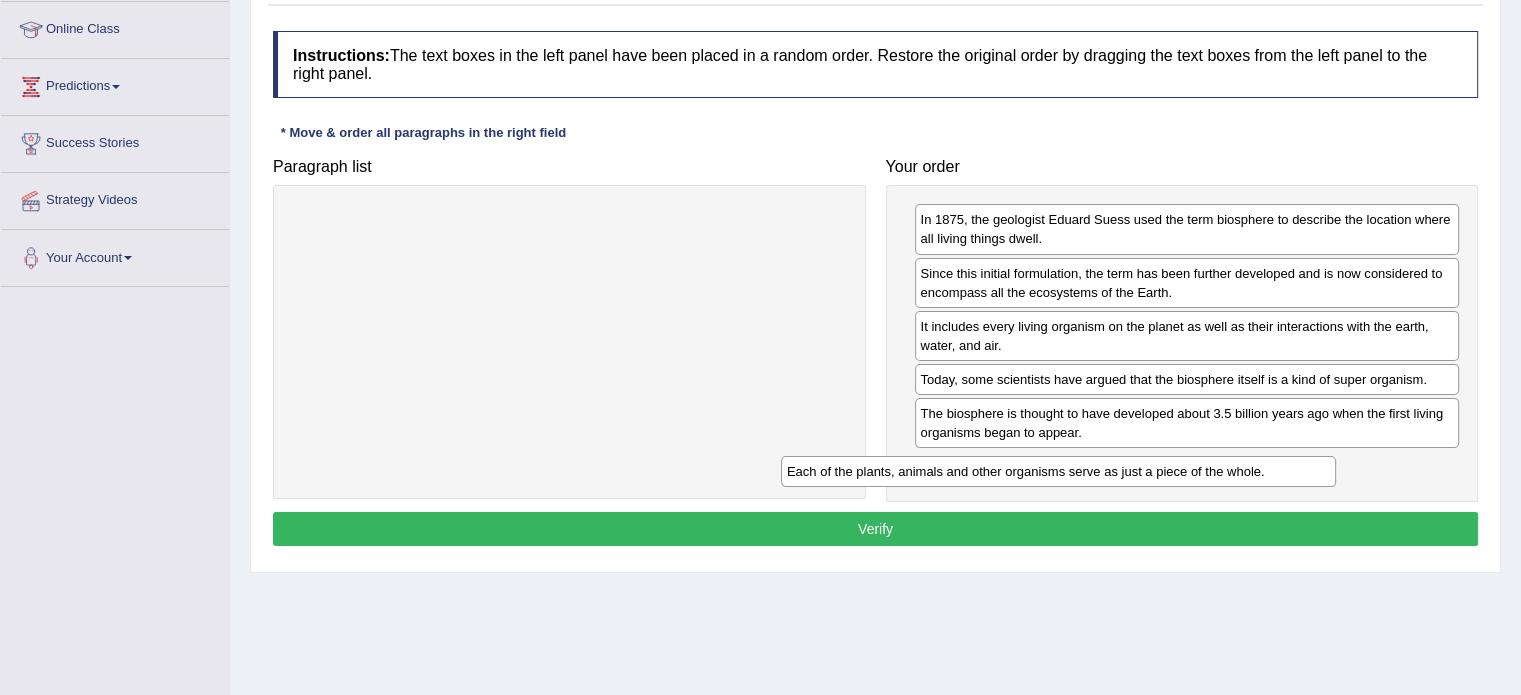 drag, startPoint x: 664, startPoint y: 224, endPoint x: 1158, endPoint y: 475, distance: 554.1092 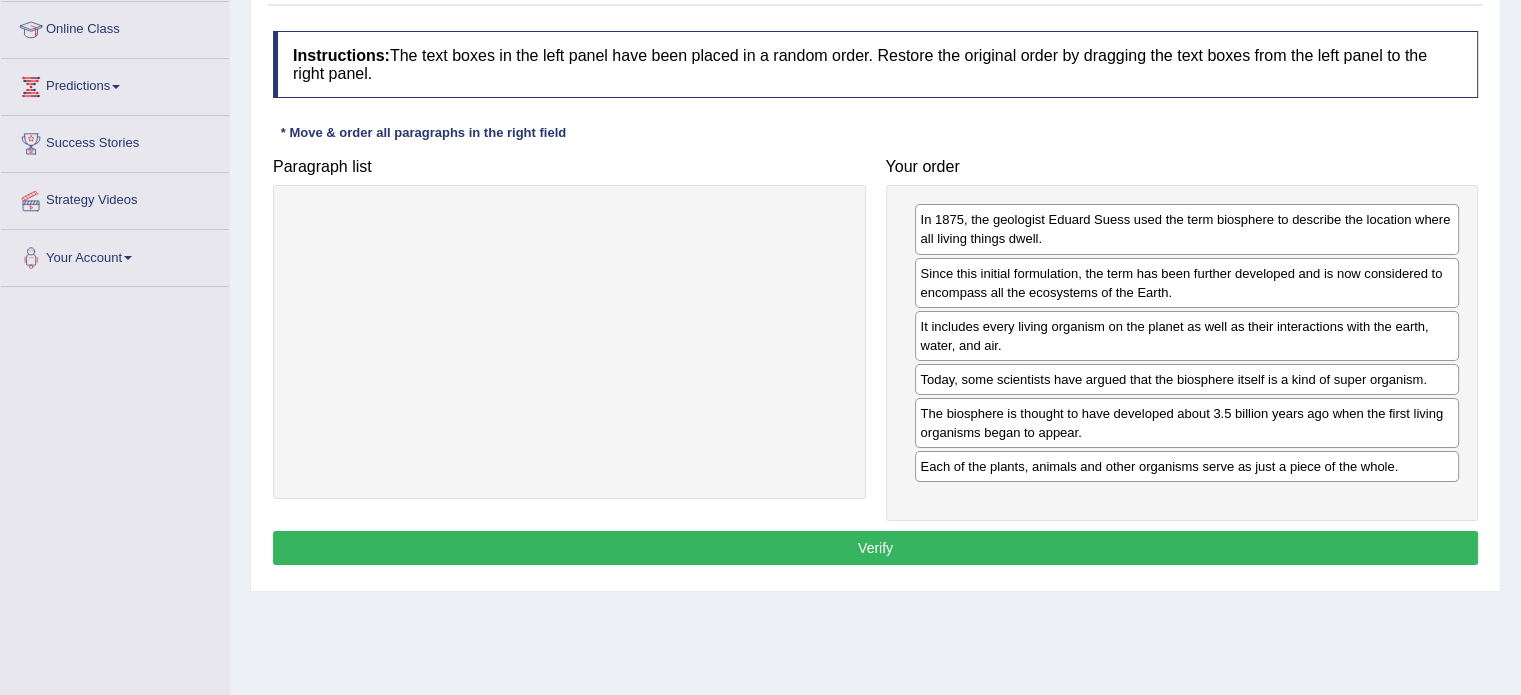 click on "Verify" at bounding box center (875, 548) 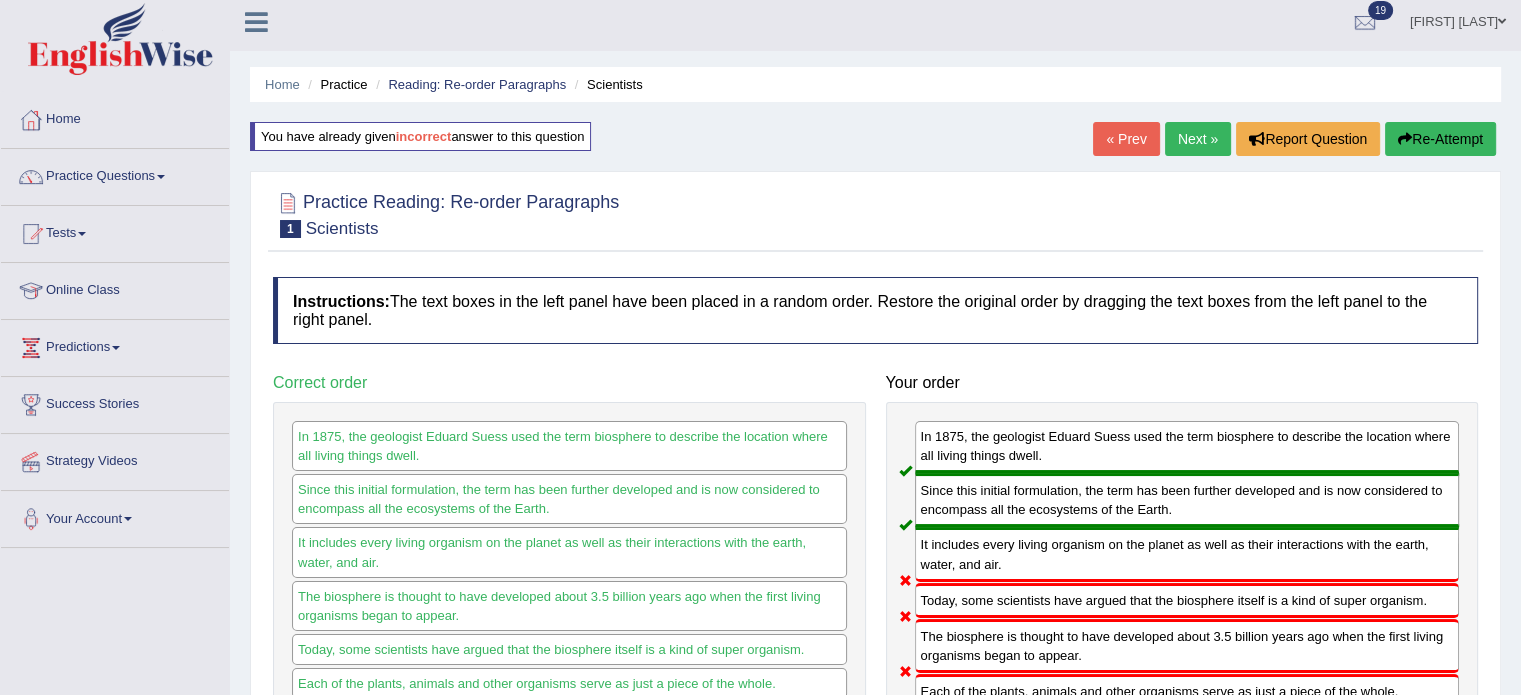 scroll, scrollTop: 0, scrollLeft: 0, axis: both 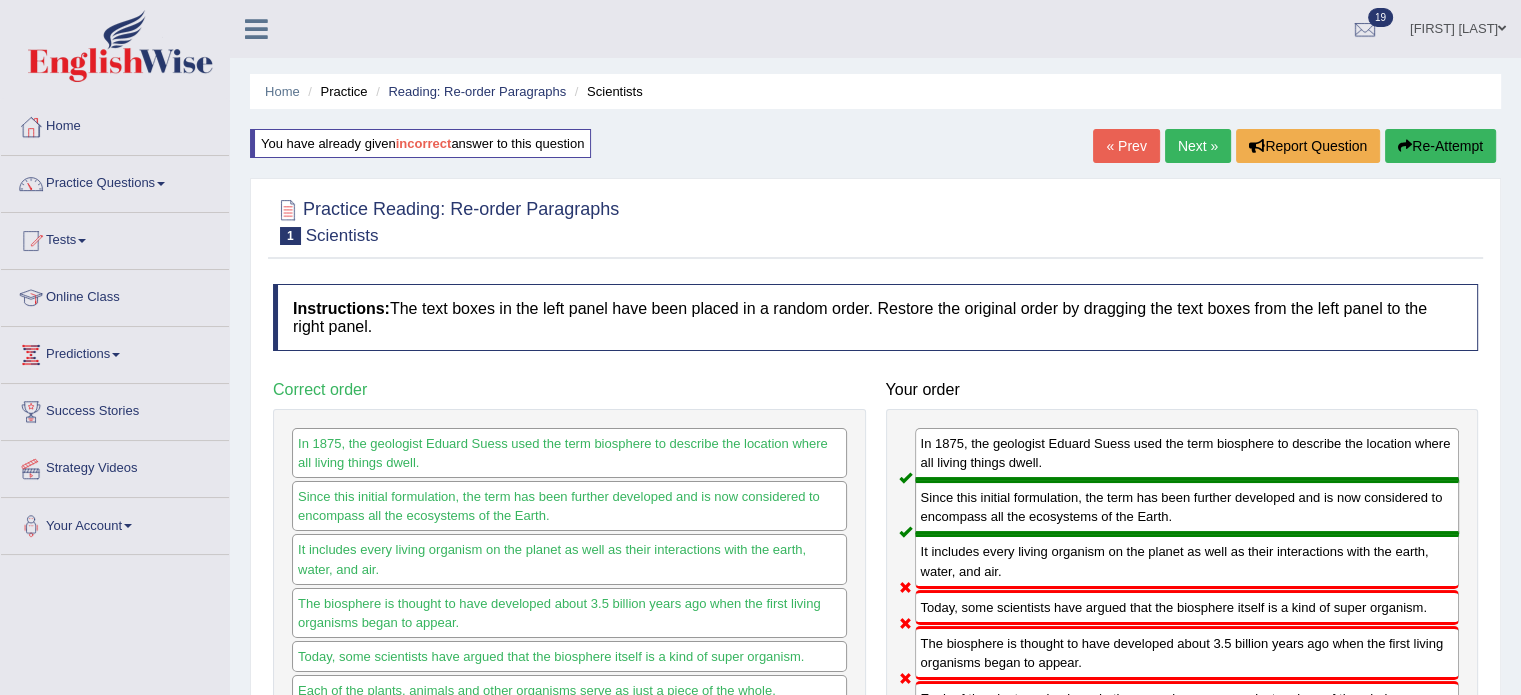 click at bounding box center [1405, 146] 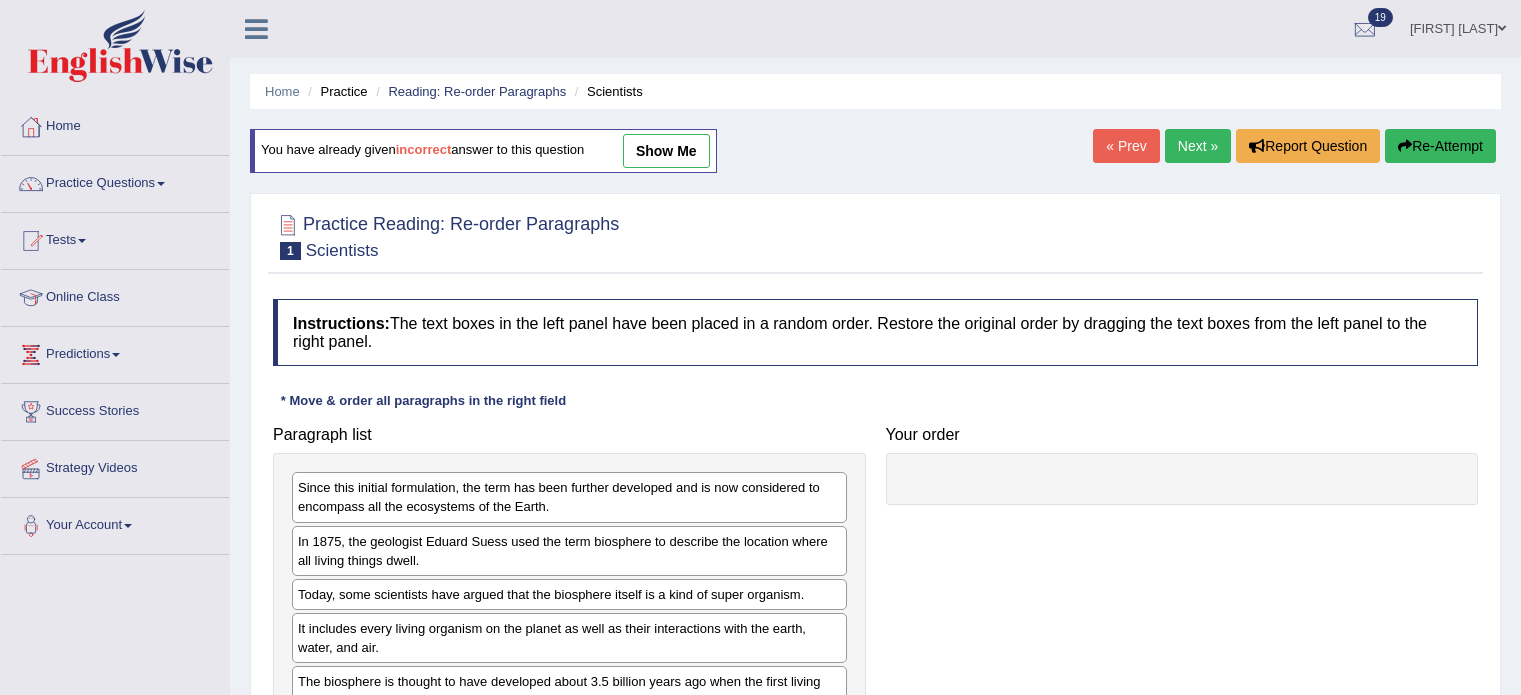 scroll, scrollTop: 0, scrollLeft: 0, axis: both 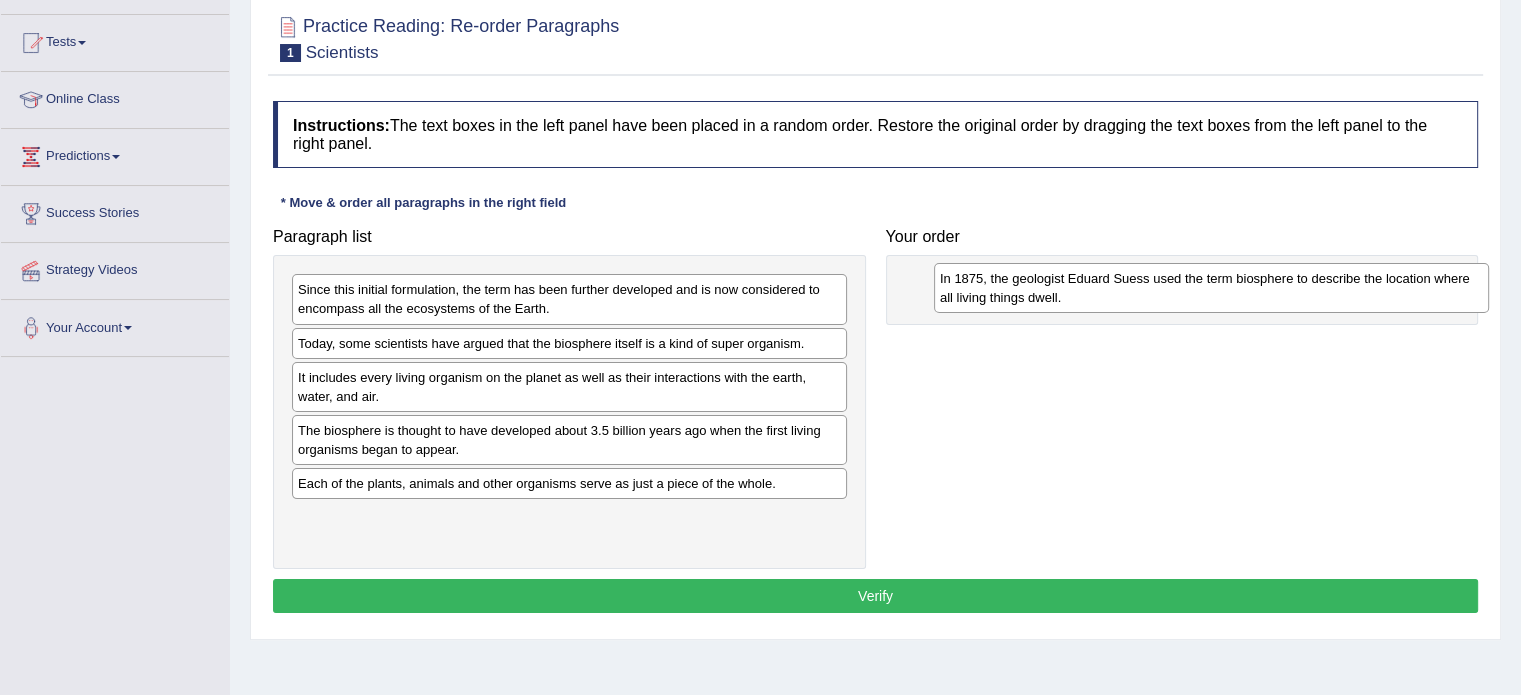 drag, startPoint x: 534, startPoint y: 356, endPoint x: 1177, endPoint y: 299, distance: 645.5215 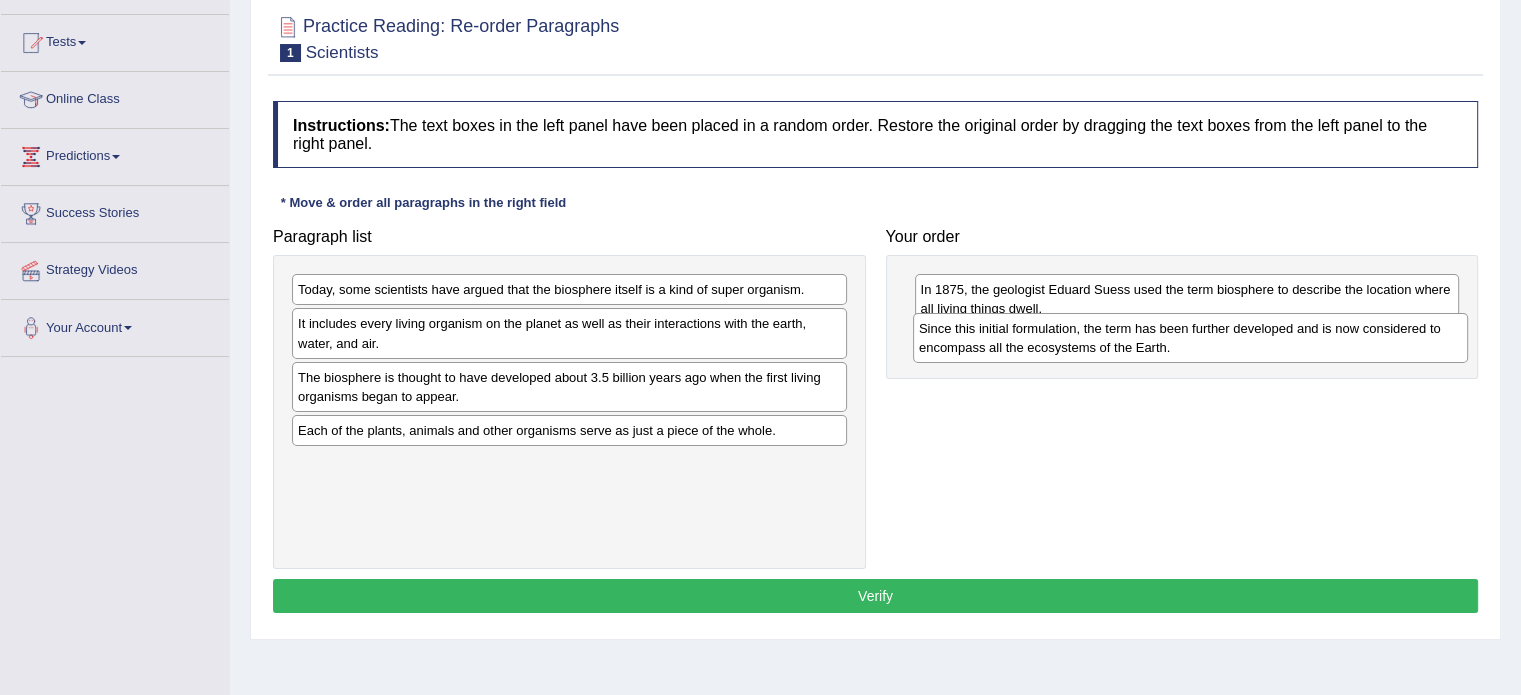 drag, startPoint x: 482, startPoint y: 303, endPoint x: 1099, endPoint y: 347, distance: 618.5669 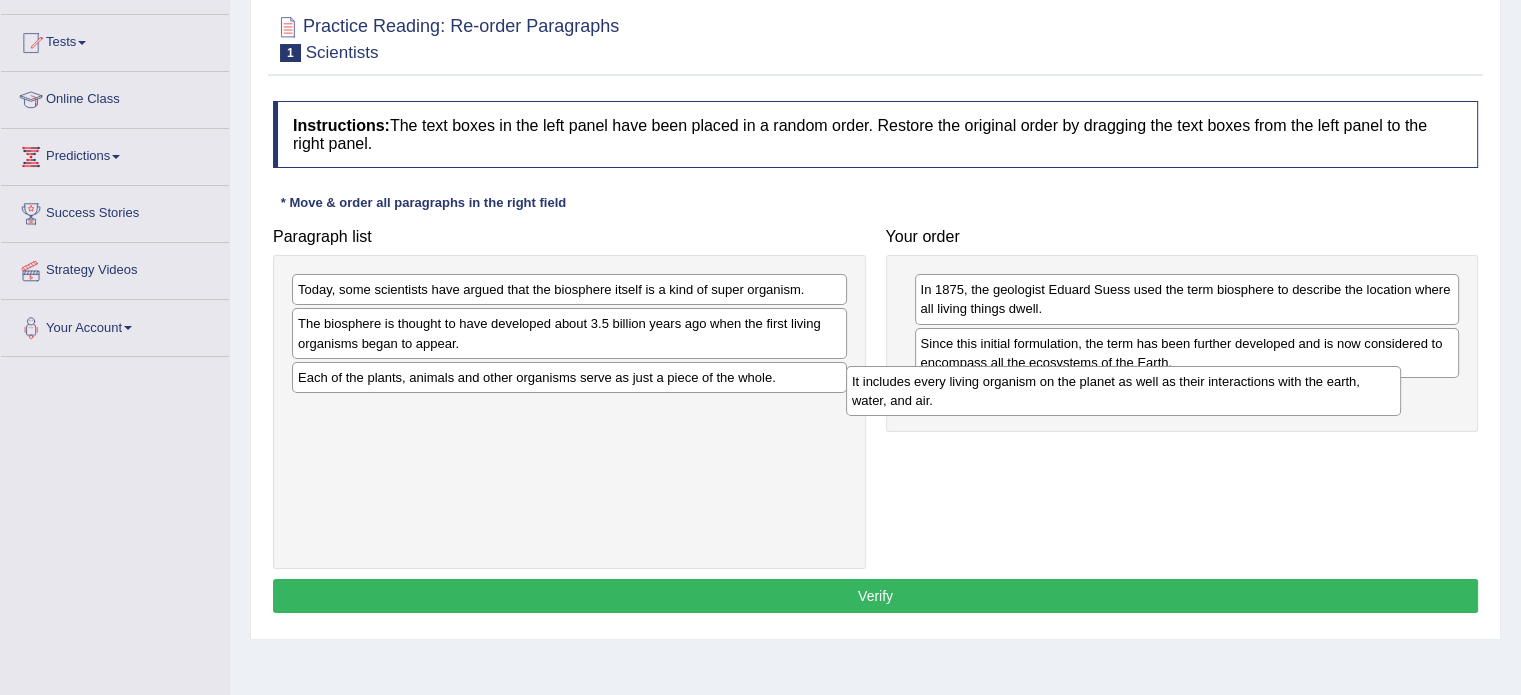 drag, startPoint x: 588, startPoint y: 343, endPoint x: 1139, endPoint y: 402, distance: 554.1498 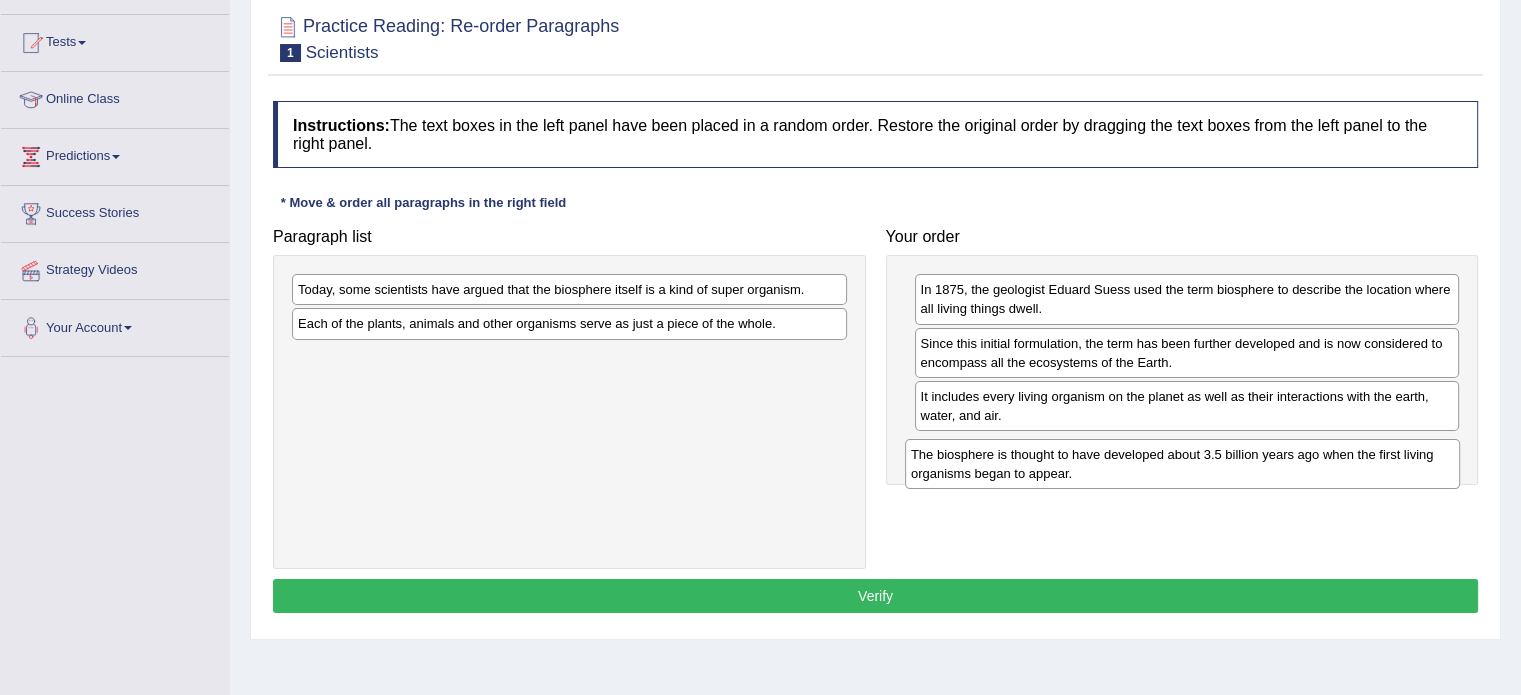 drag, startPoint x: 631, startPoint y: 334, endPoint x: 1248, endPoint y: 463, distance: 630.3412 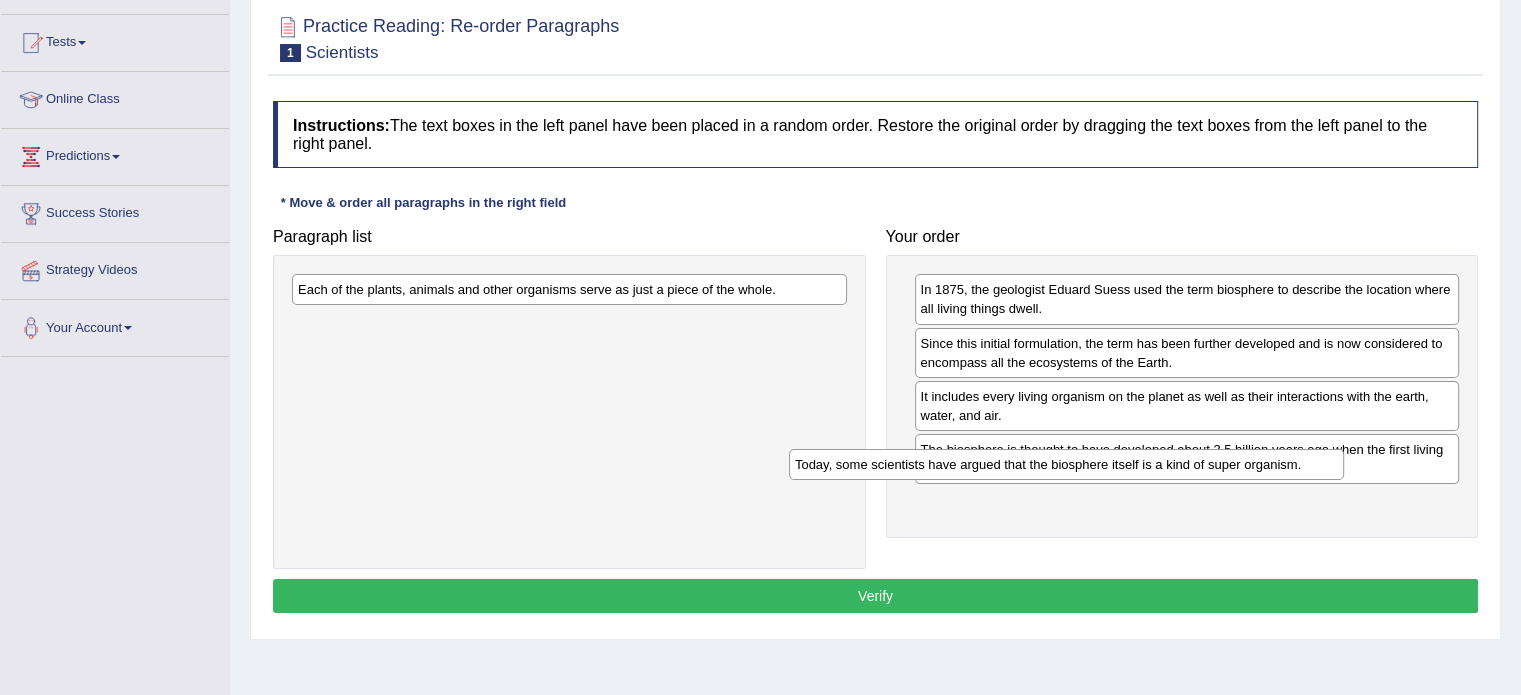 drag, startPoint x: 668, startPoint y: 294, endPoint x: 1274, endPoint y: 483, distance: 634.78894 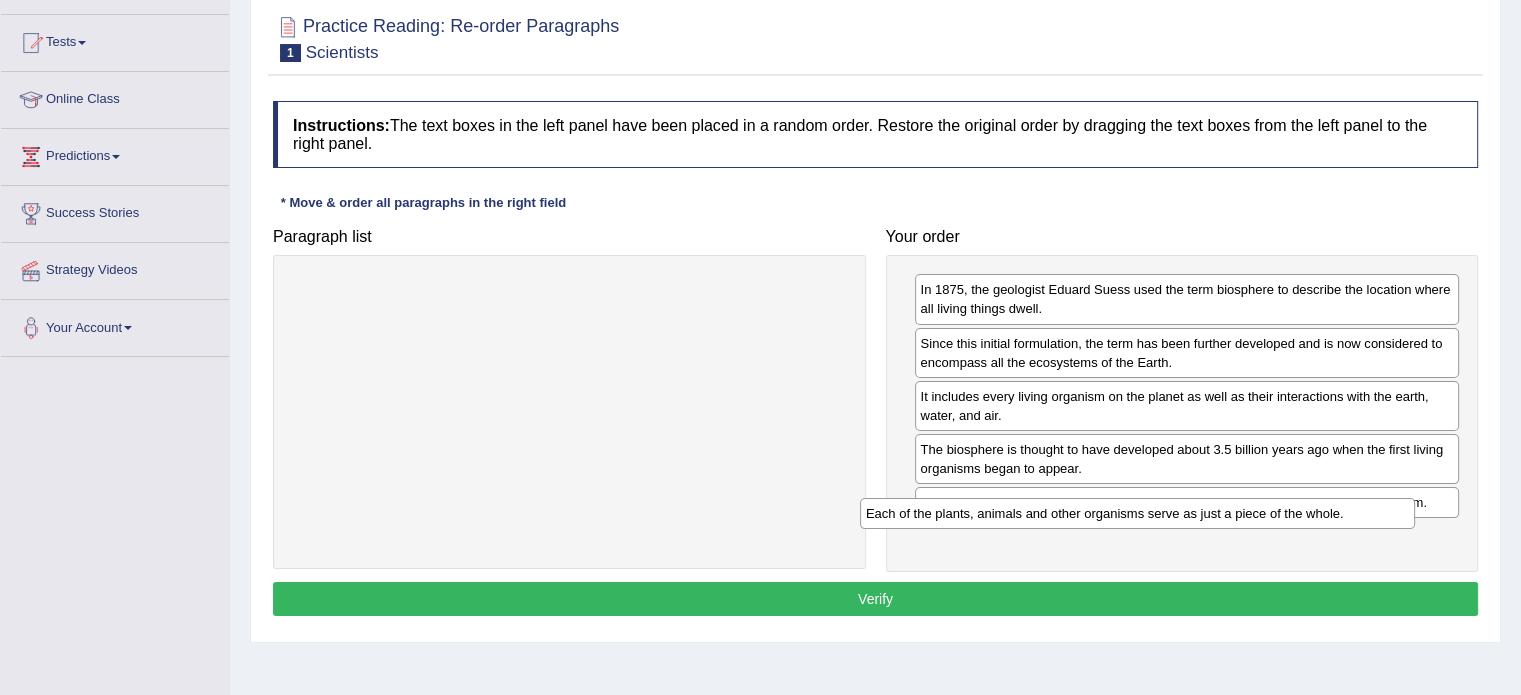 drag, startPoint x: 778, startPoint y: 285, endPoint x: 1350, endPoint y: 514, distance: 616.13715 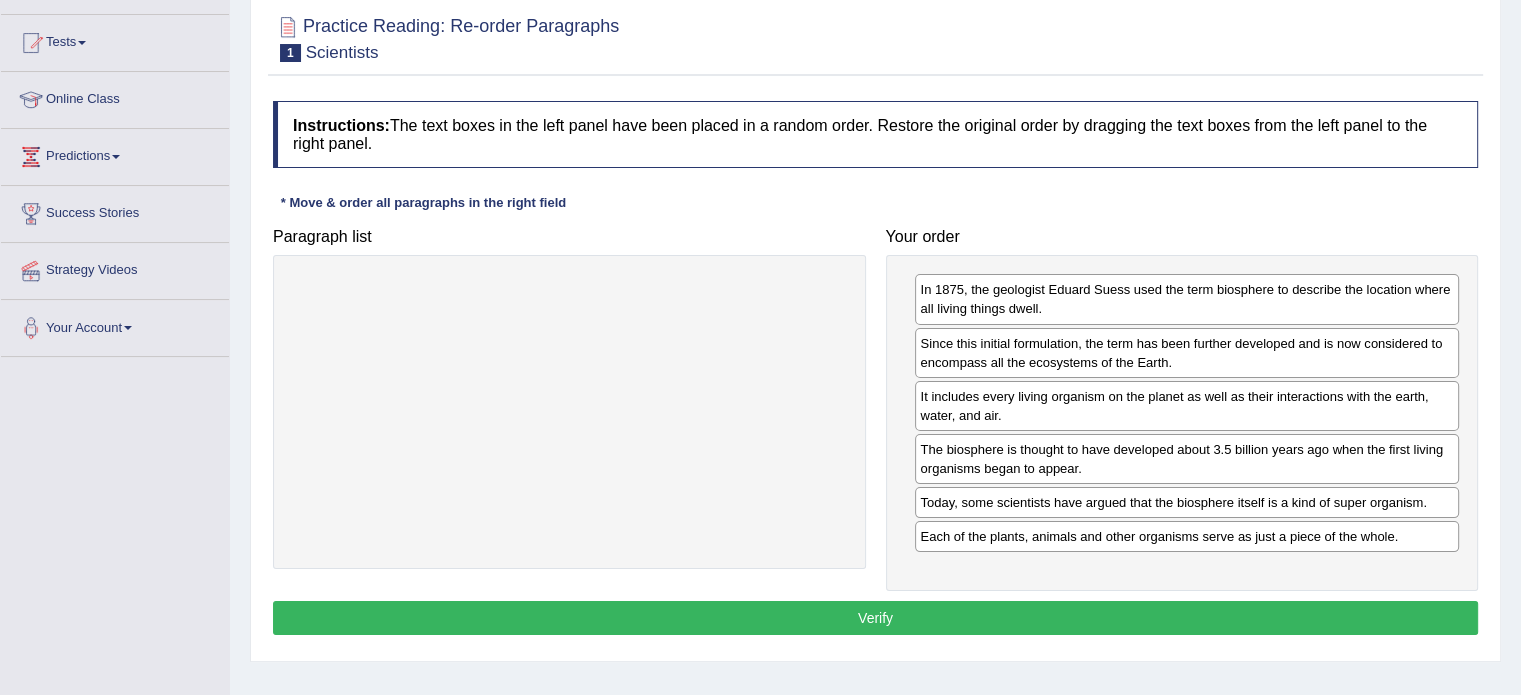 click on "Verify" at bounding box center (875, 618) 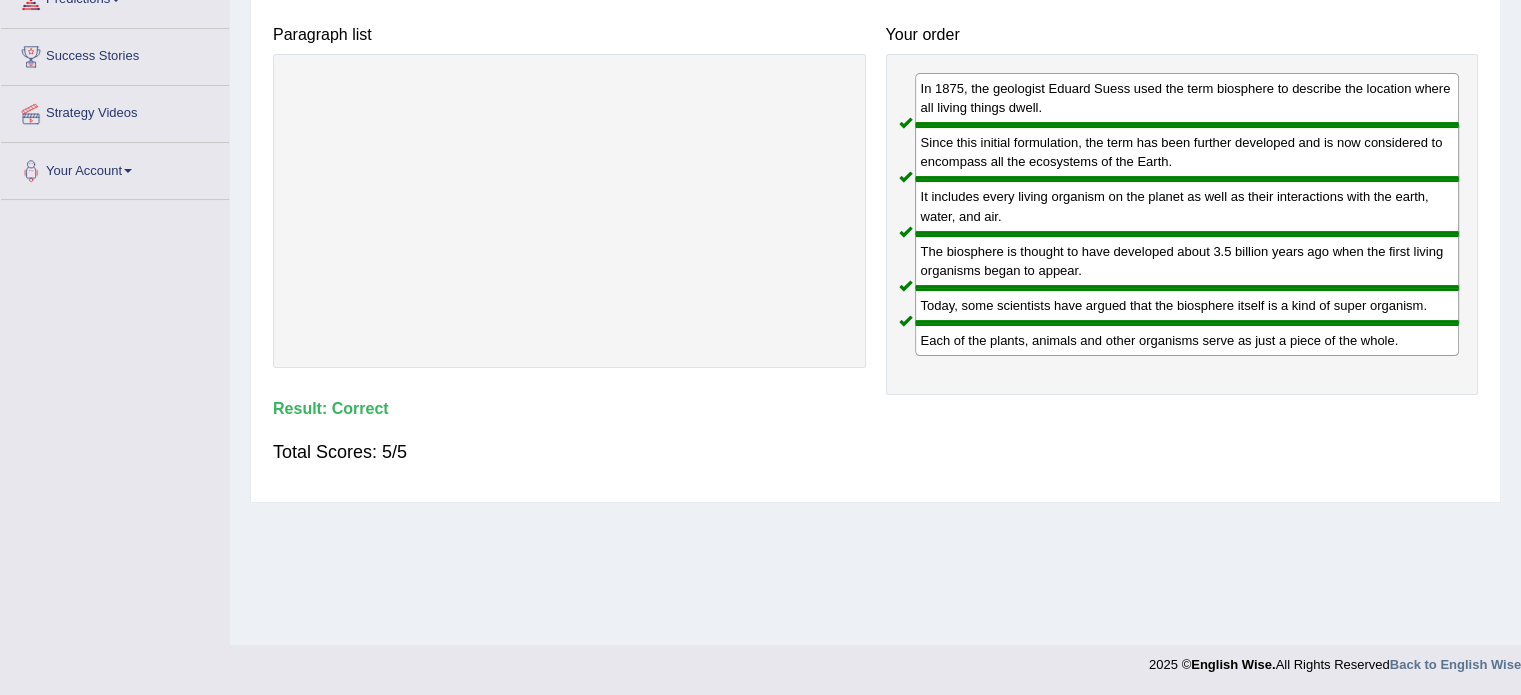 scroll, scrollTop: 0, scrollLeft: 0, axis: both 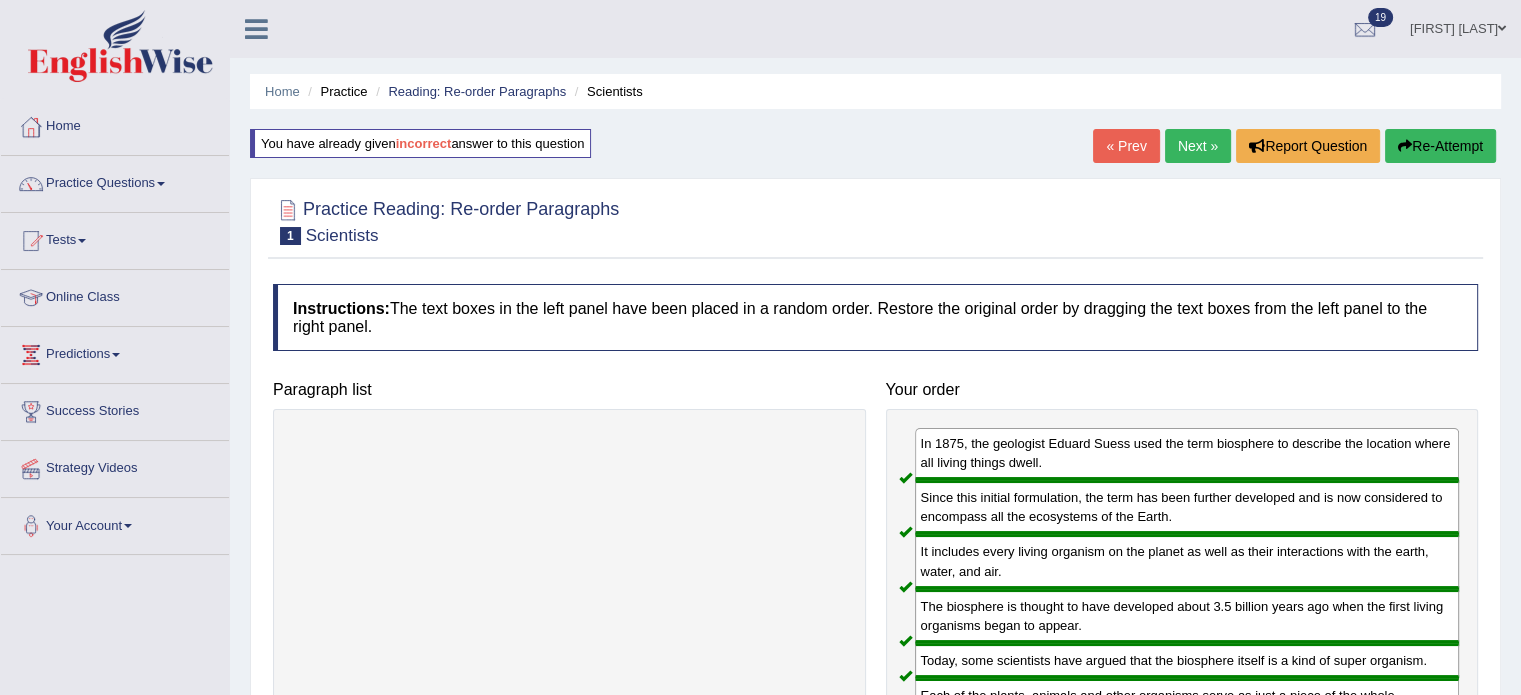 click on "Next »" at bounding box center (1198, 146) 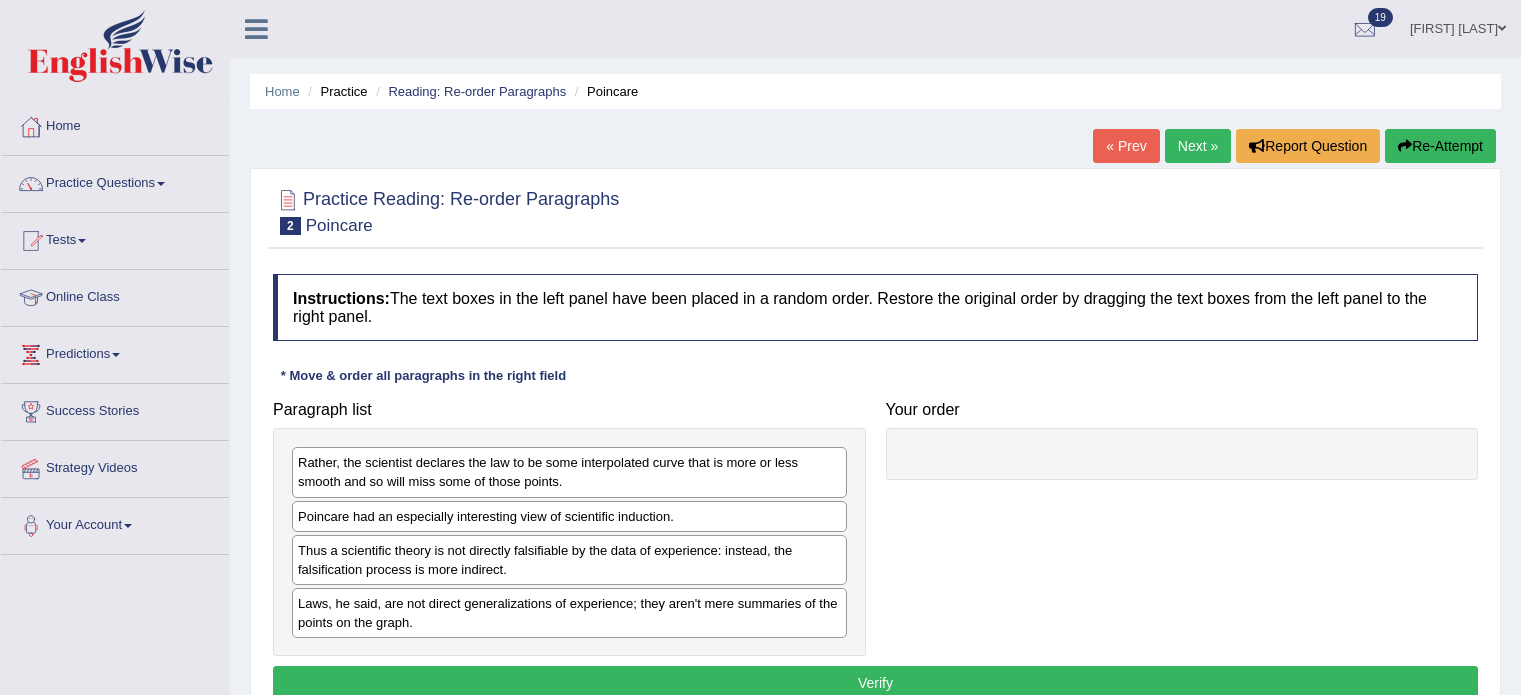scroll, scrollTop: 0, scrollLeft: 0, axis: both 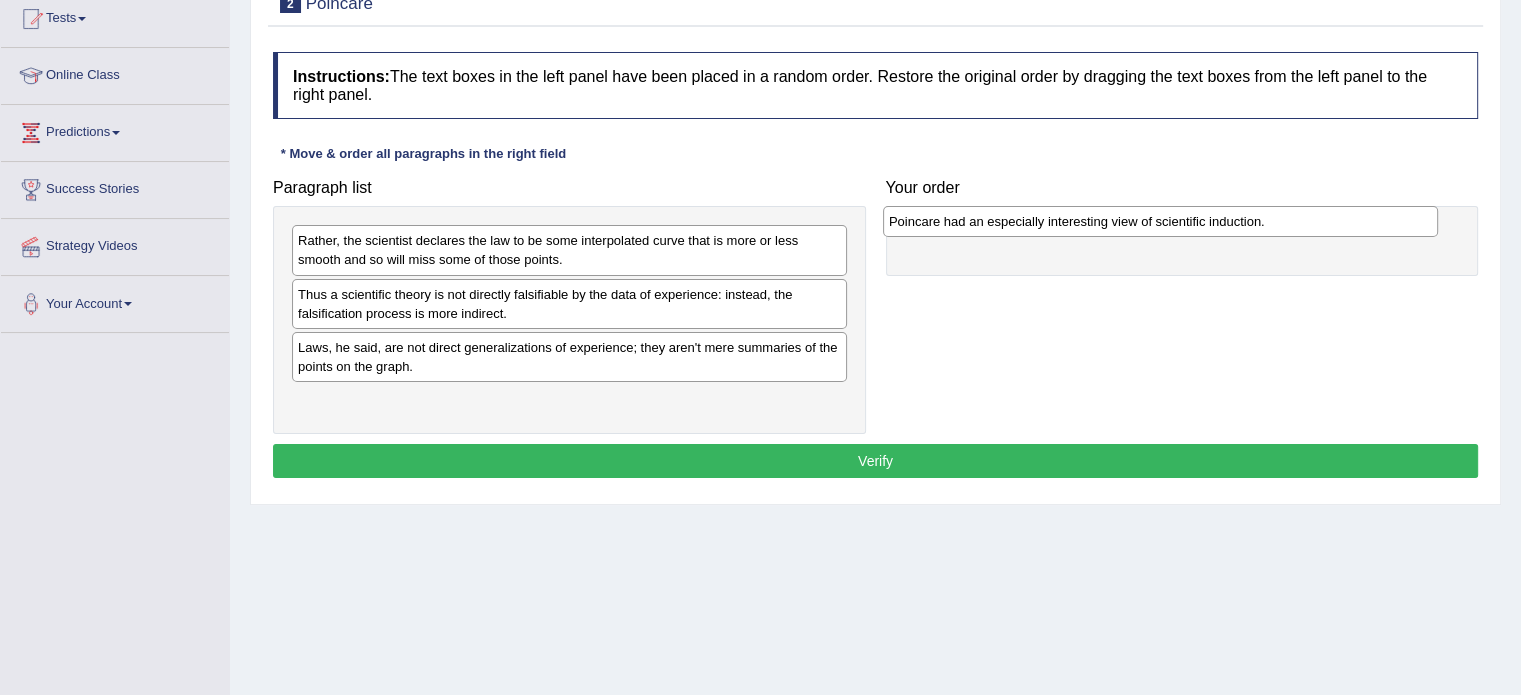 drag, startPoint x: 597, startPoint y: 289, endPoint x: 1185, endPoint y: 218, distance: 592.27106 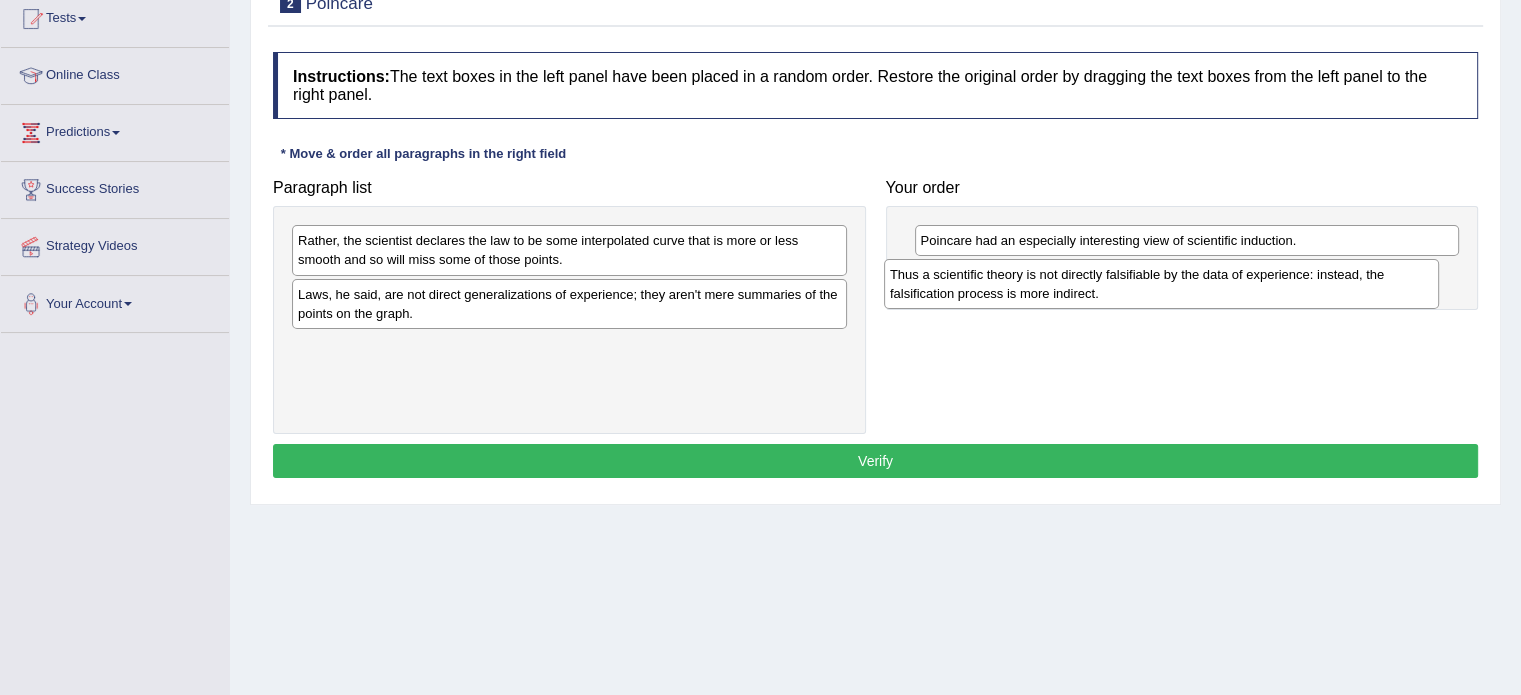drag, startPoint x: 450, startPoint y: 303, endPoint x: 1050, endPoint y: 284, distance: 600.3008 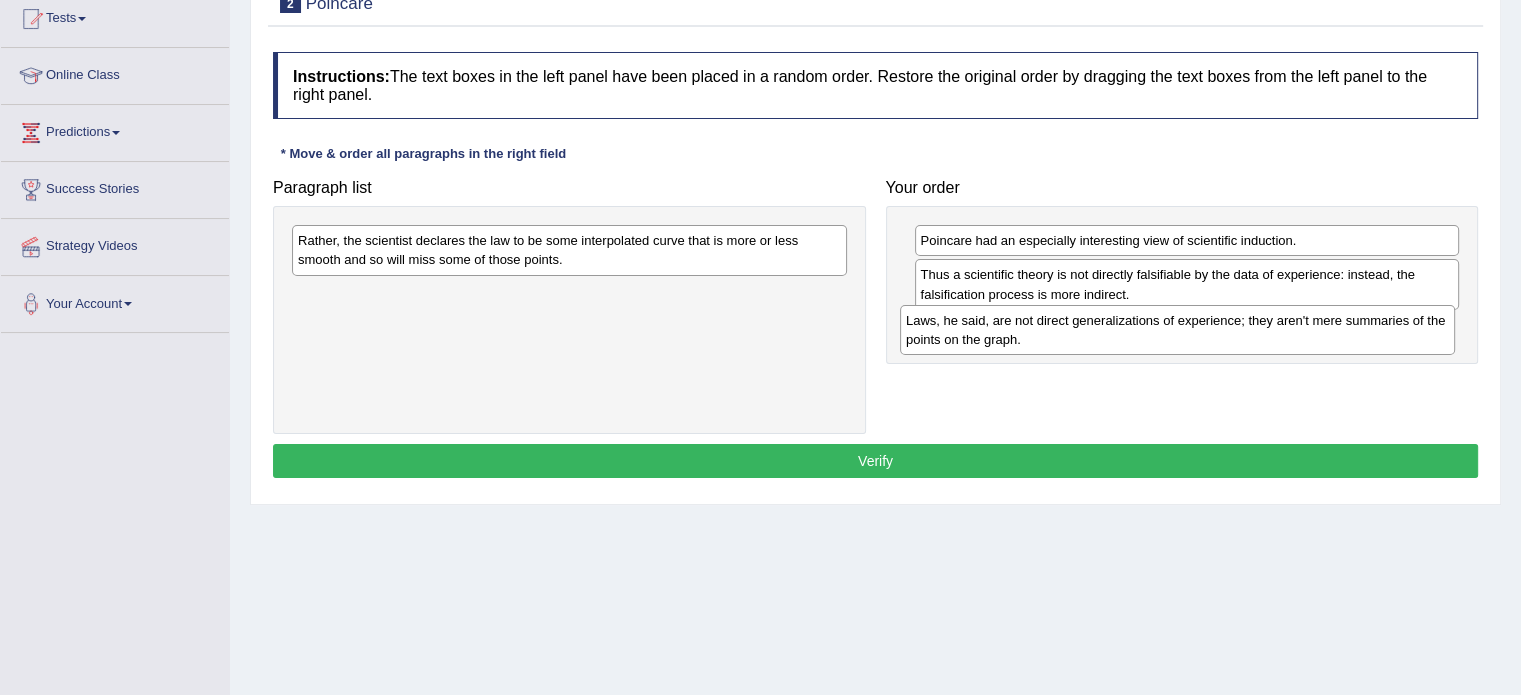 drag, startPoint x: 612, startPoint y: 300, endPoint x: 1218, endPoint y: 327, distance: 606.6012 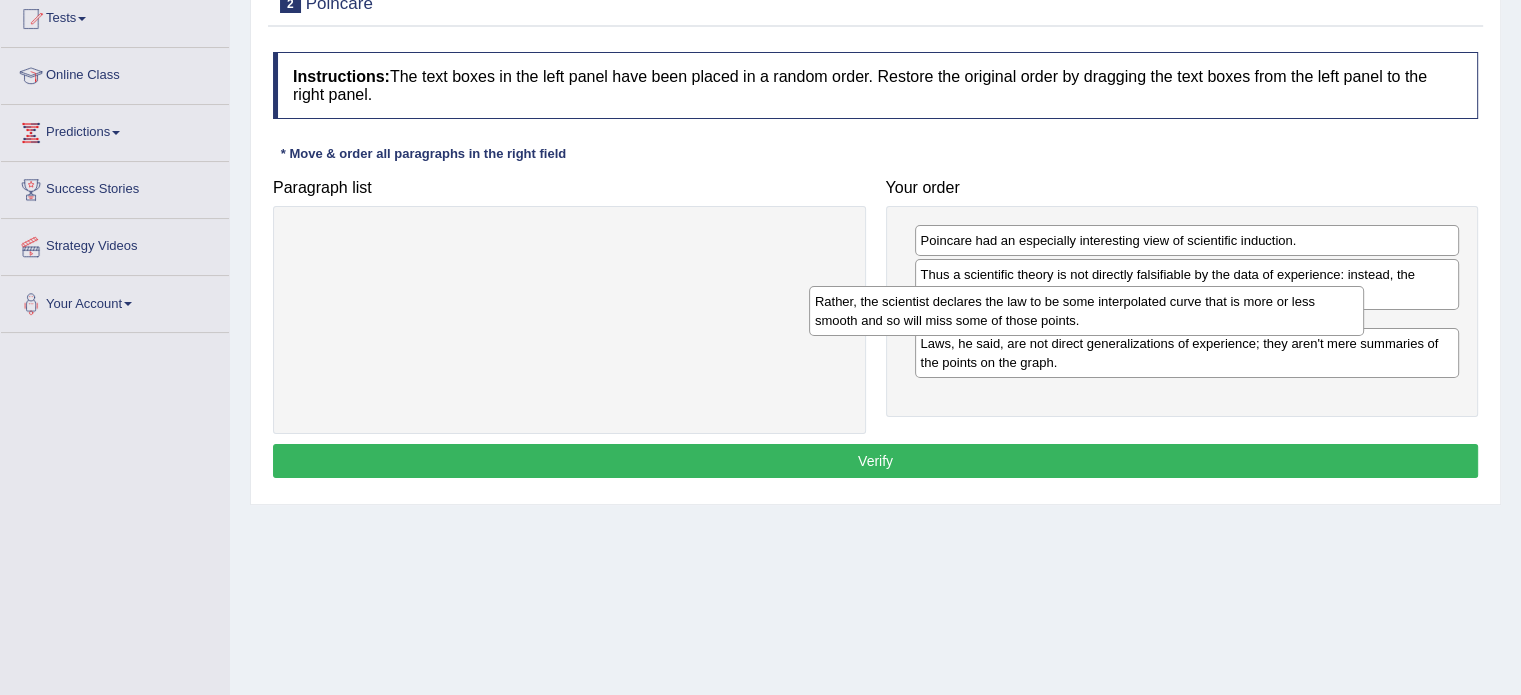 drag, startPoint x: 676, startPoint y: 251, endPoint x: 1192, endPoint y: 312, distance: 519.59314 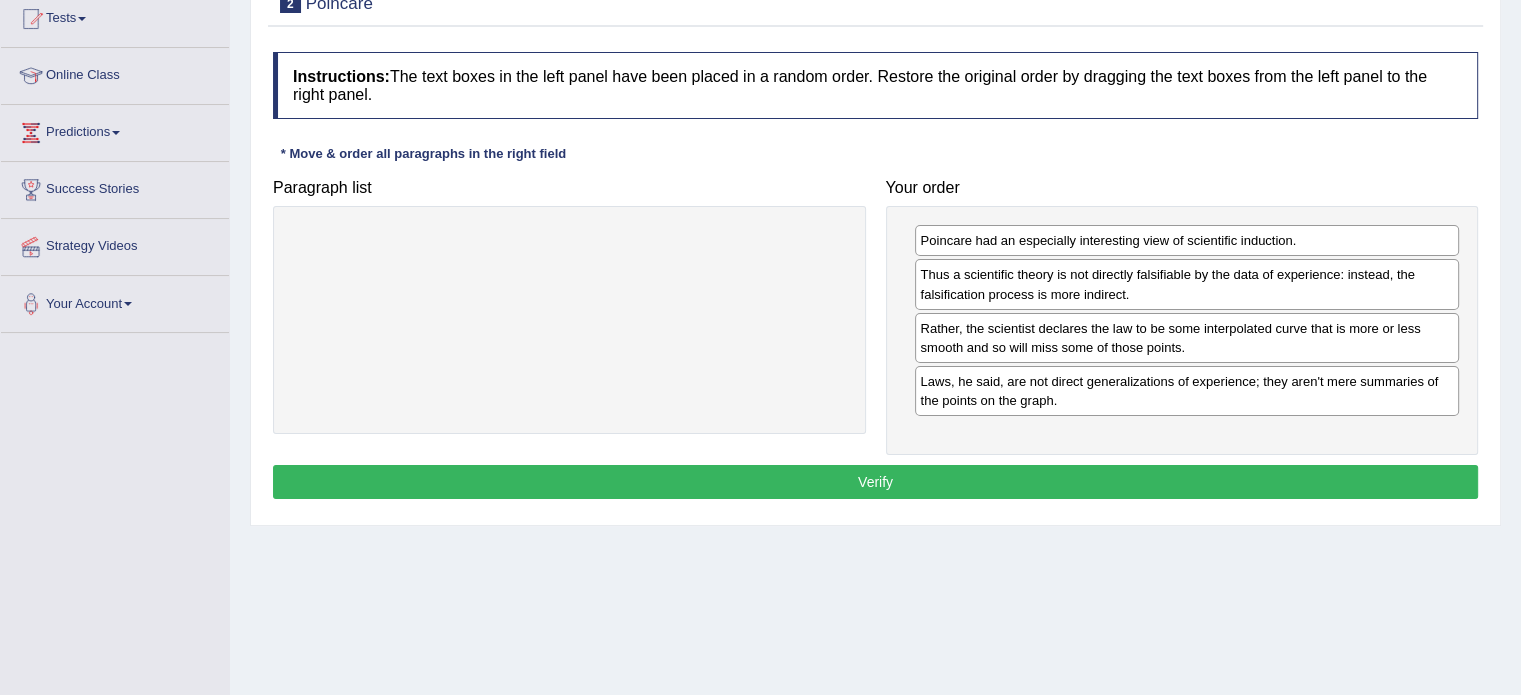 click on "Verify" at bounding box center (875, 482) 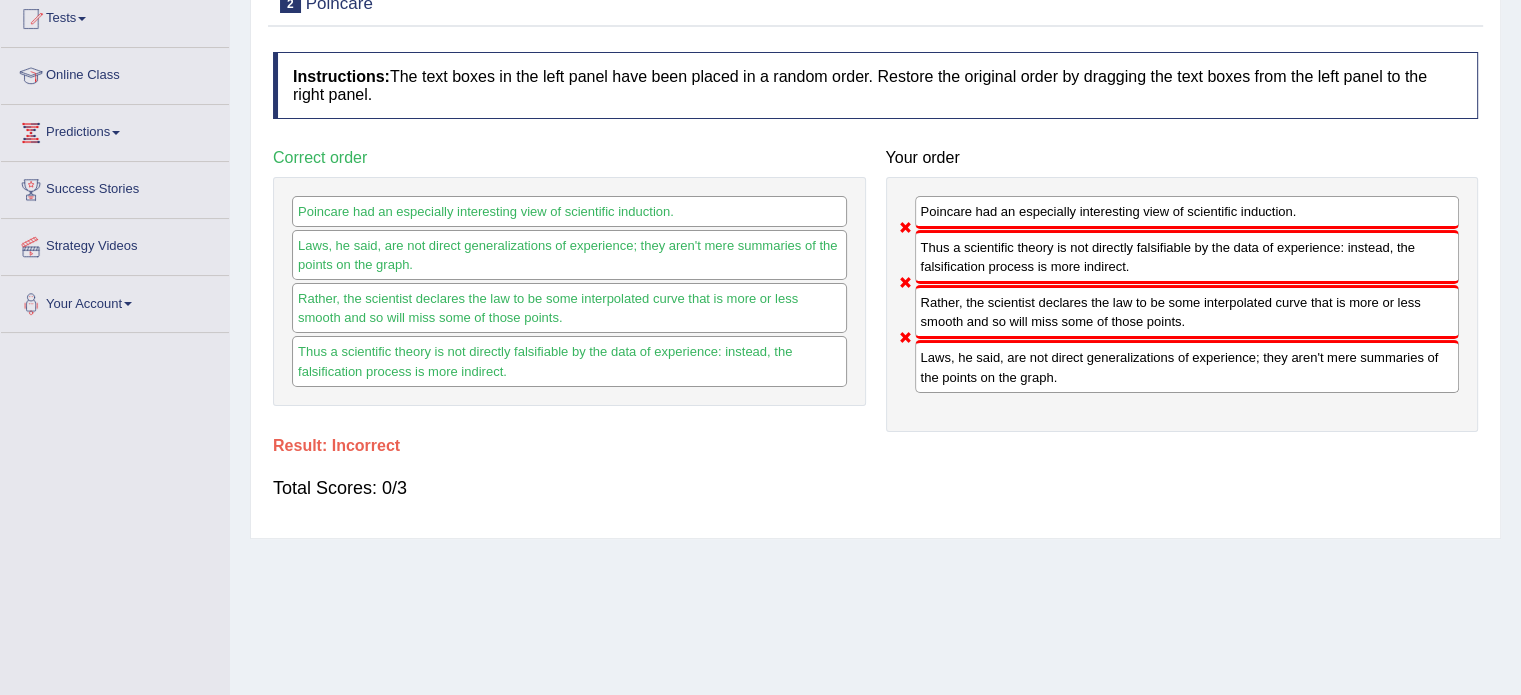 scroll, scrollTop: 0, scrollLeft: 0, axis: both 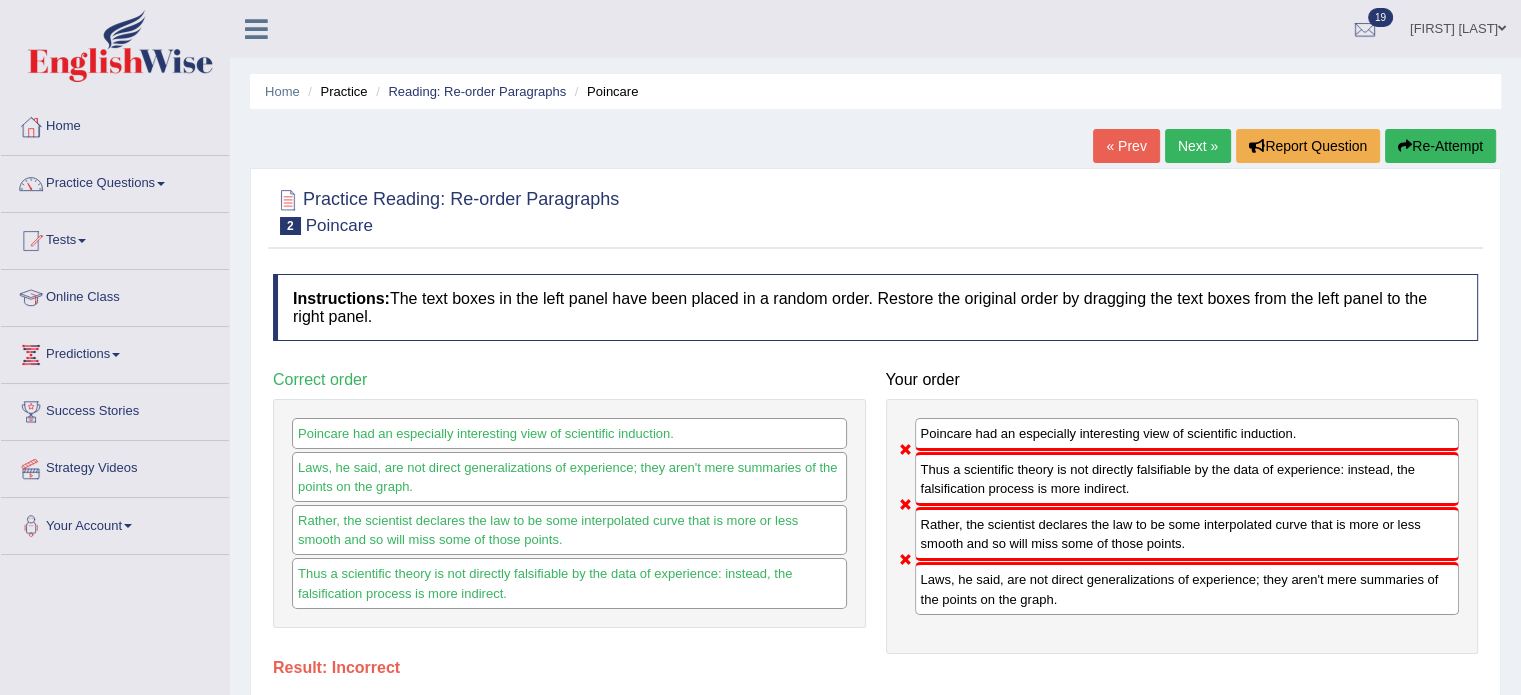 click on "Re-Attempt" at bounding box center [1440, 146] 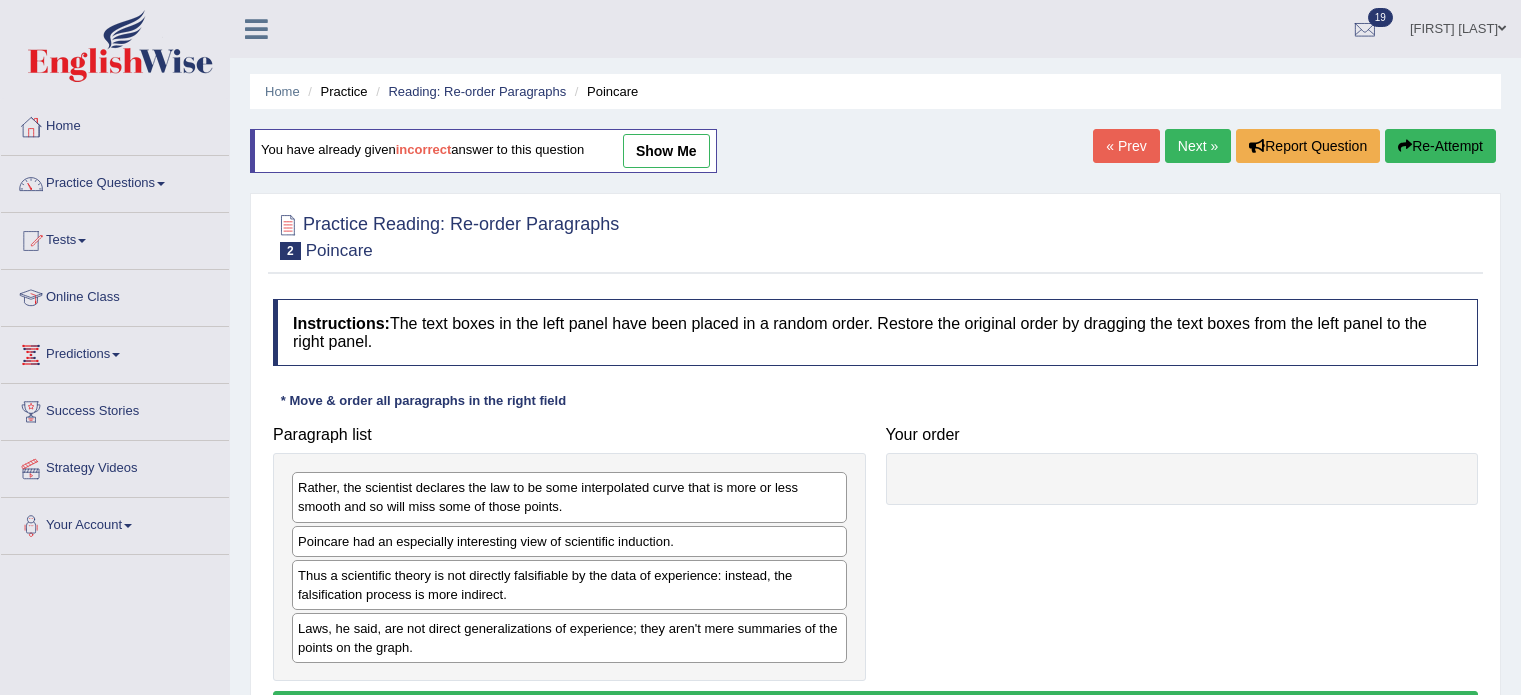 scroll, scrollTop: 0, scrollLeft: 0, axis: both 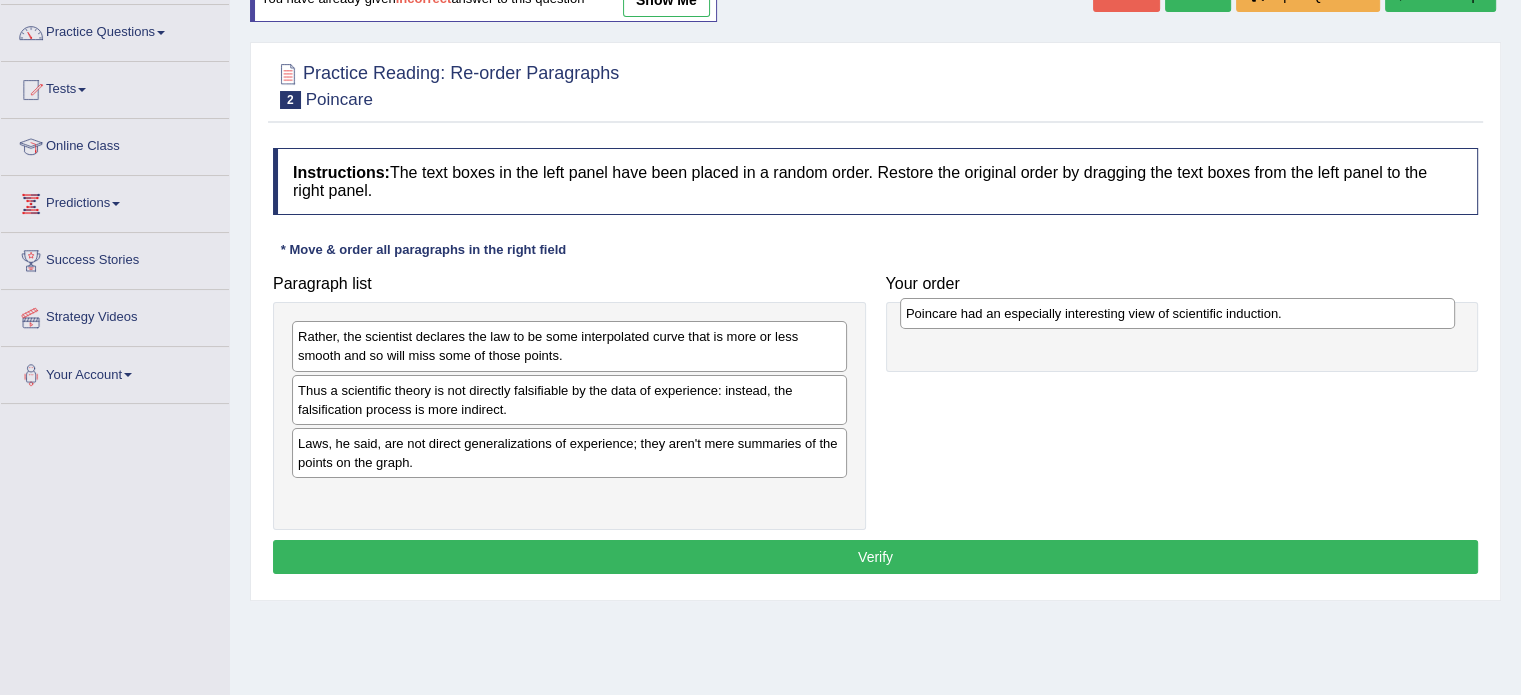 drag, startPoint x: 672, startPoint y: 395, endPoint x: 1279, endPoint y: 319, distance: 611.7393 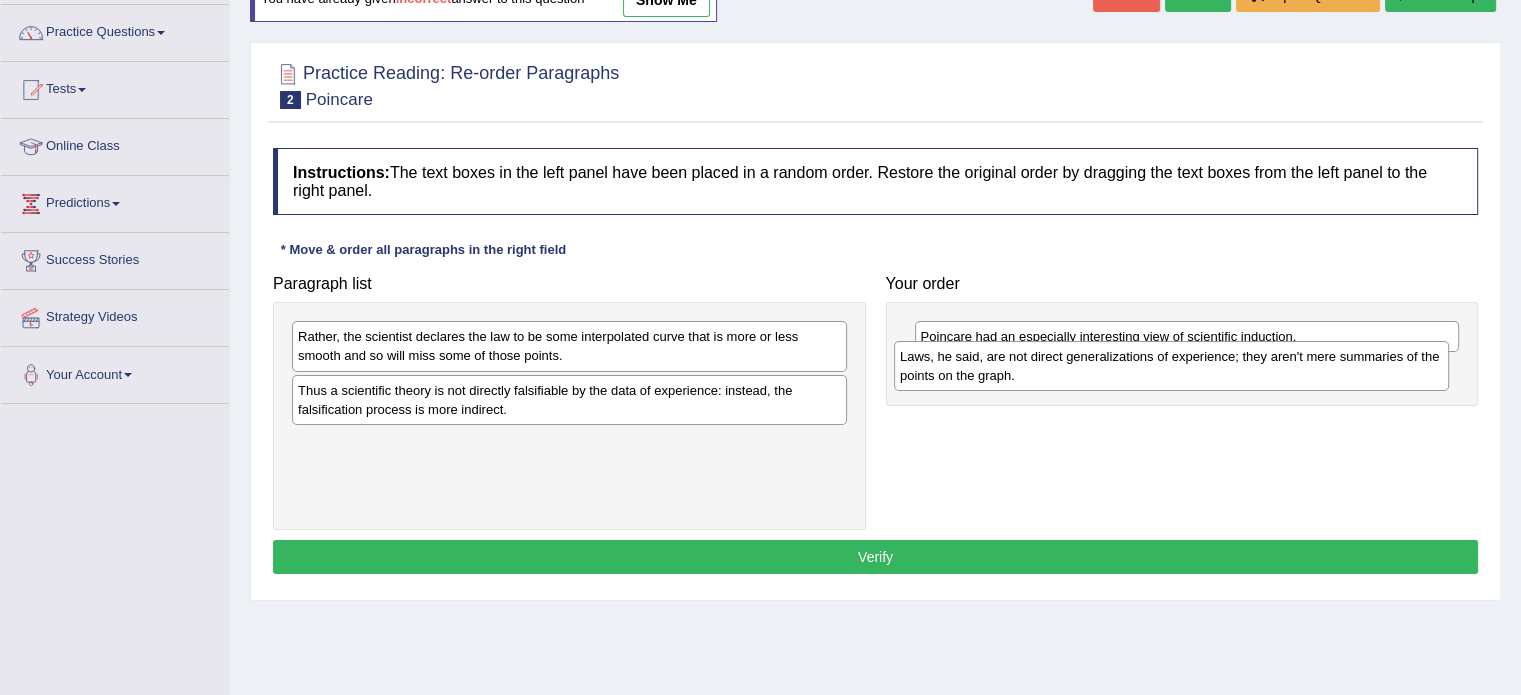 drag, startPoint x: 695, startPoint y: 450, endPoint x: 1297, endPoint y: 365, distance: 607.9712 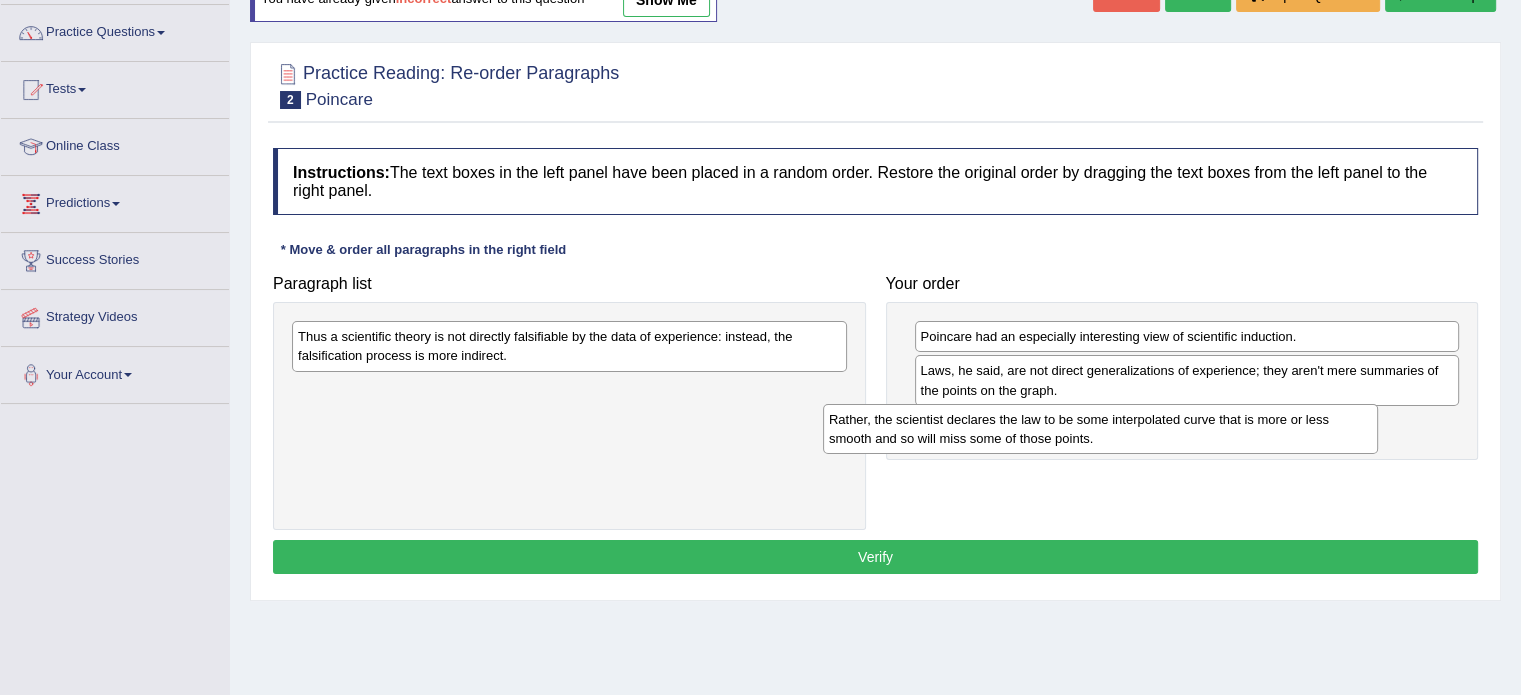 drag, startPoint x: 614, startPoint y: 353, endPoint x: 1146, endPoint y: 436, distance: 538.43567 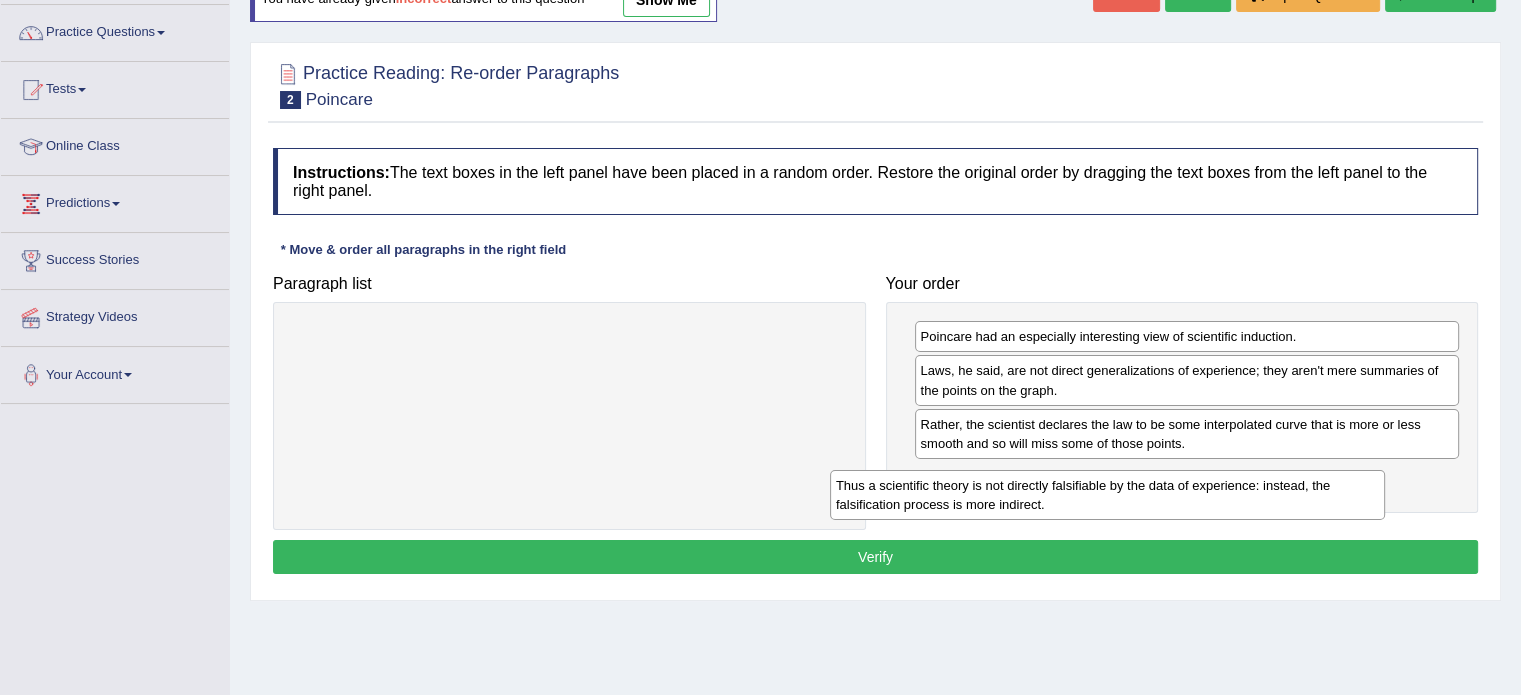 drag, startPoint x: 788, startPoint y: 348, endPoint x: 1332, endPoint y: 494, distance: 563.2513 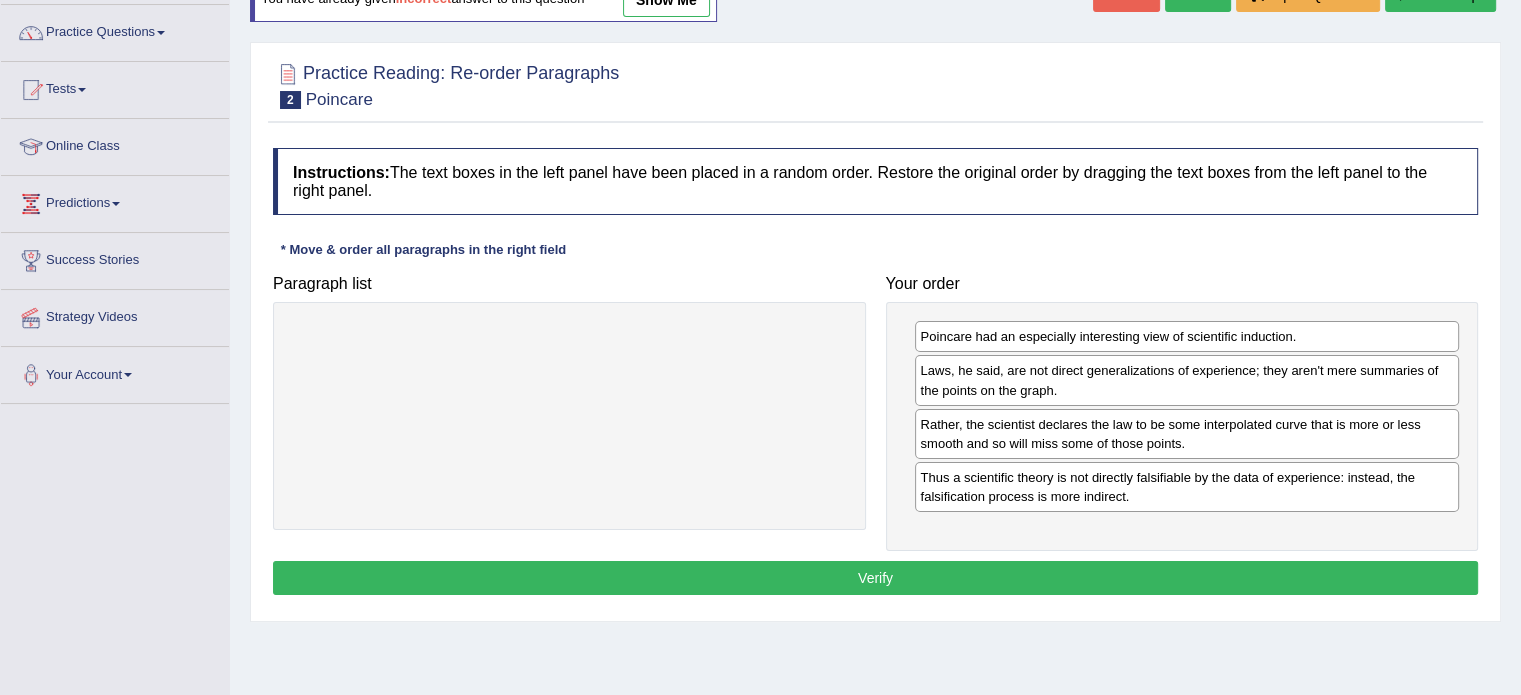 click on "Verify" at bounding box center [875, 578] 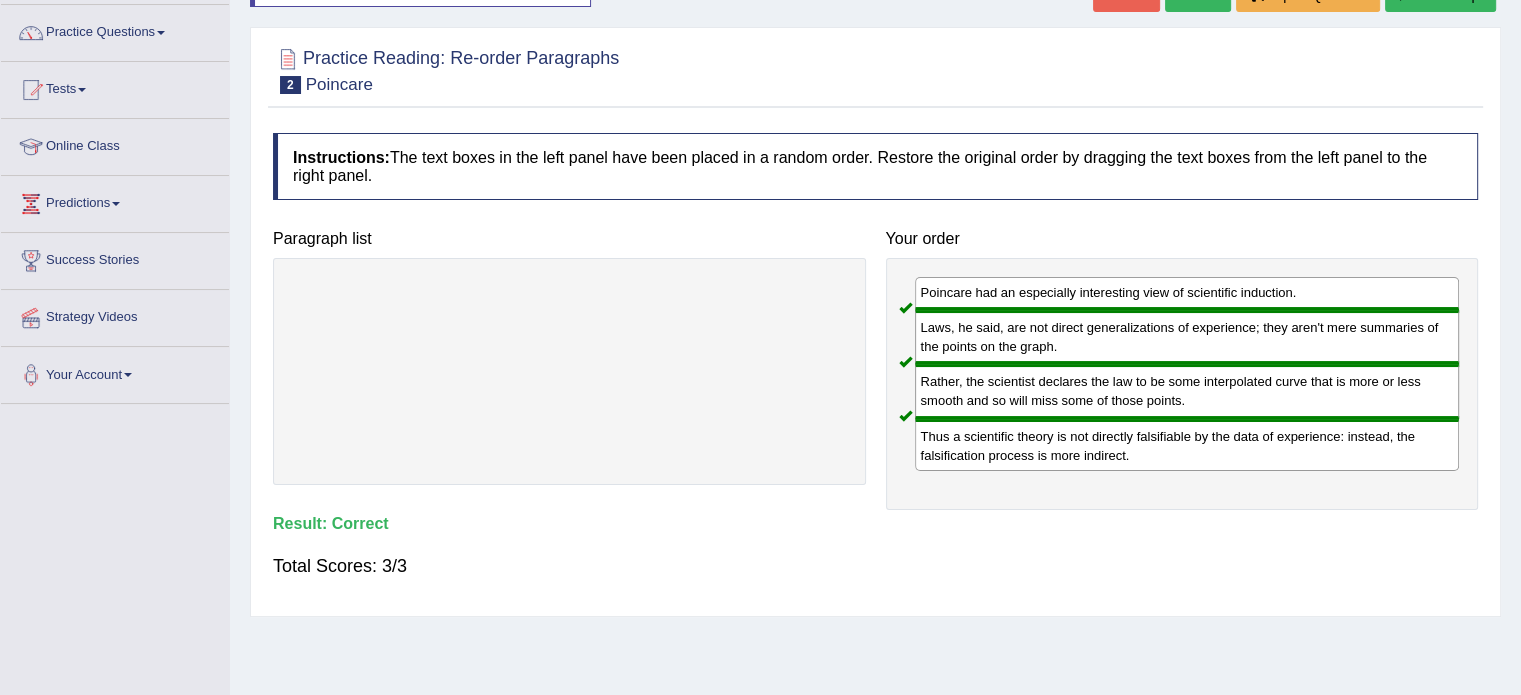 scroll, scrollTop: 0, scrollLeft: 0, axis: both 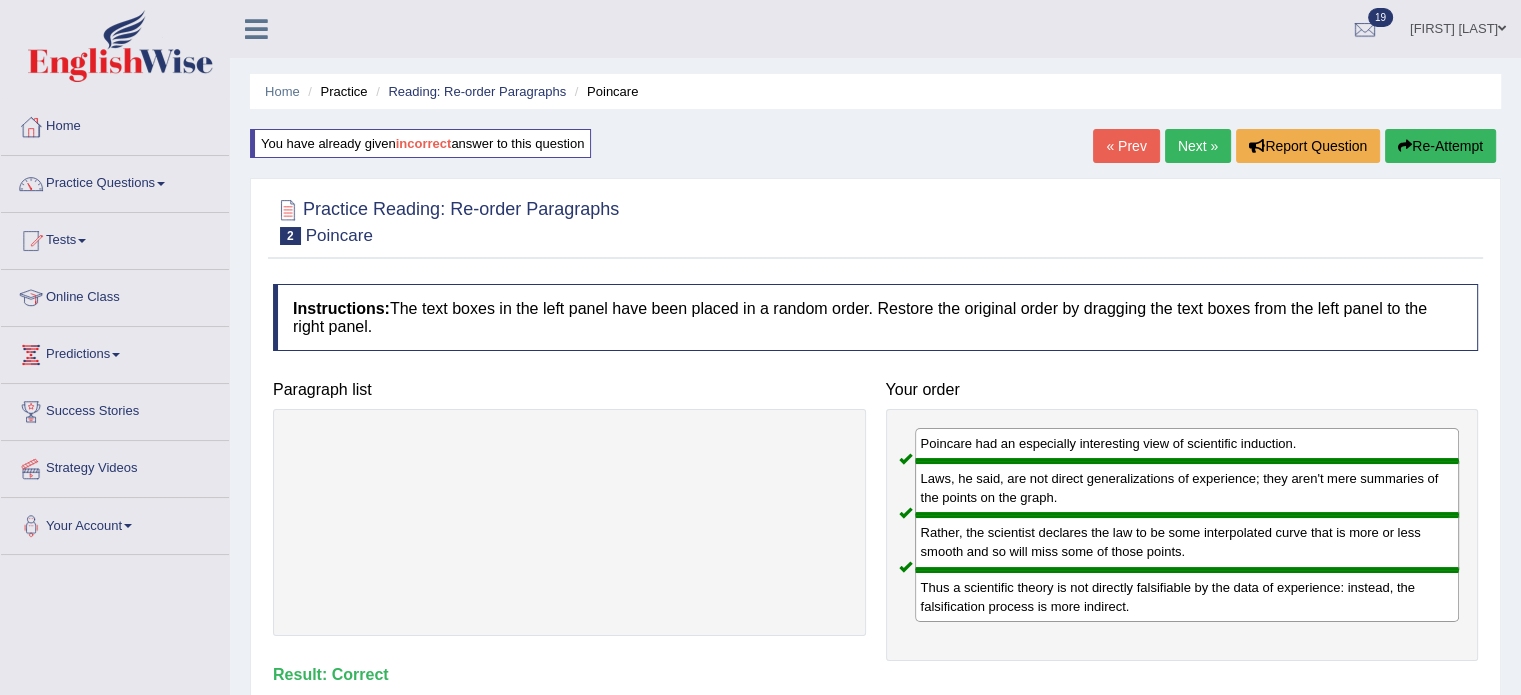 click on "Next »" at bounding box center [1198, 146] 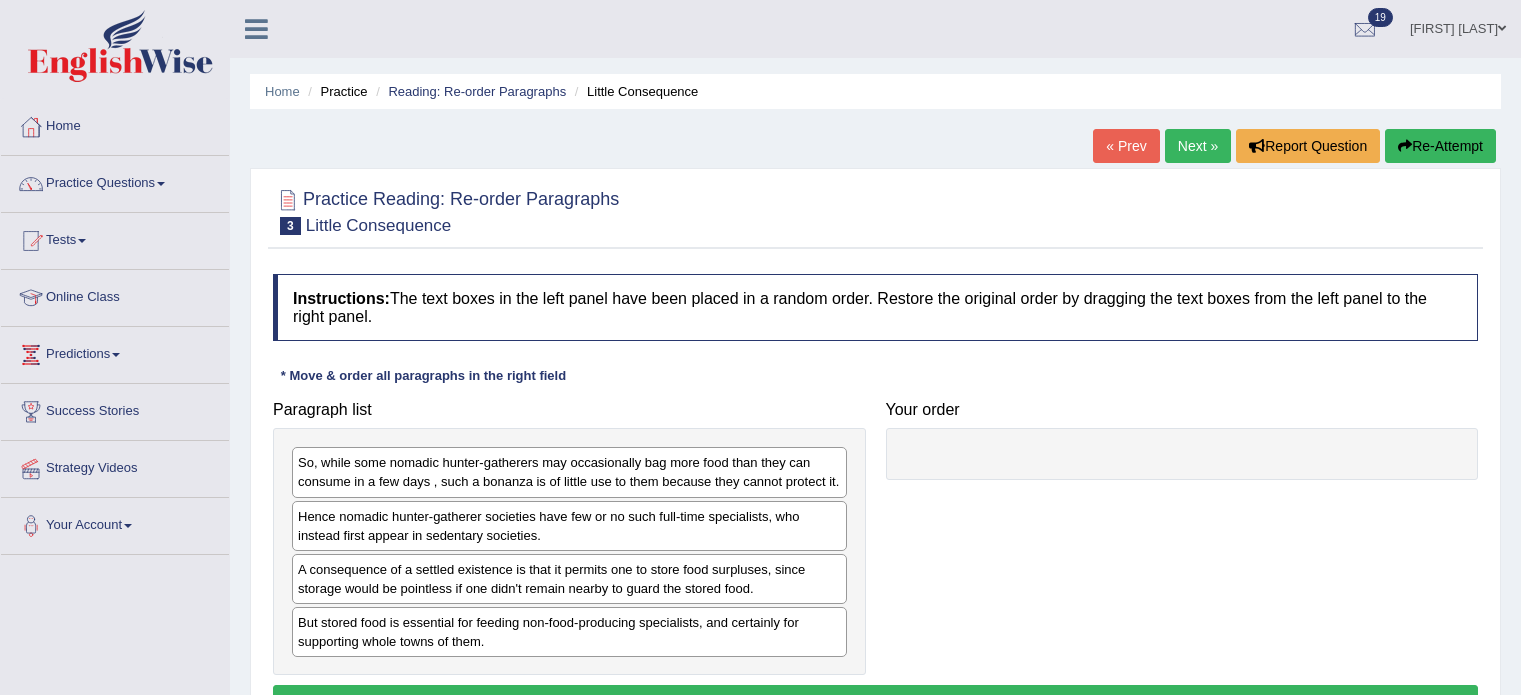 scroll, scrollTop: 0, scrollLeft: 0, axis: both 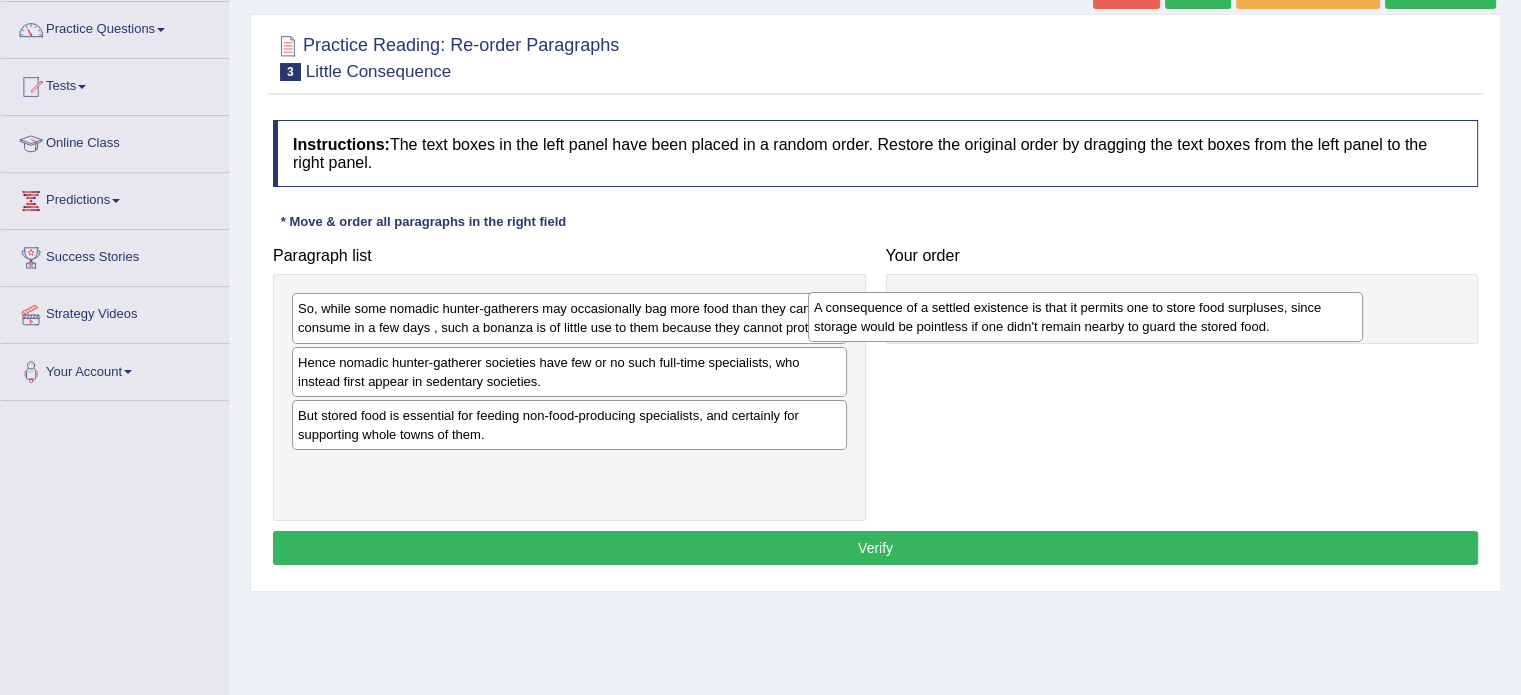 drag, startPoint x: 562, startPoint y: 427, endPoint x: 1087, endPoint y: 326, distance: 534.62695 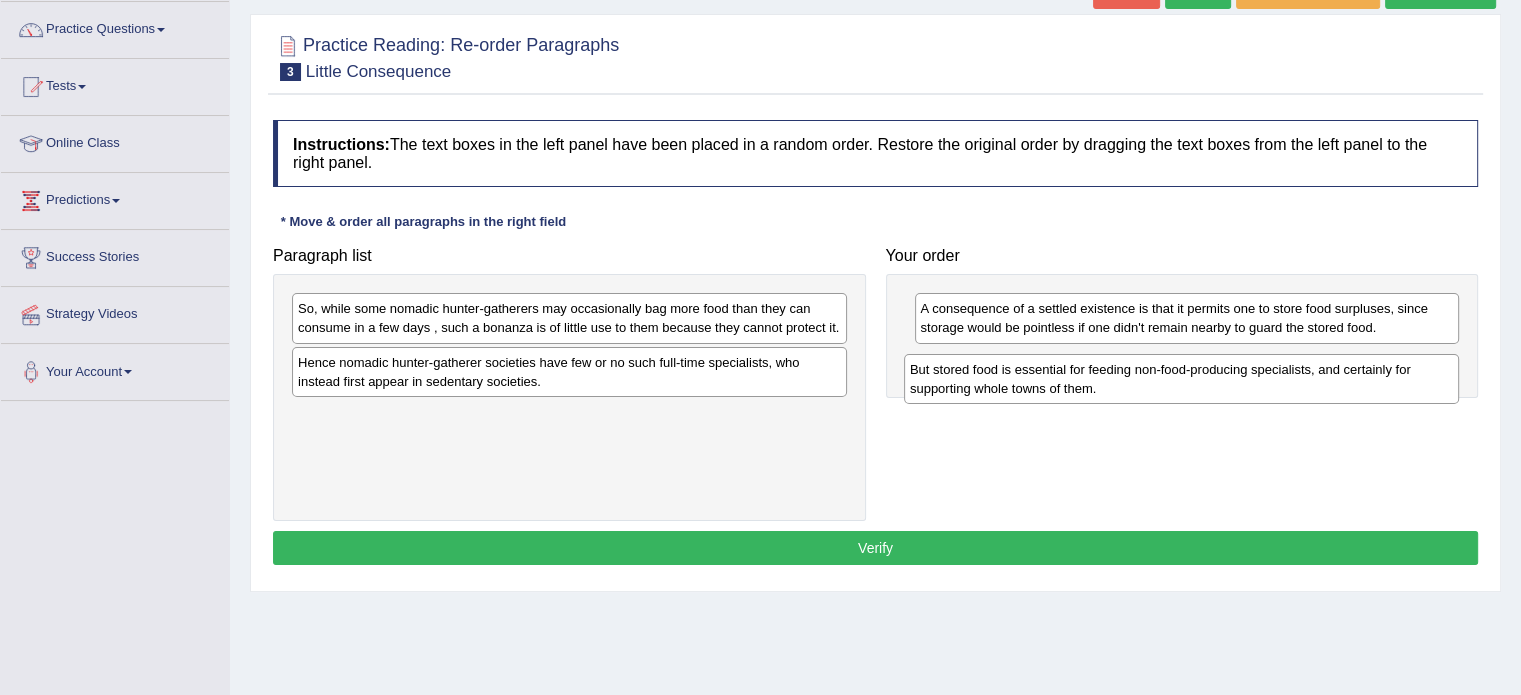 drag, startPoint x: 500, startPoint y: 435, endPoint x: 1107, endPoint y: 388, distance: 608.8169 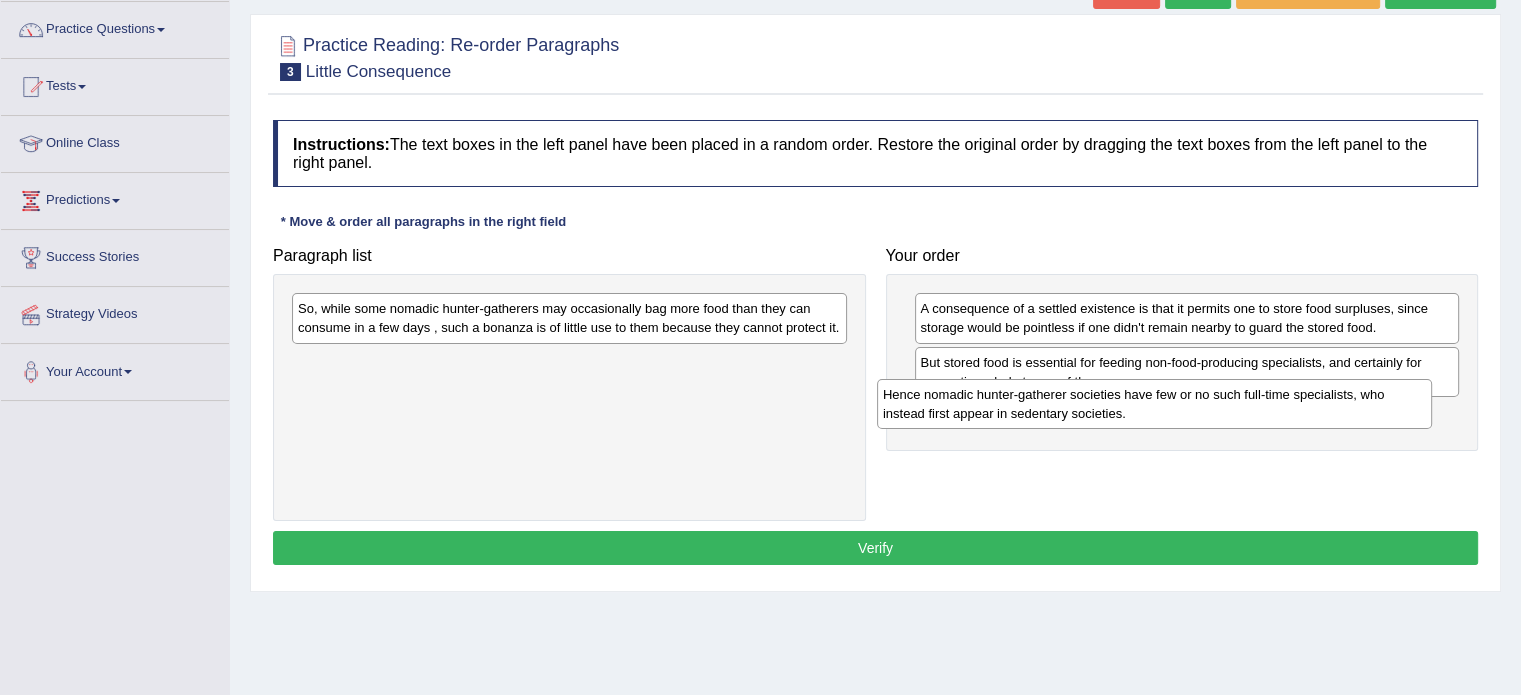 drag, startPoint x: 547, startPoint y: 371, endPoint x: 1132, endPoint y: 407, distance: 586.1066 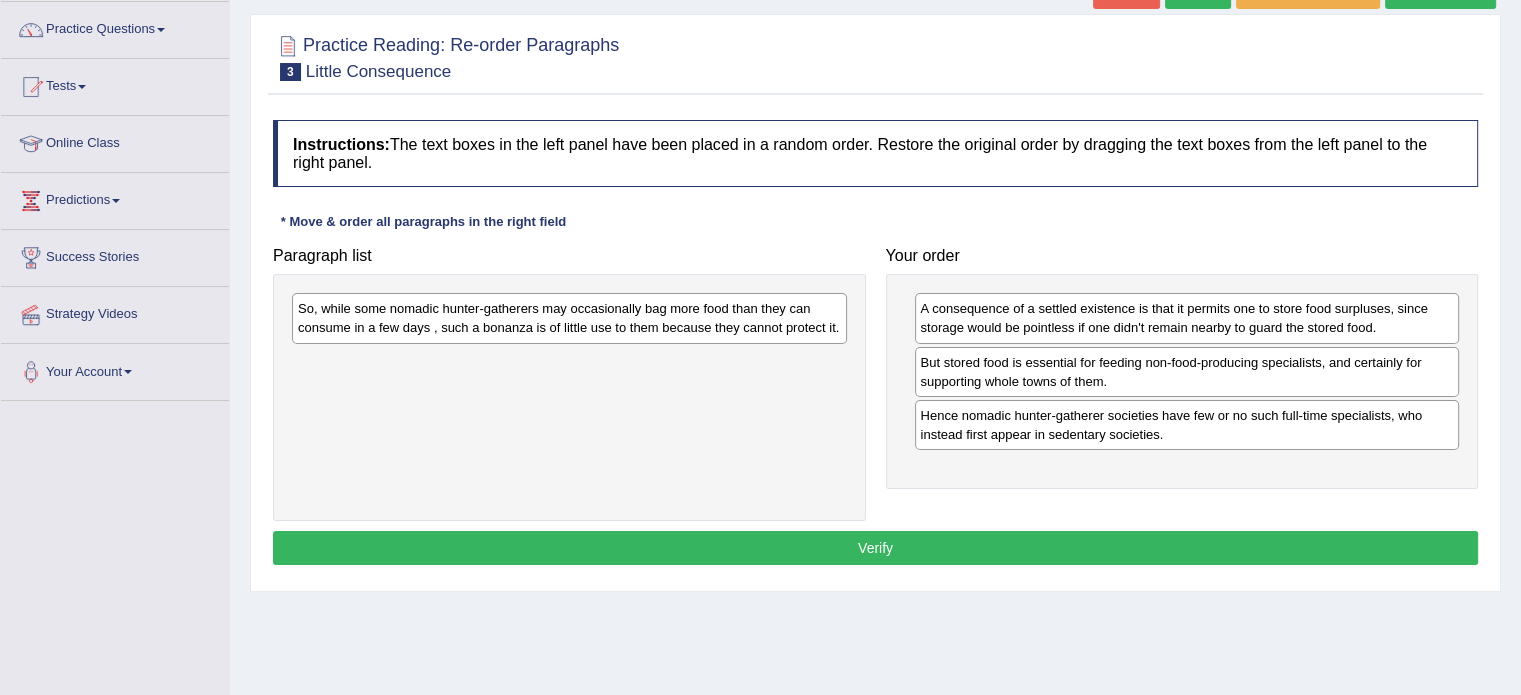 scroll, scrollTop: 154, scrollLeft: 0, axis: vertical 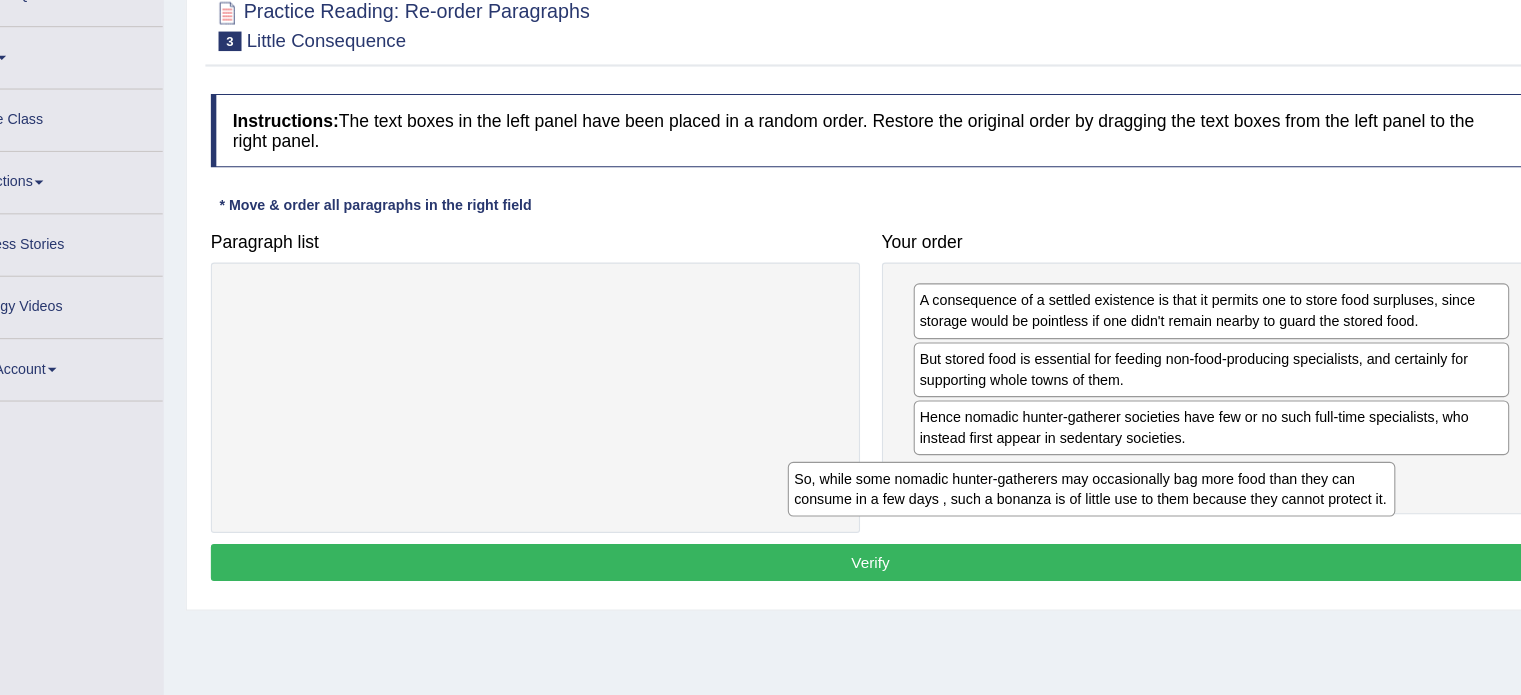 drag, startPoint x: 743, startPoint y: 326, endPoint x: 1281, endPoint y: 488, distance: 561.8612 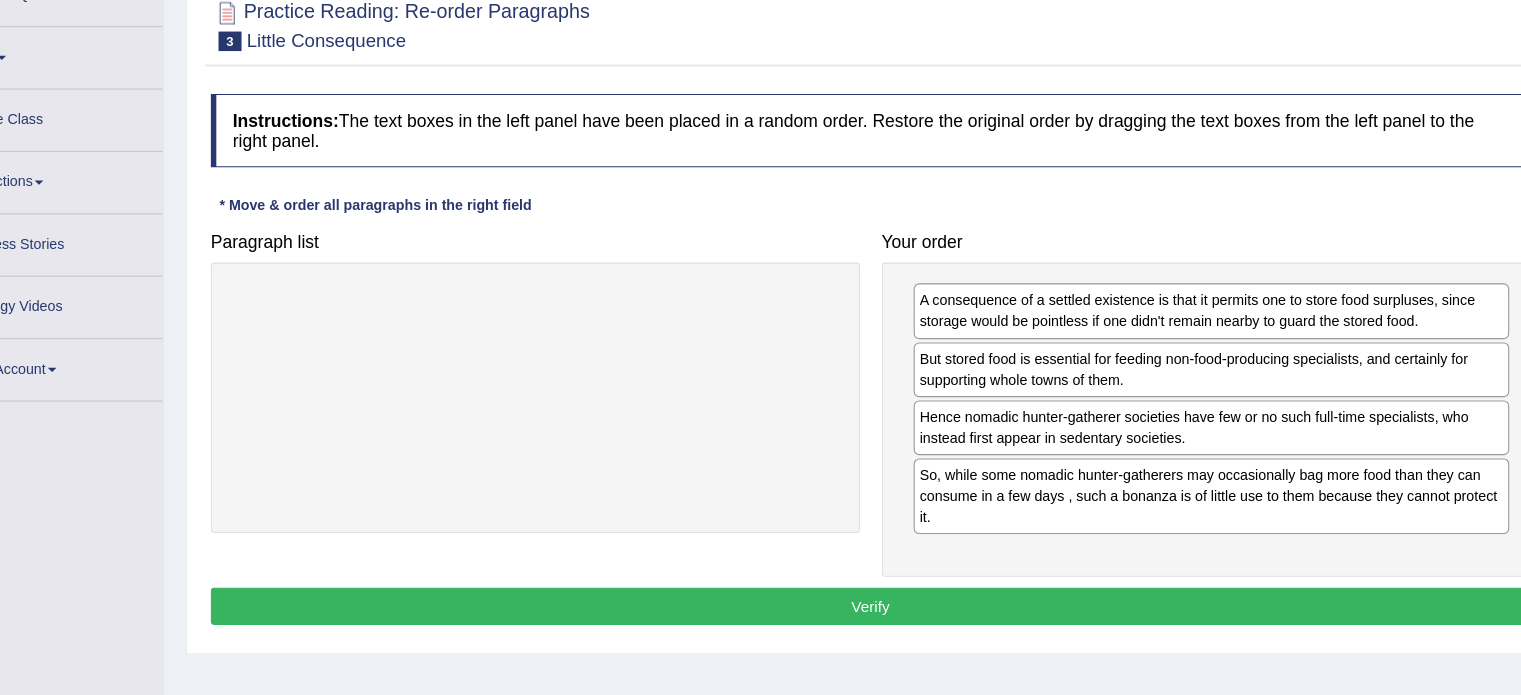 click on "Verify" at bounding box center [875, 588] 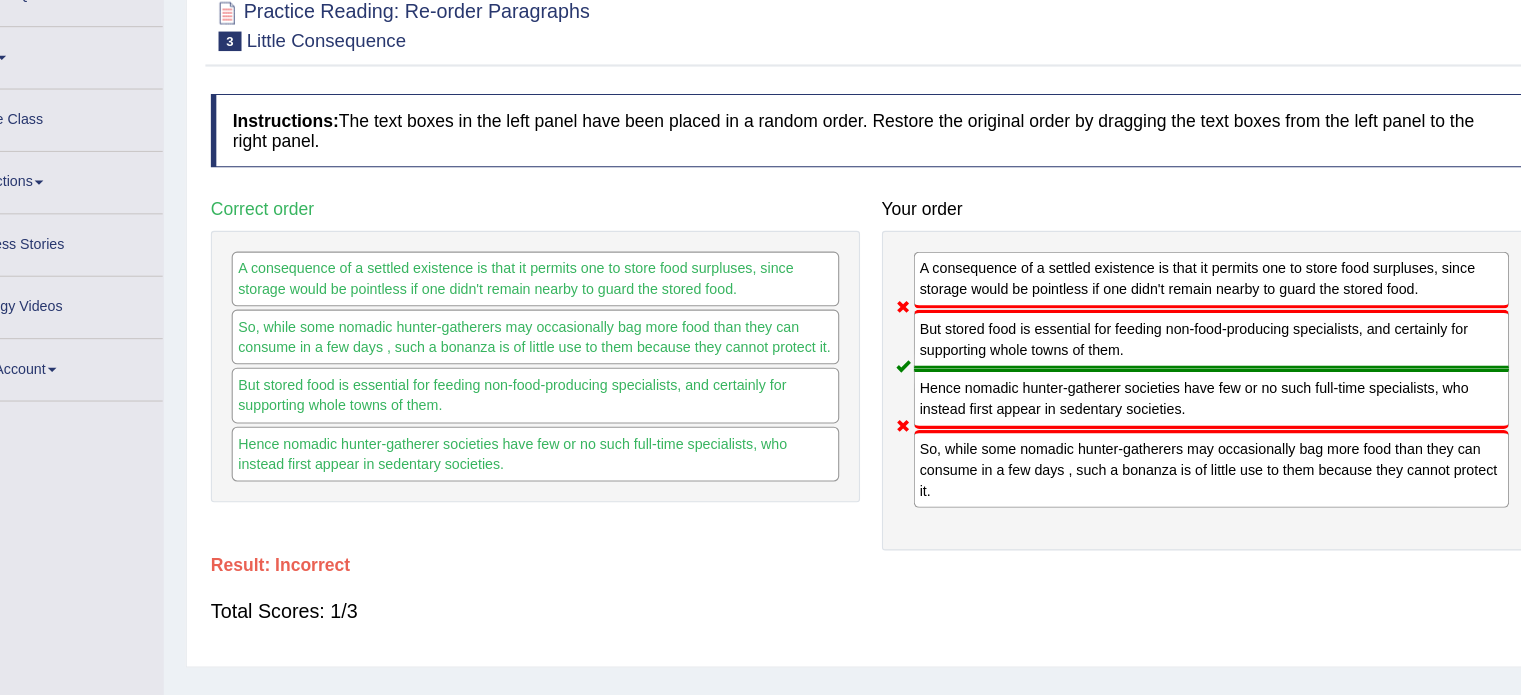 scroll, scrollTop: 0, scrollLeft: 0, axis: both 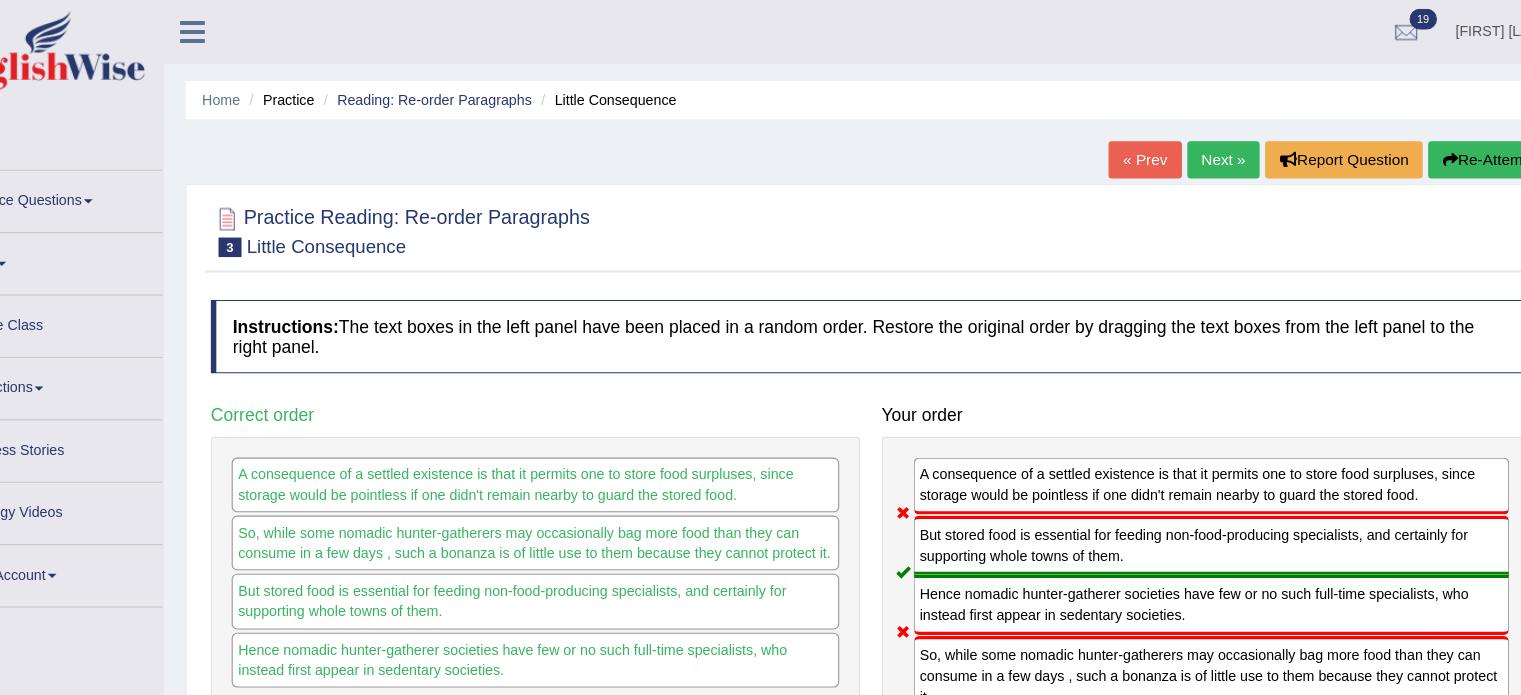 click on "Re-Attempt" at bounding box center (1440, 146) 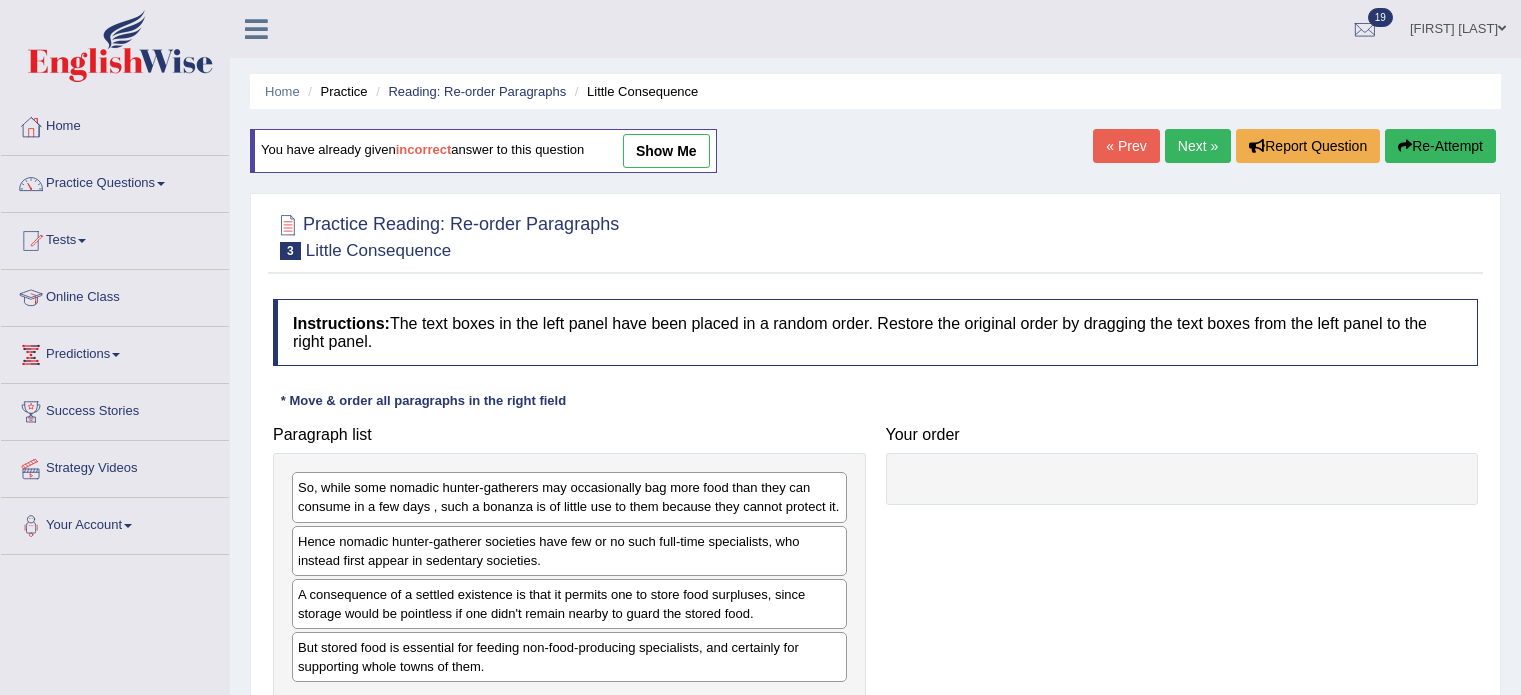 scroll, scrollTop: 0, scrollLeft: 0, axis: both 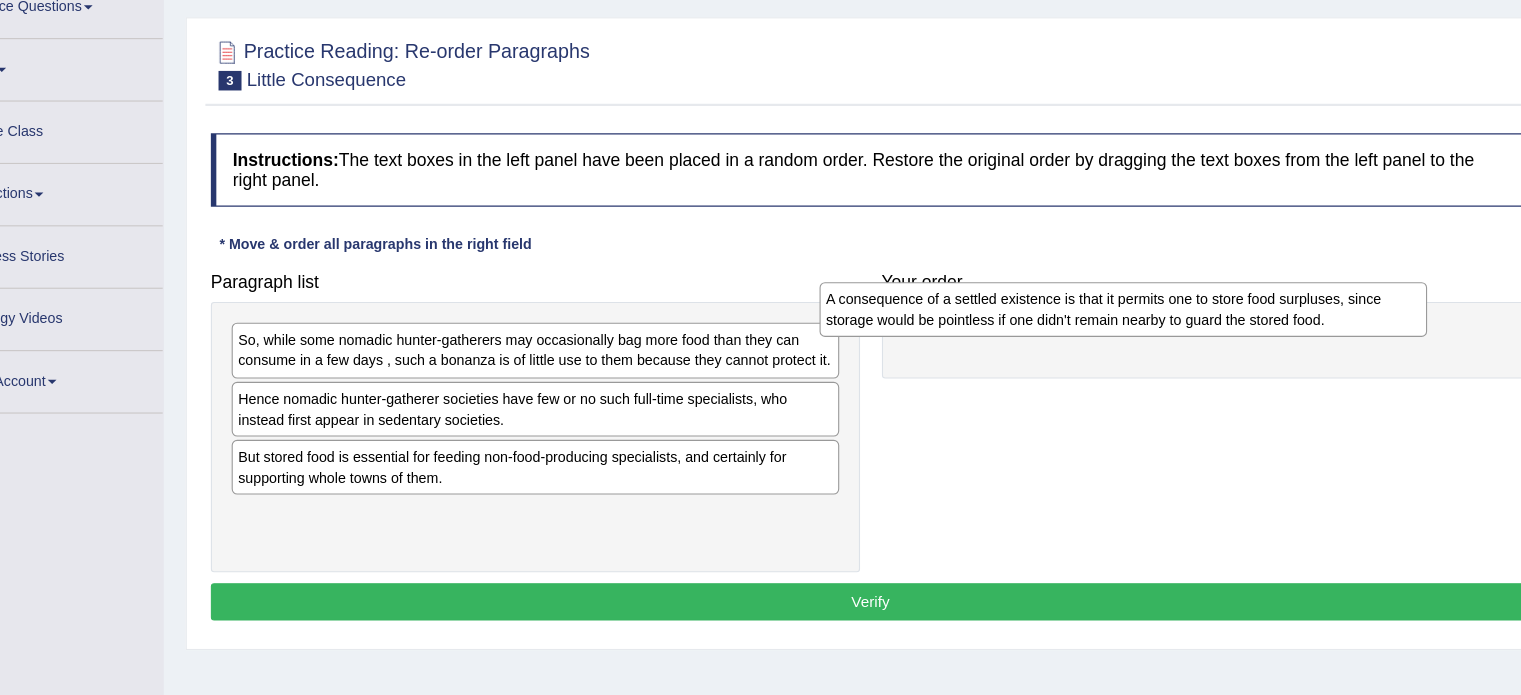 drag, startPoint x: 510, startPoint y: 471, endPoint x: 1048, endPoint y: 329, distance: 556.4243 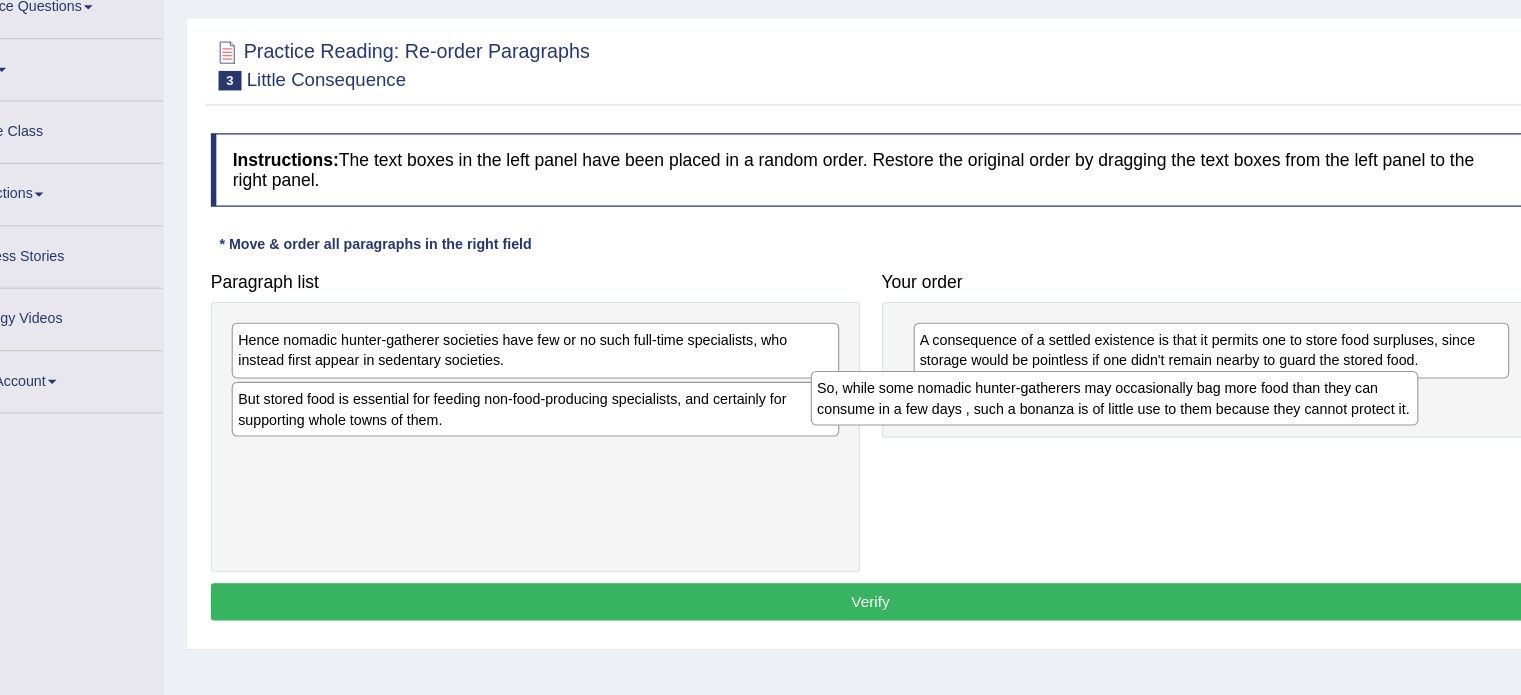 drag, startPoint x: 604, startPoint y: 368, endPoint x: 1139, endPoint y: 412, distance: 536.8063 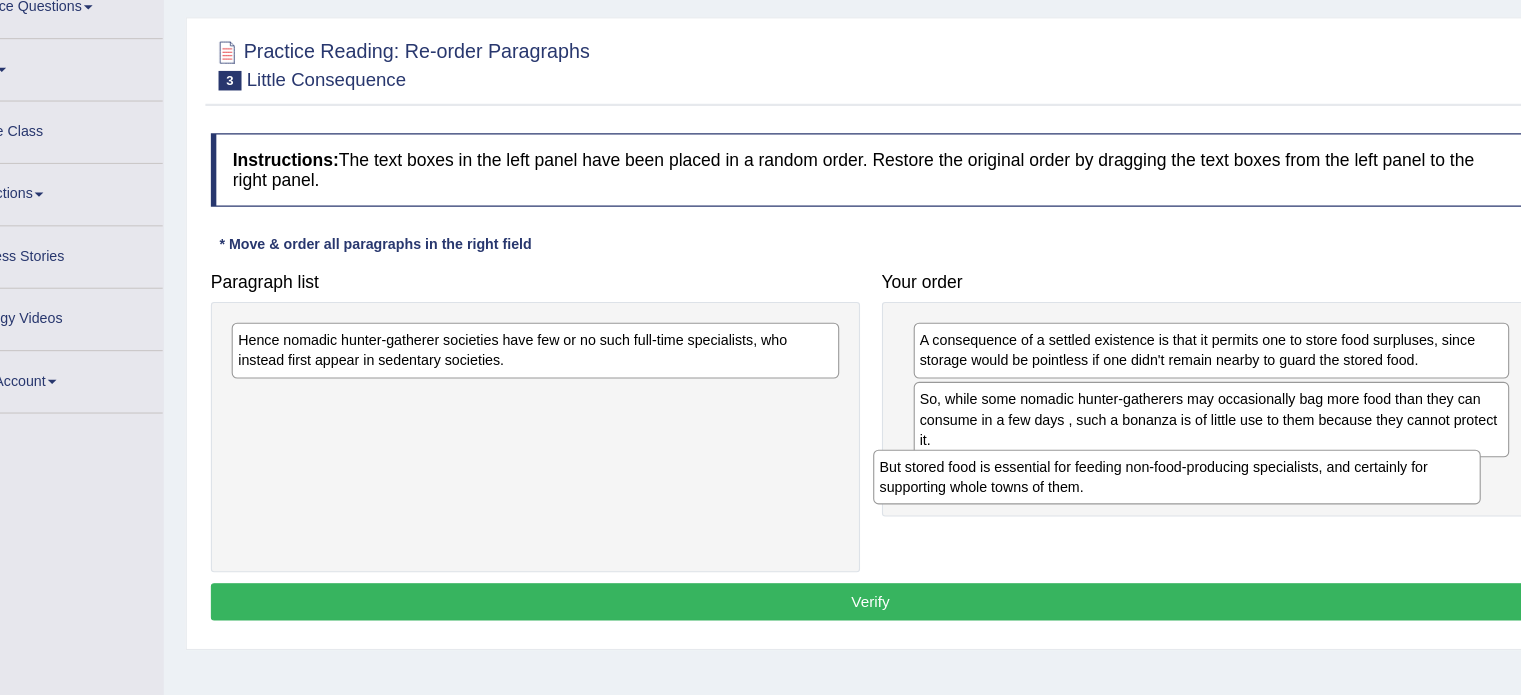 drag, startPoint x: 732, startPoint y: 419, endPoint x: 1317, endPoint y: 482, distance: 588.3825 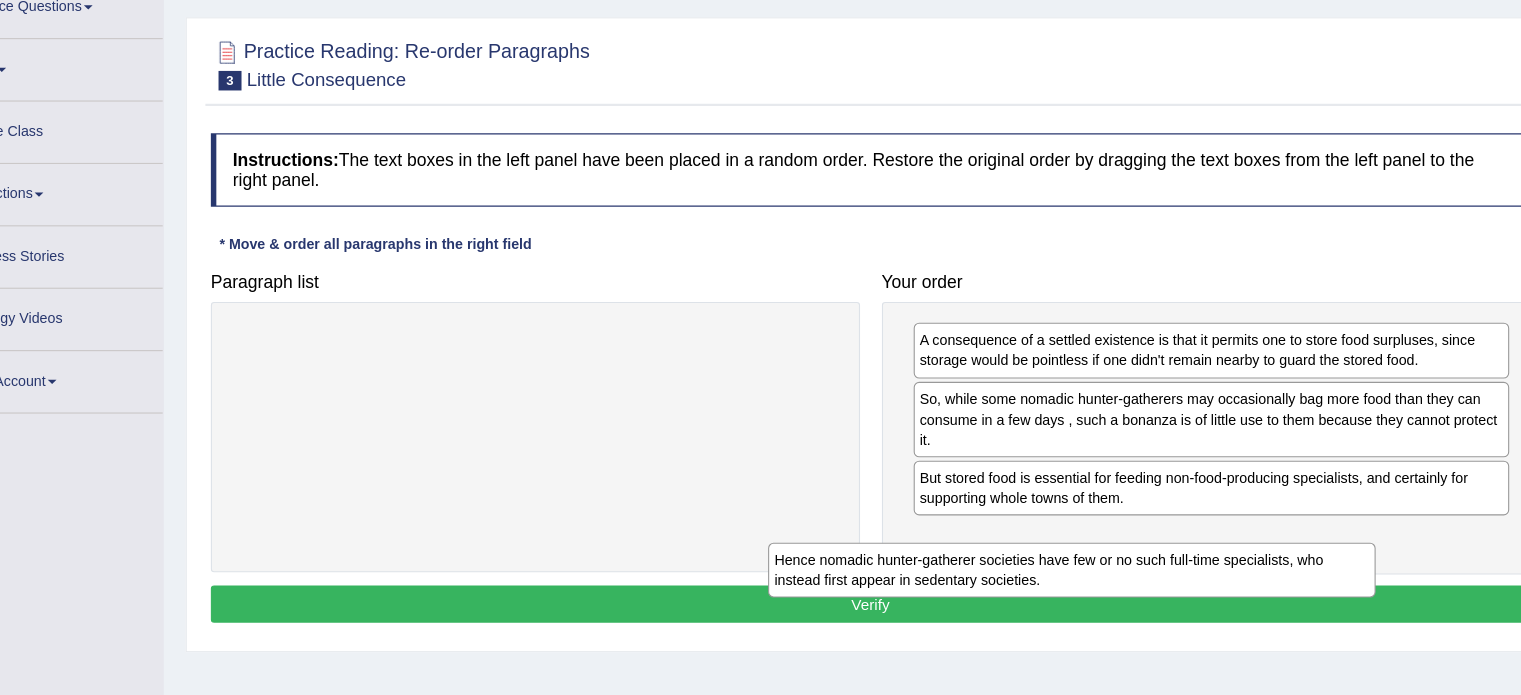 drag, startPoint x: 810, startPoint y: 386, endPoint x: 1329, endPoint y: 582, distance: 554.77655 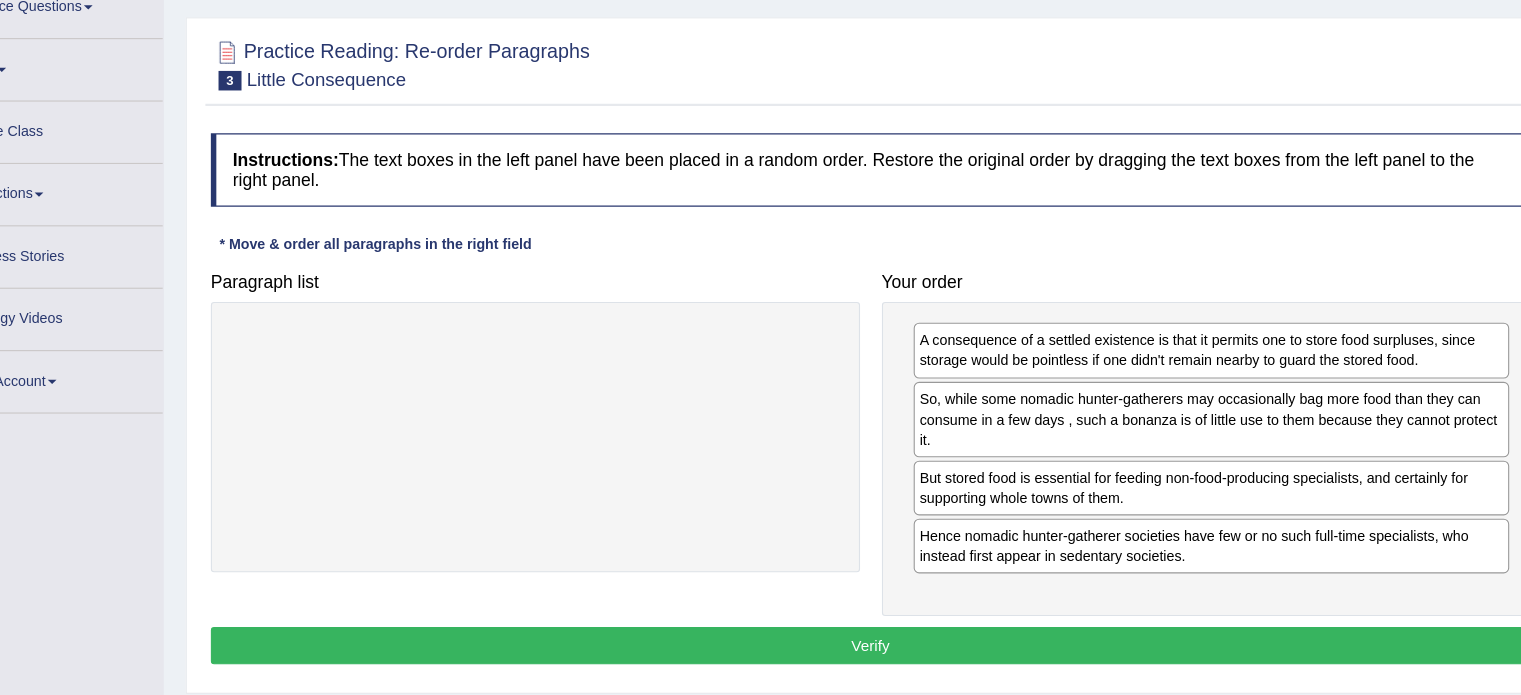 click on "Verify" at bounding box center [875, 650] 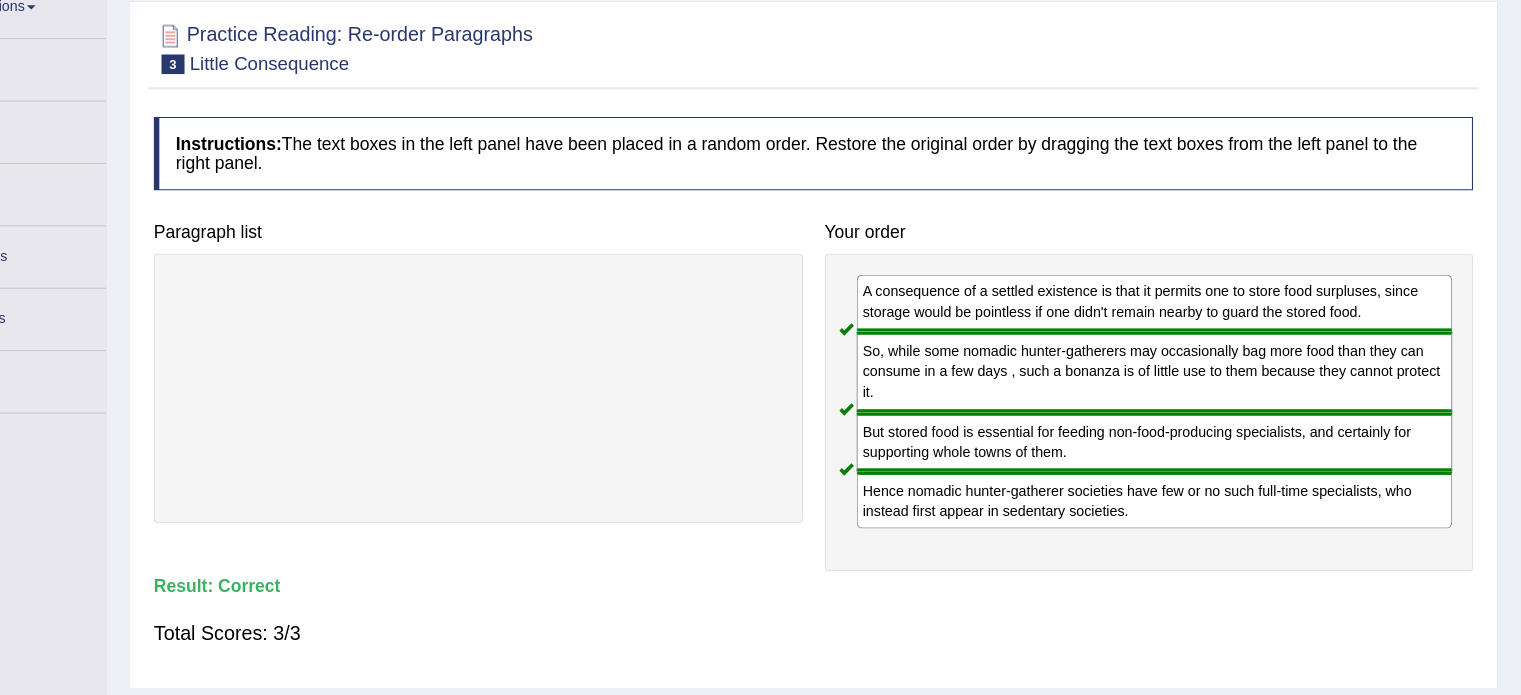 scroll, scrollTop: 117, scrollLeft: 0, axis: vertical 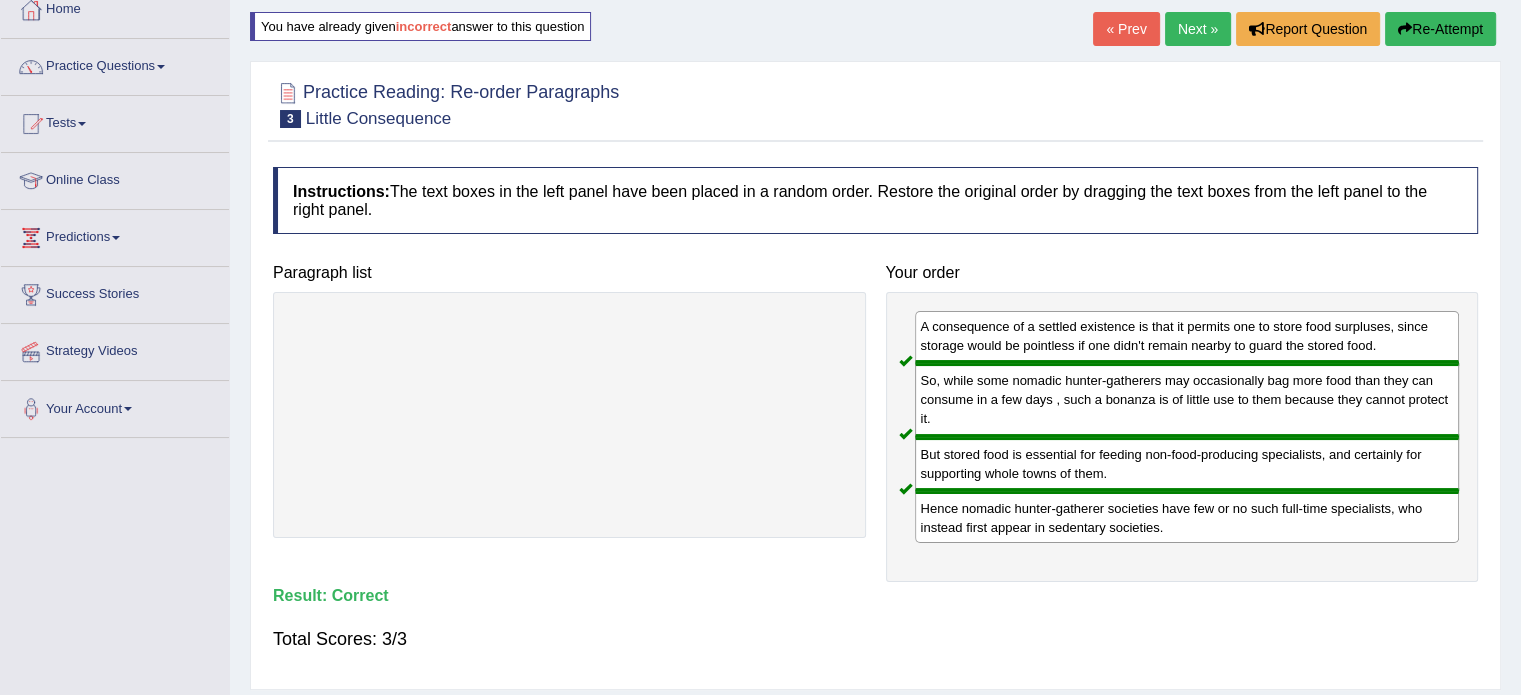 click on "Re-Attempt" at bounding box center [1440, 29] 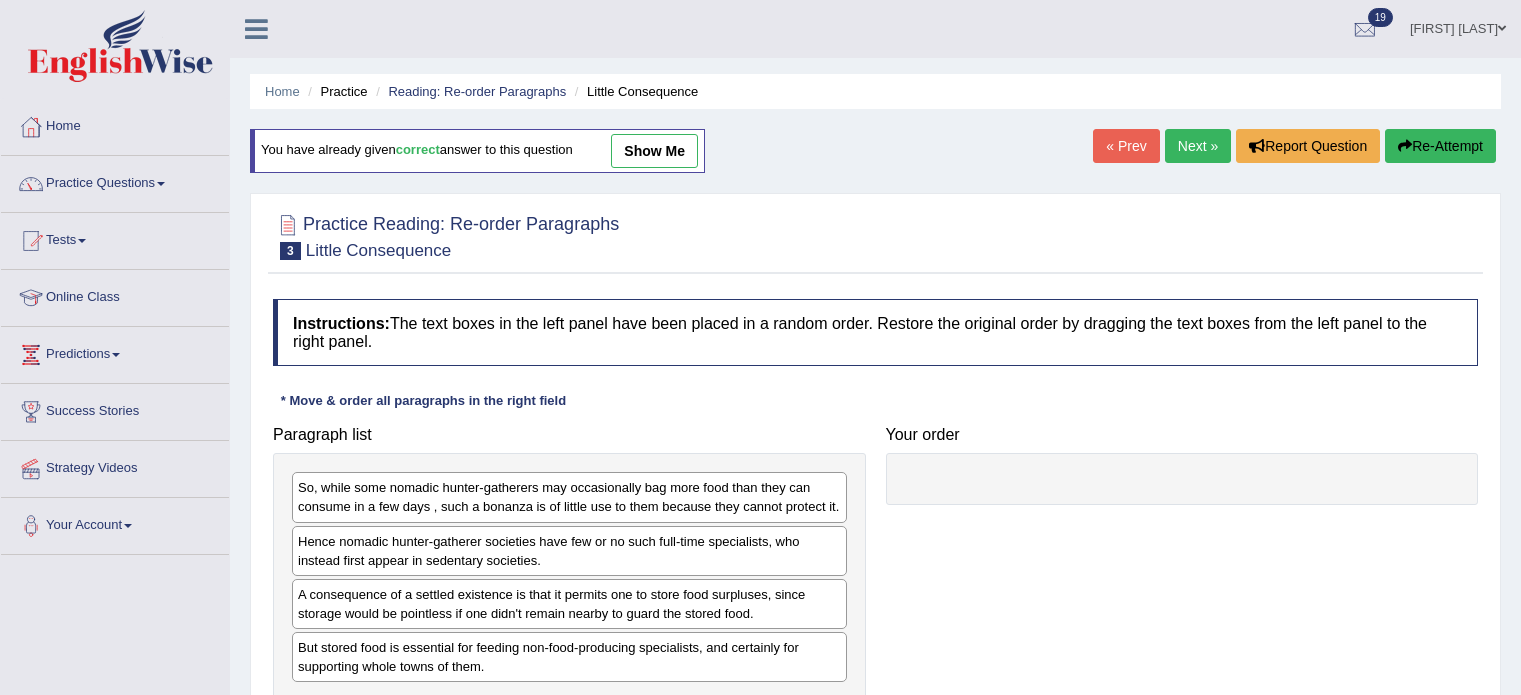scroll, scrollTop: 117, scrollLeft: 0, axis: vertical 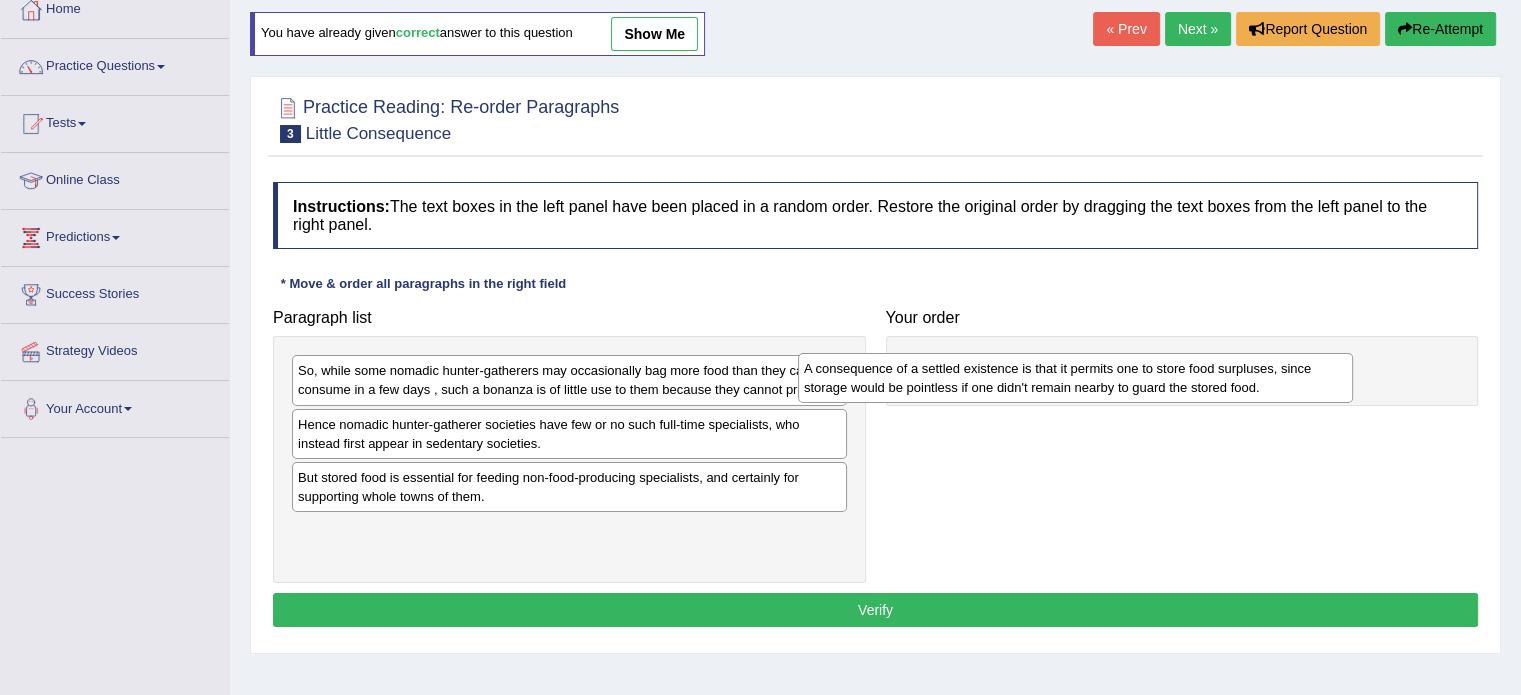 drag, startPoint x: 536, startPoint y: 488, endPoint x: 1050, endPoint y: 381, distance: 525.01904 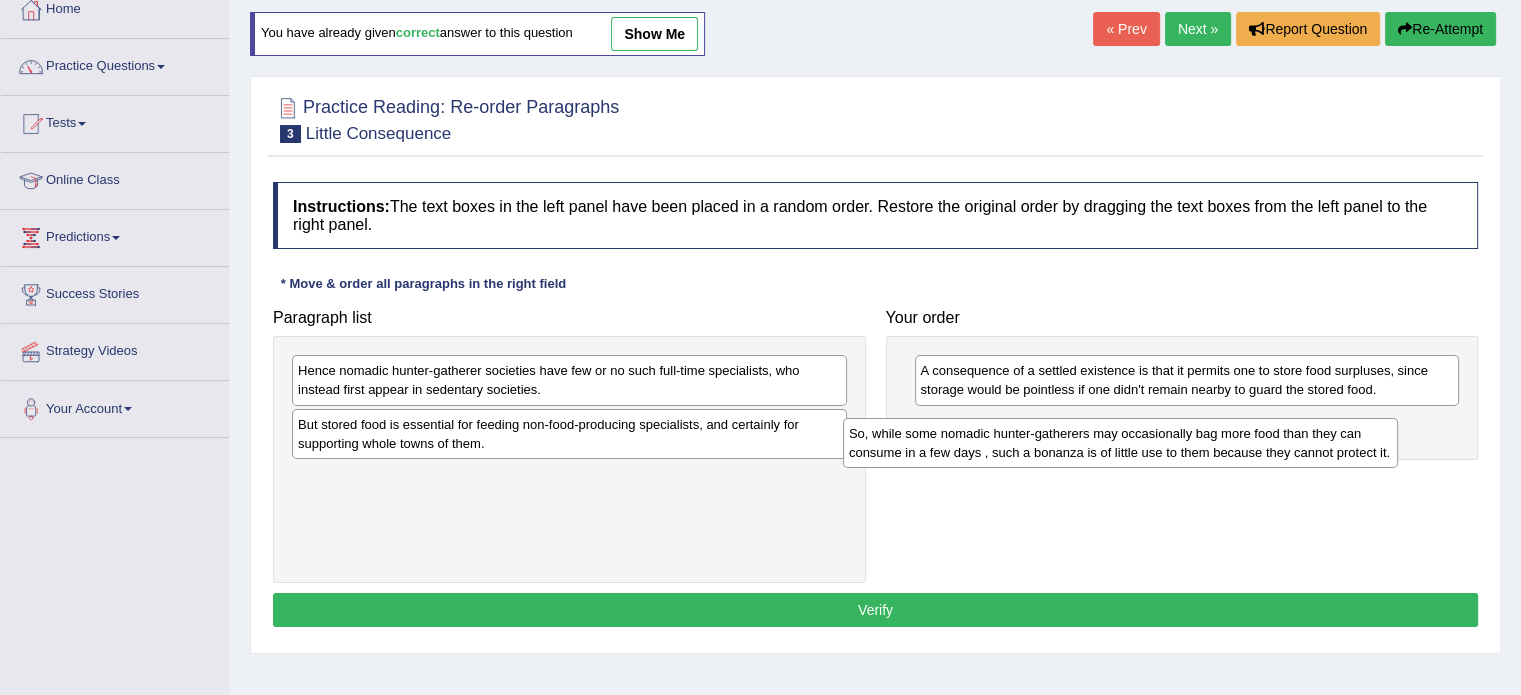 drag, startPoint x: 620, startPoint y: 383, endPoint x: 1176, endPoint y: 445, distance: 559.44617 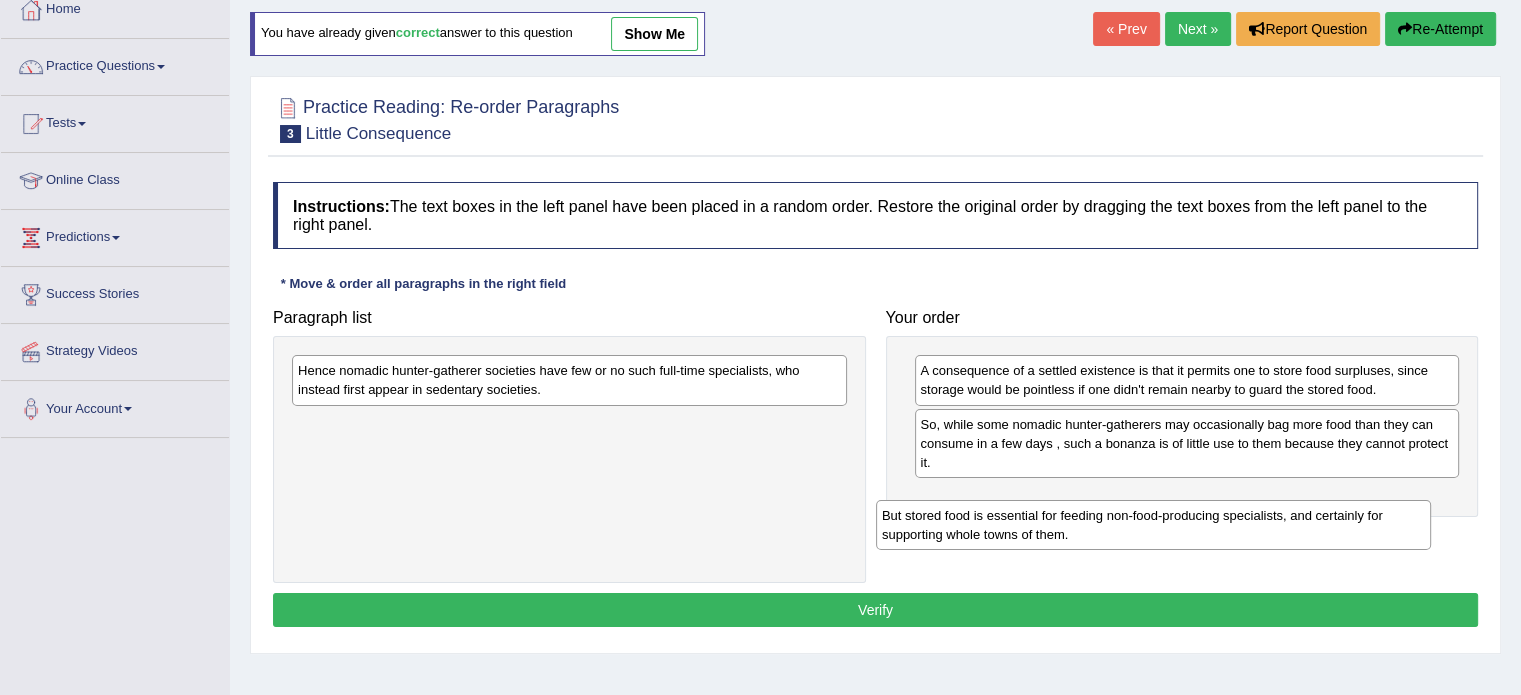 drag, startPoint x: 590, startPoint y: 441, endPoint x: 1276, endPoint y: 523, distance: 690.8835 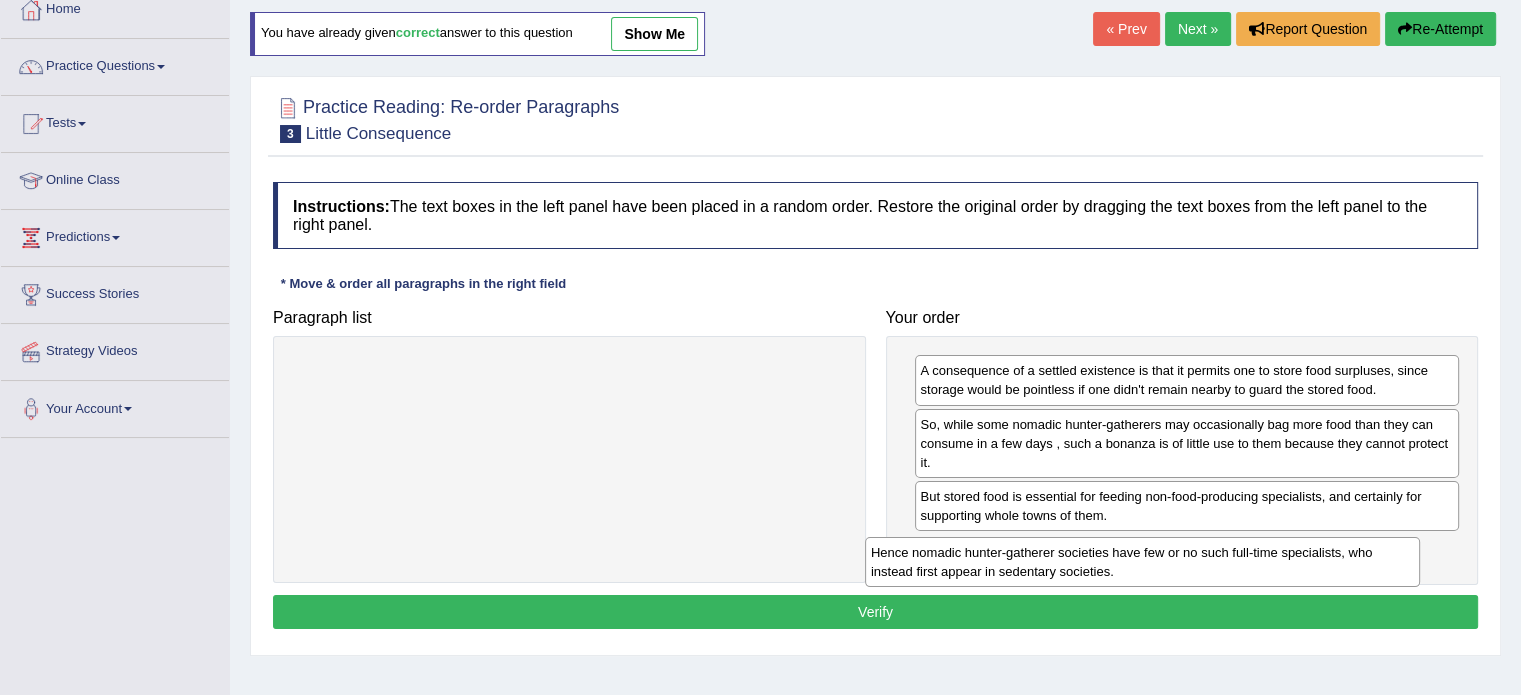 drag, startPoint x: 797, startPoint y: 369, endPoint x: 1370, endPoint y: 551, distance: 601.2096 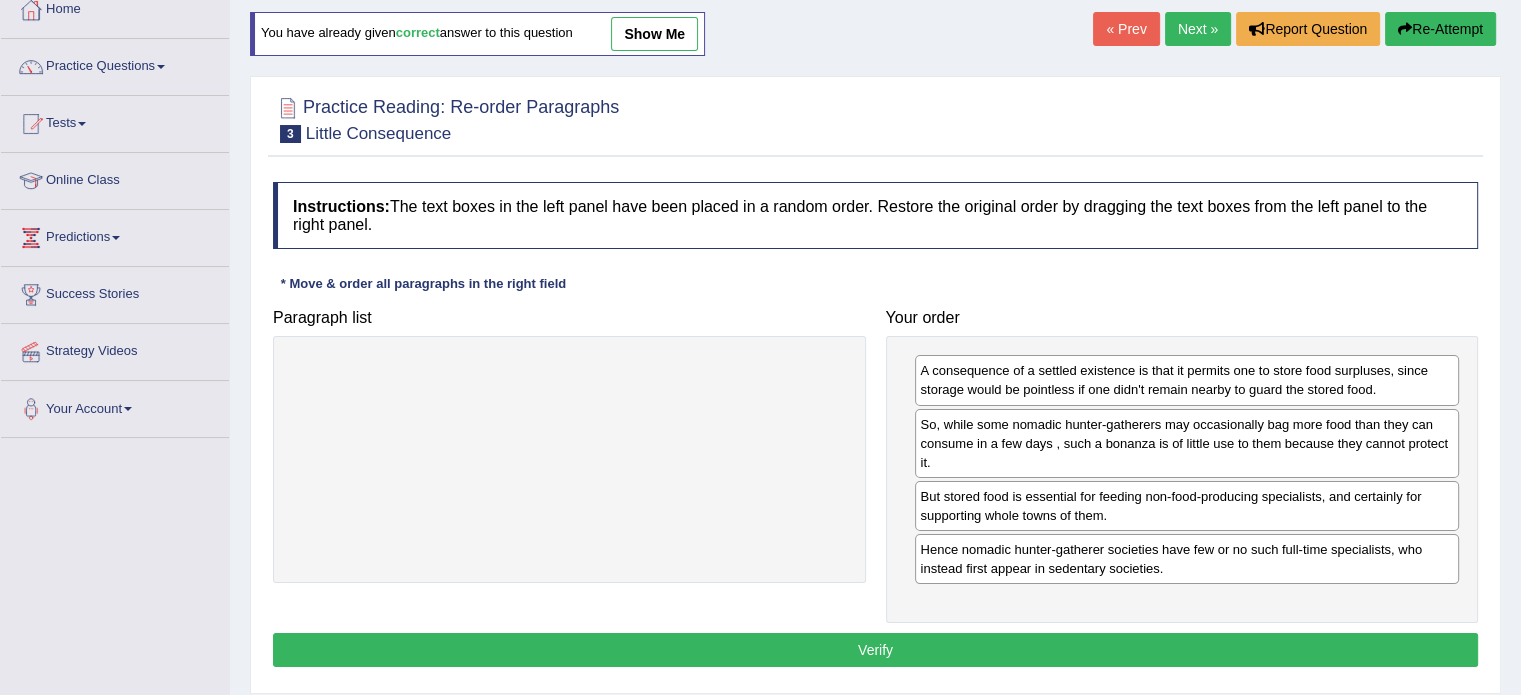 click on "Verify" at bounding box center [875, 650] 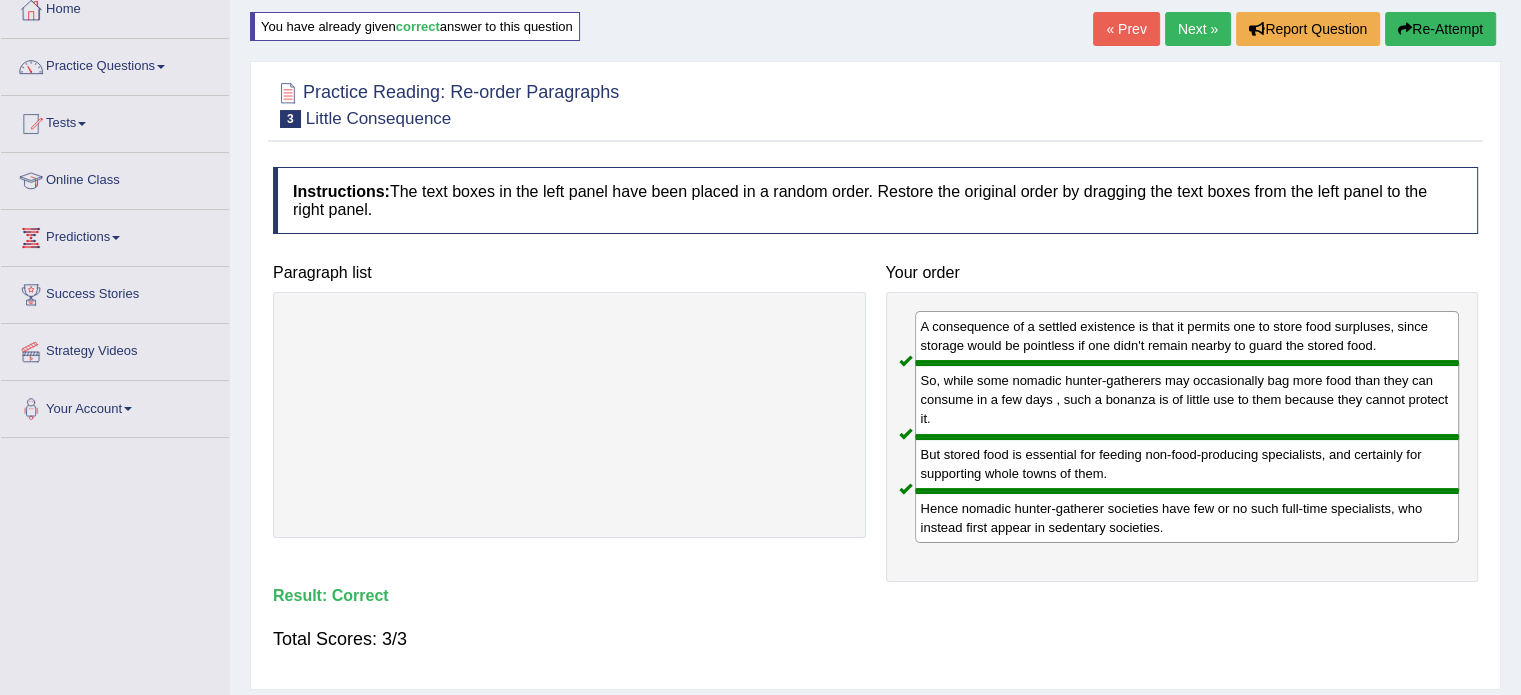click on "Next »" at bounding box center [1198, 29] 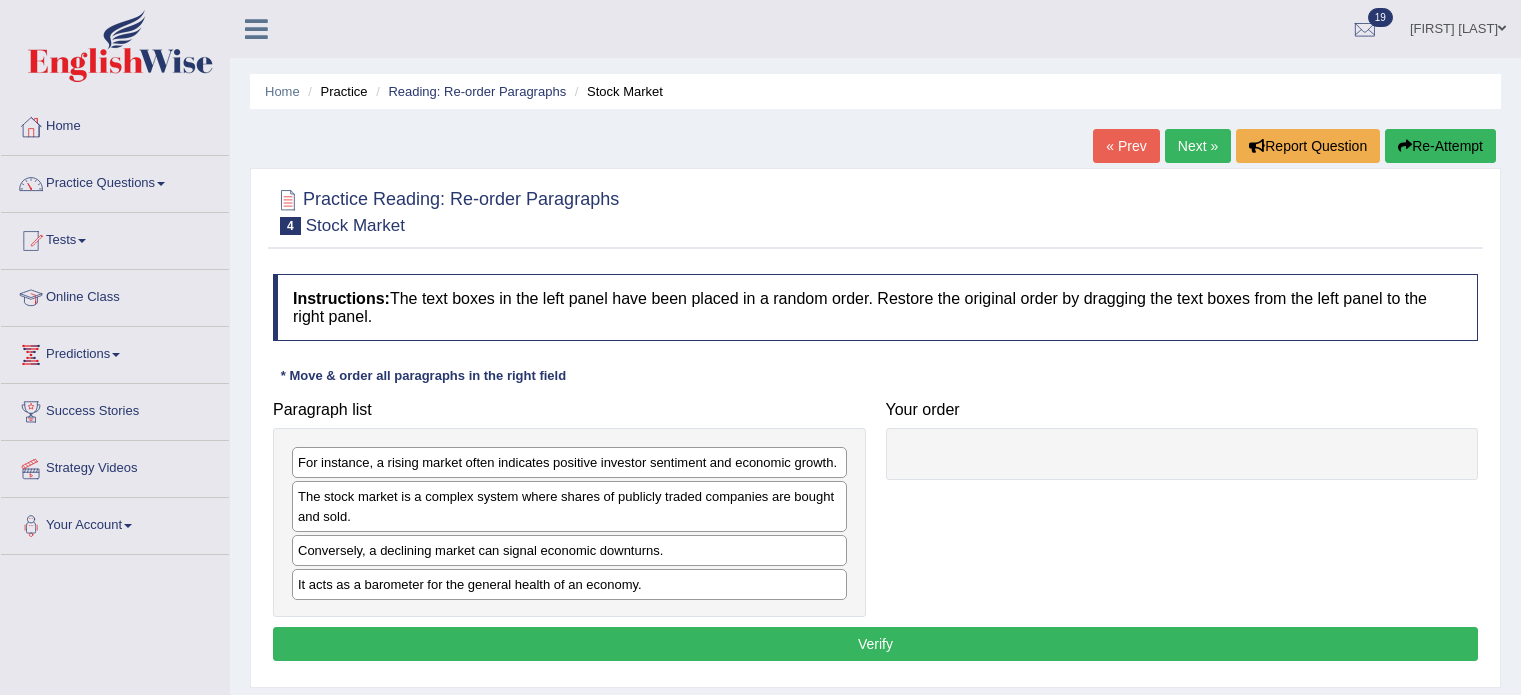 scroll, scrollTop: 0, scrollLeft: 0, axis: both 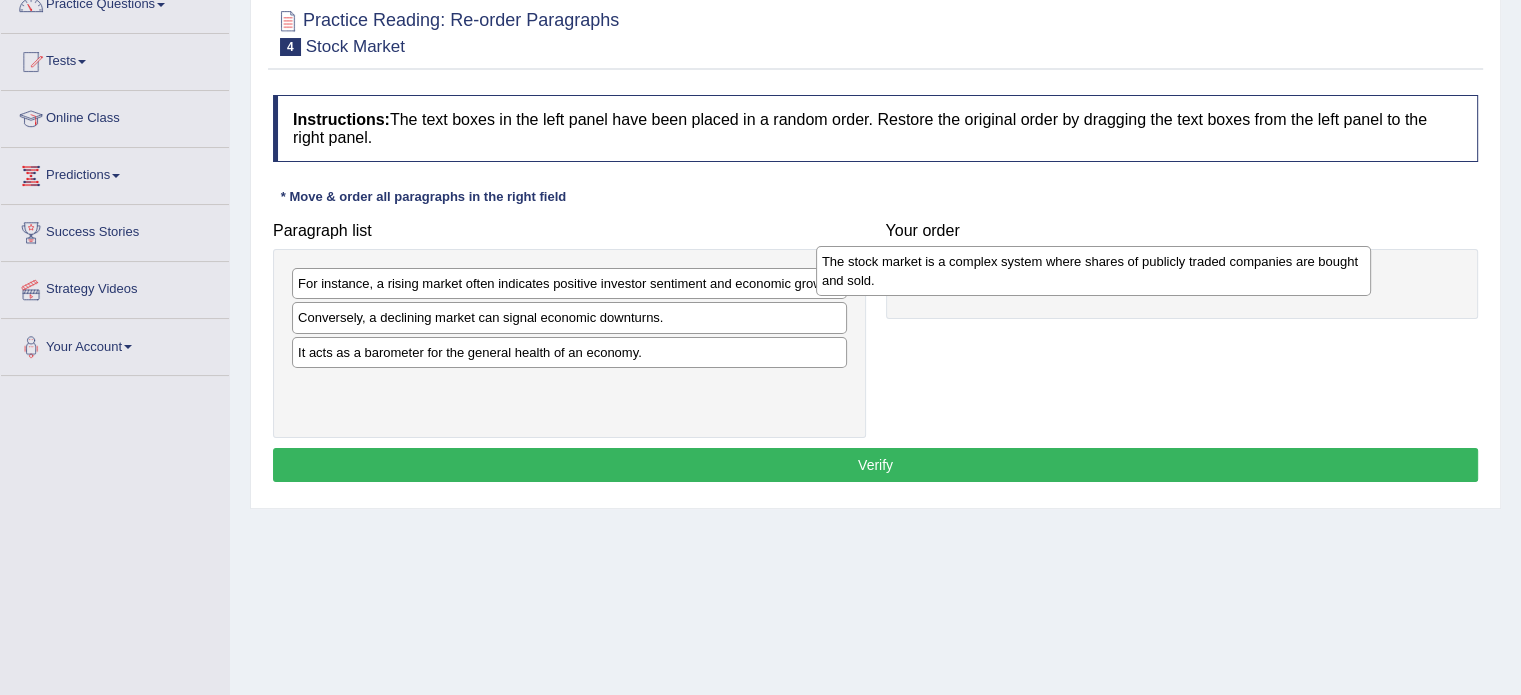 drag, startPoint x: 591, startPoint y: 343, endPoint x: 1120, endPoint y: 292, distance: 531.4527 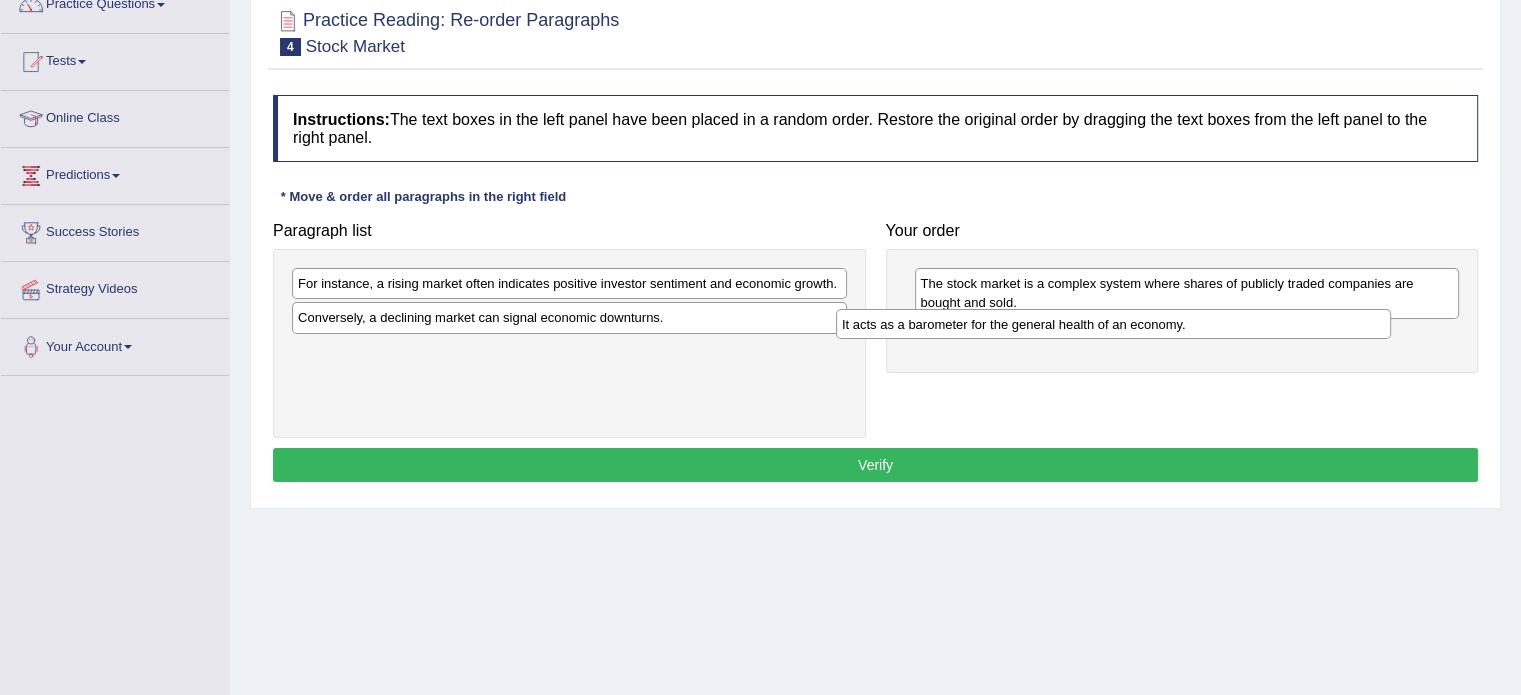 drag, startPoint x: 614, startPoint y: 355, endPoint x: 1158, endPoint y: 328, distance: 544.6696 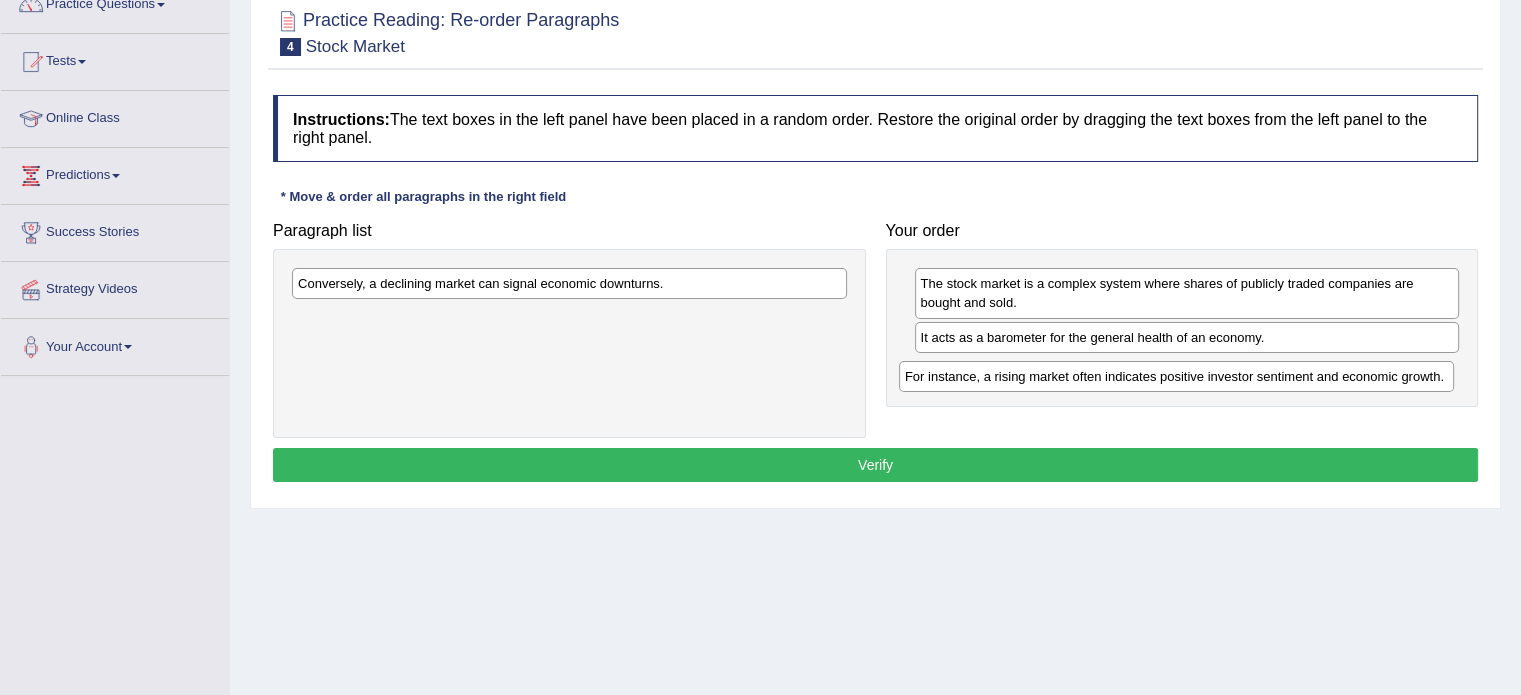 drag, startPoint x: 727, startPoint y: 286, endPoint x: 1334, endPoint y: 376, distance: 613.63586 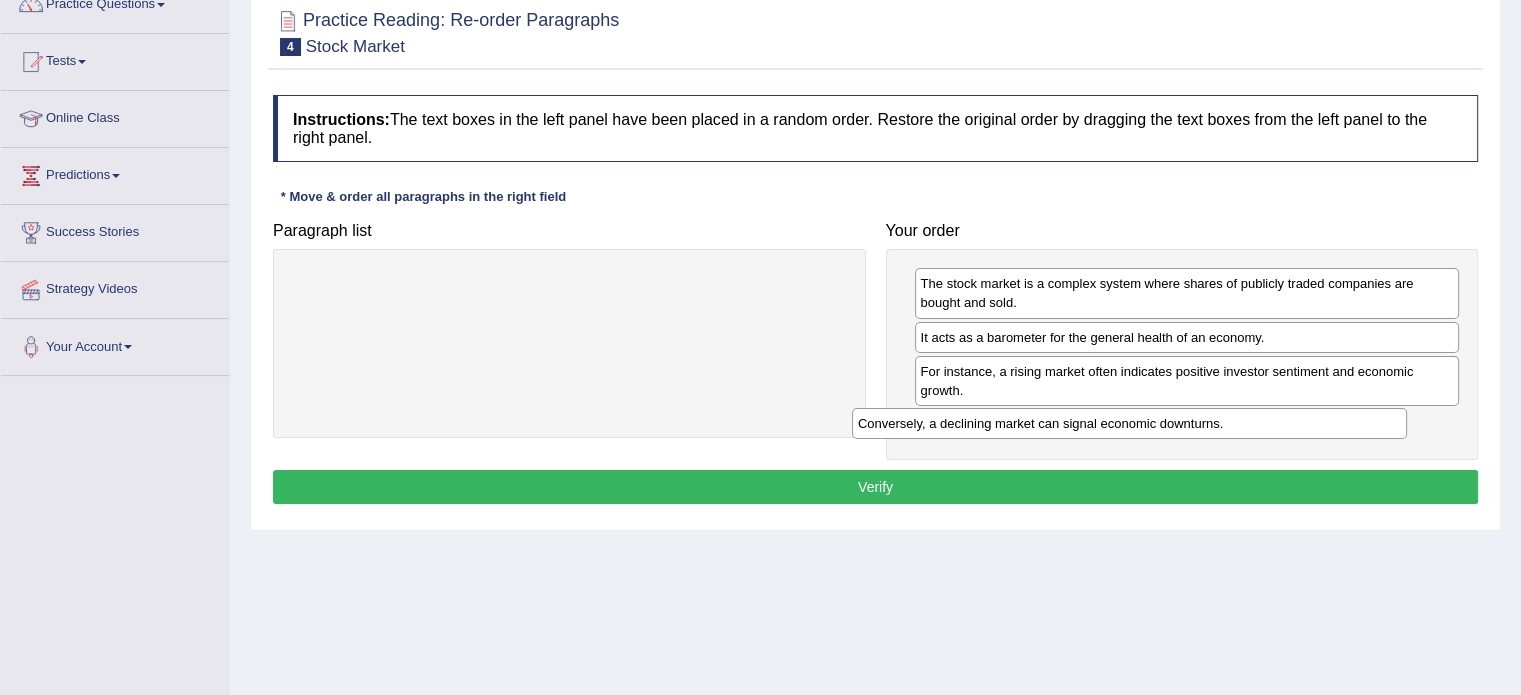 drag, startPoint x: 672, startPoint y: 288, endPoint x: 1248, endPoint y: 427, distance: 592.53436 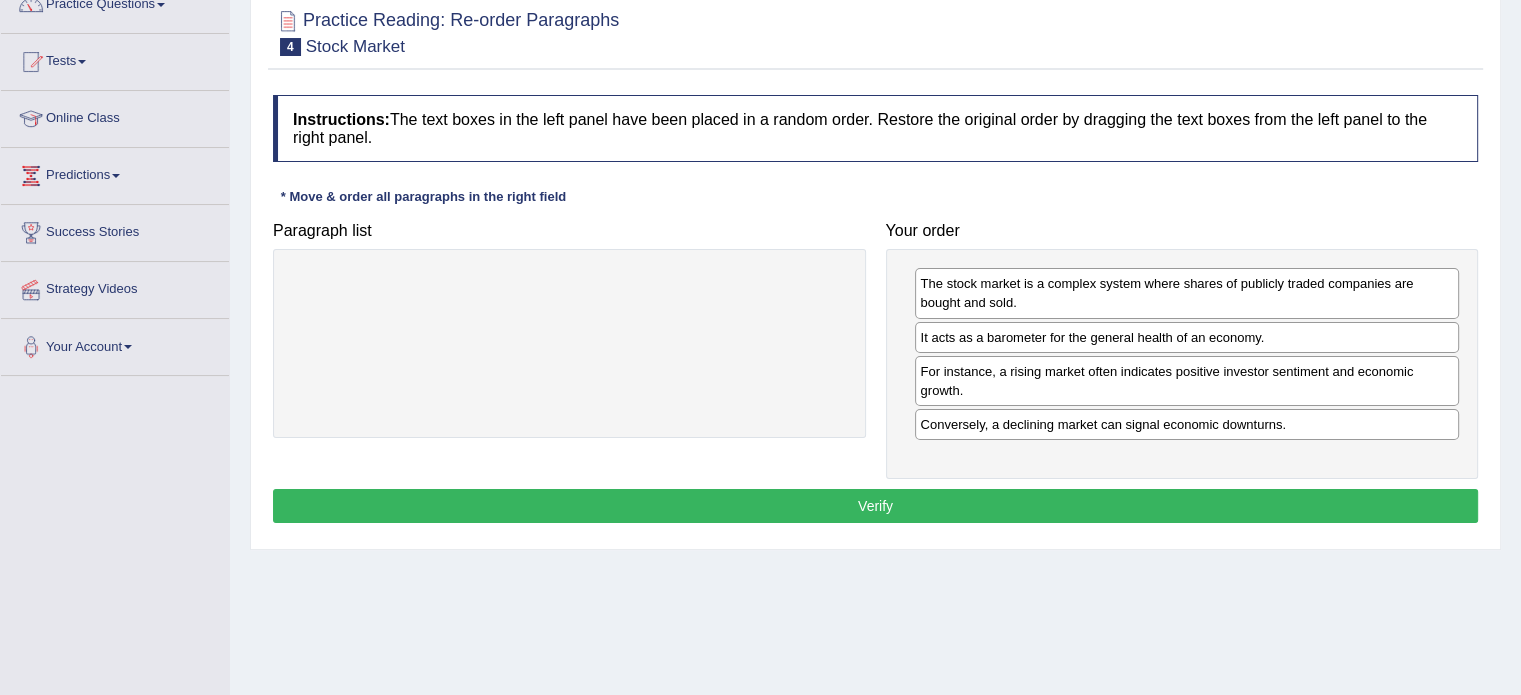 click on "Verify" at bounding box center [875, 506] 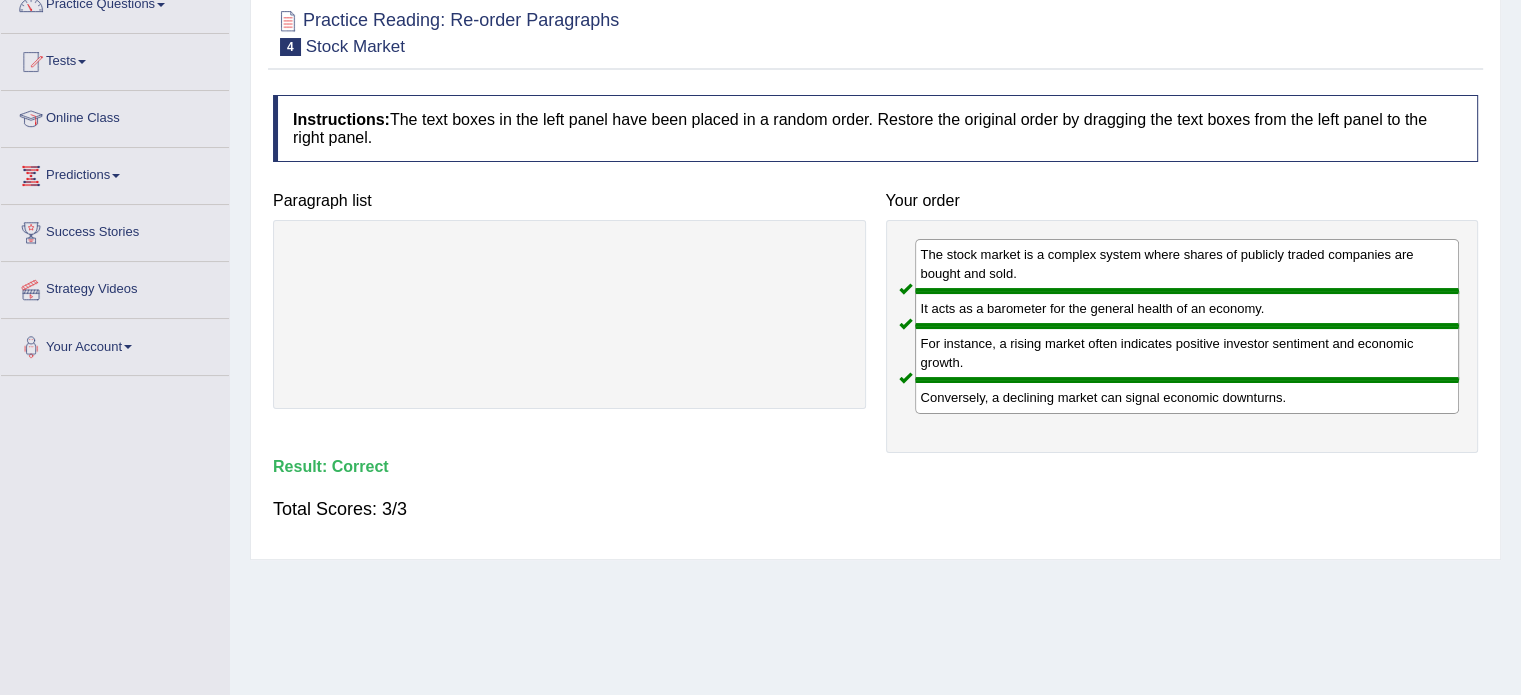 scroll, scrollTop: 0, scrollLeft: 0, axis: both 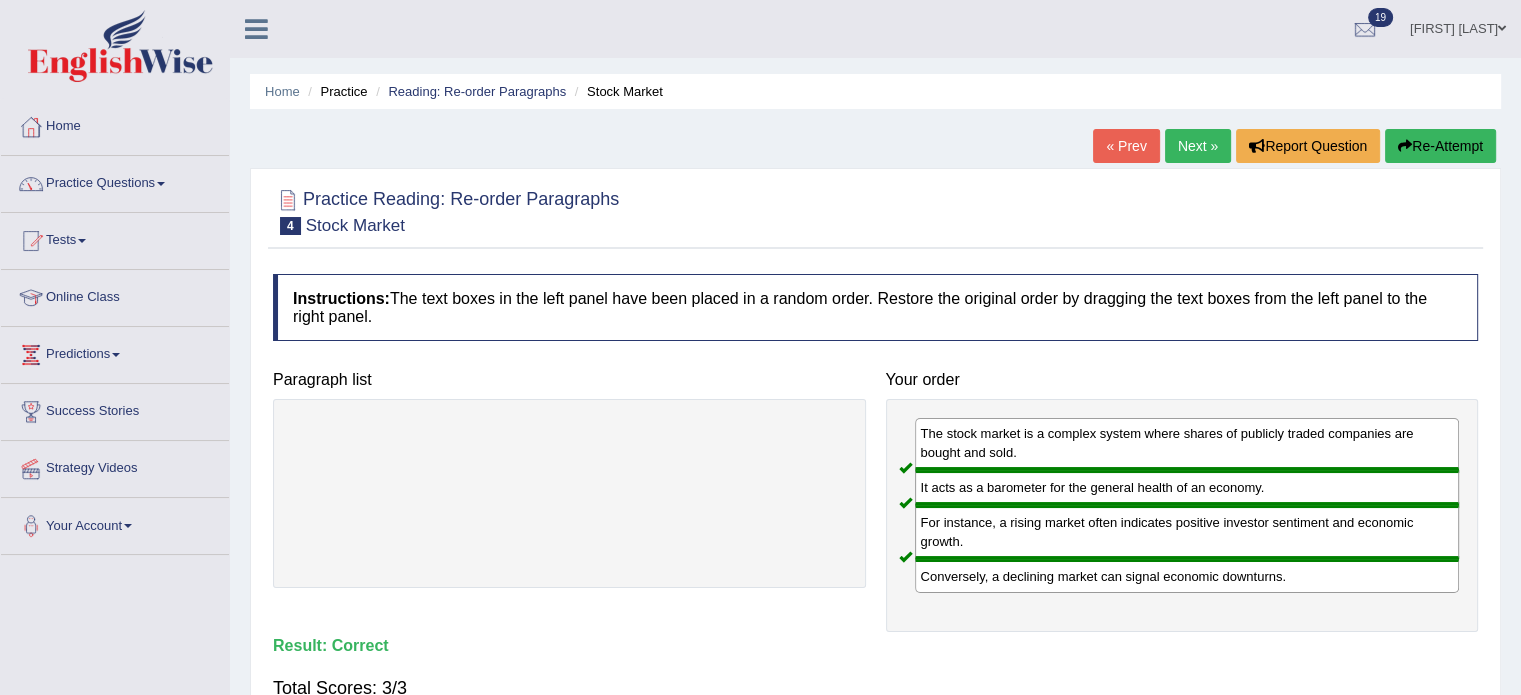 click on "Tests" at bounding box center (115, 238) 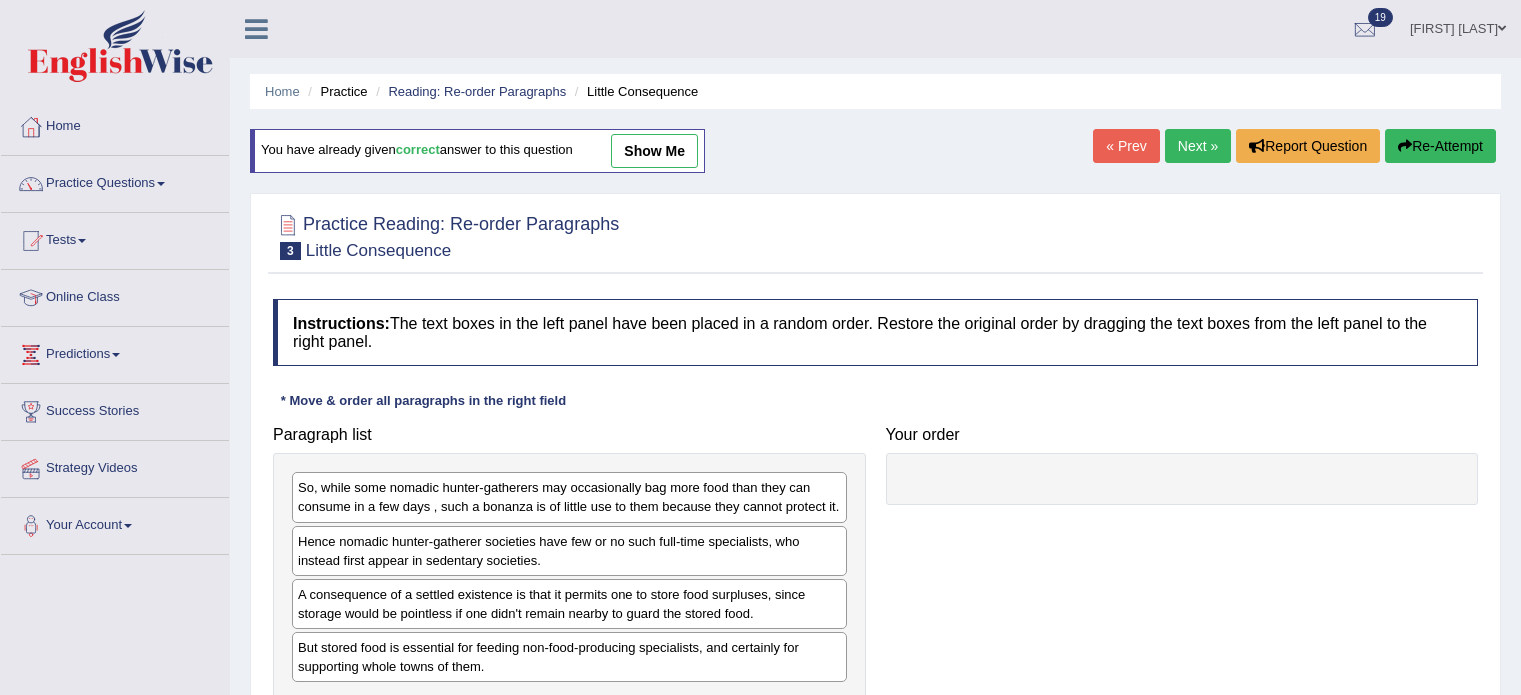 scroll, scrollTop: 122, scrollLeft: 0, axis: vertical 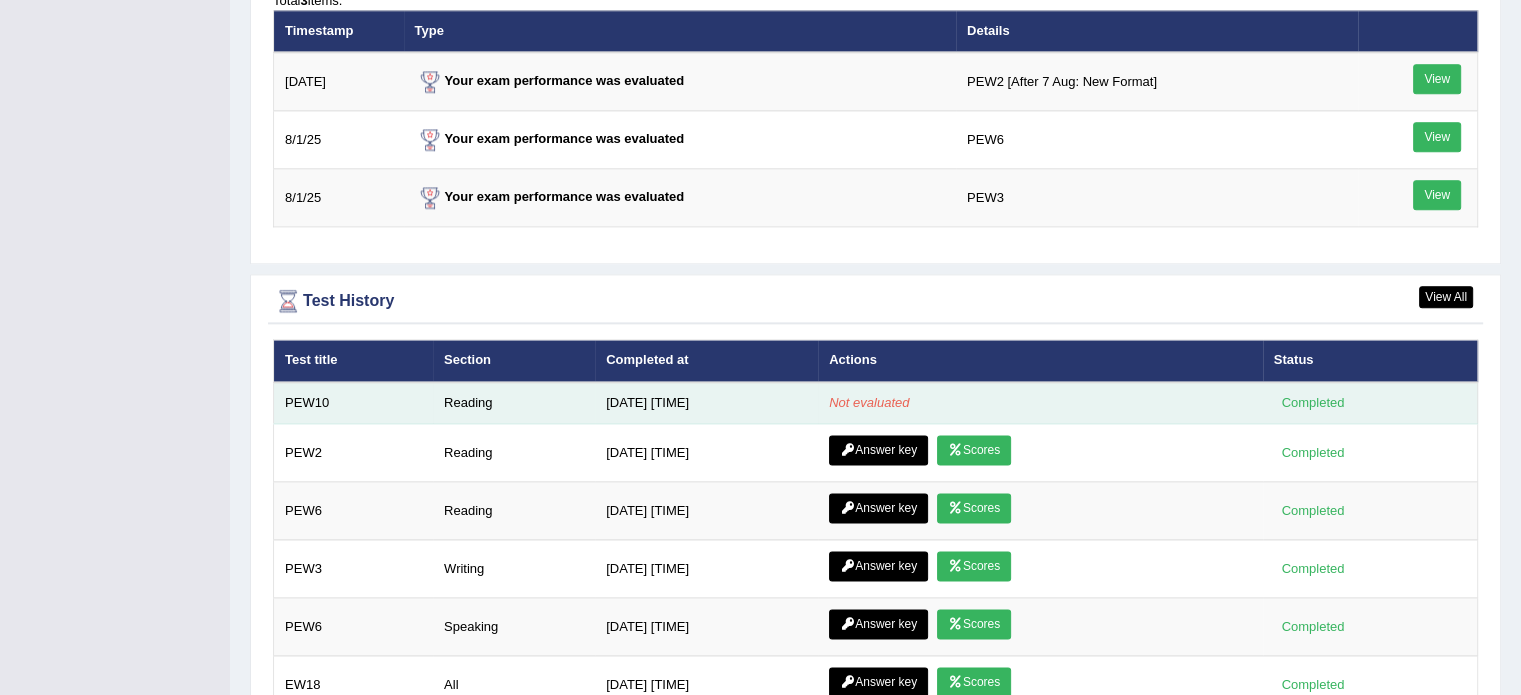 click on "Not evaluated" at bounding box center (1040, 403) 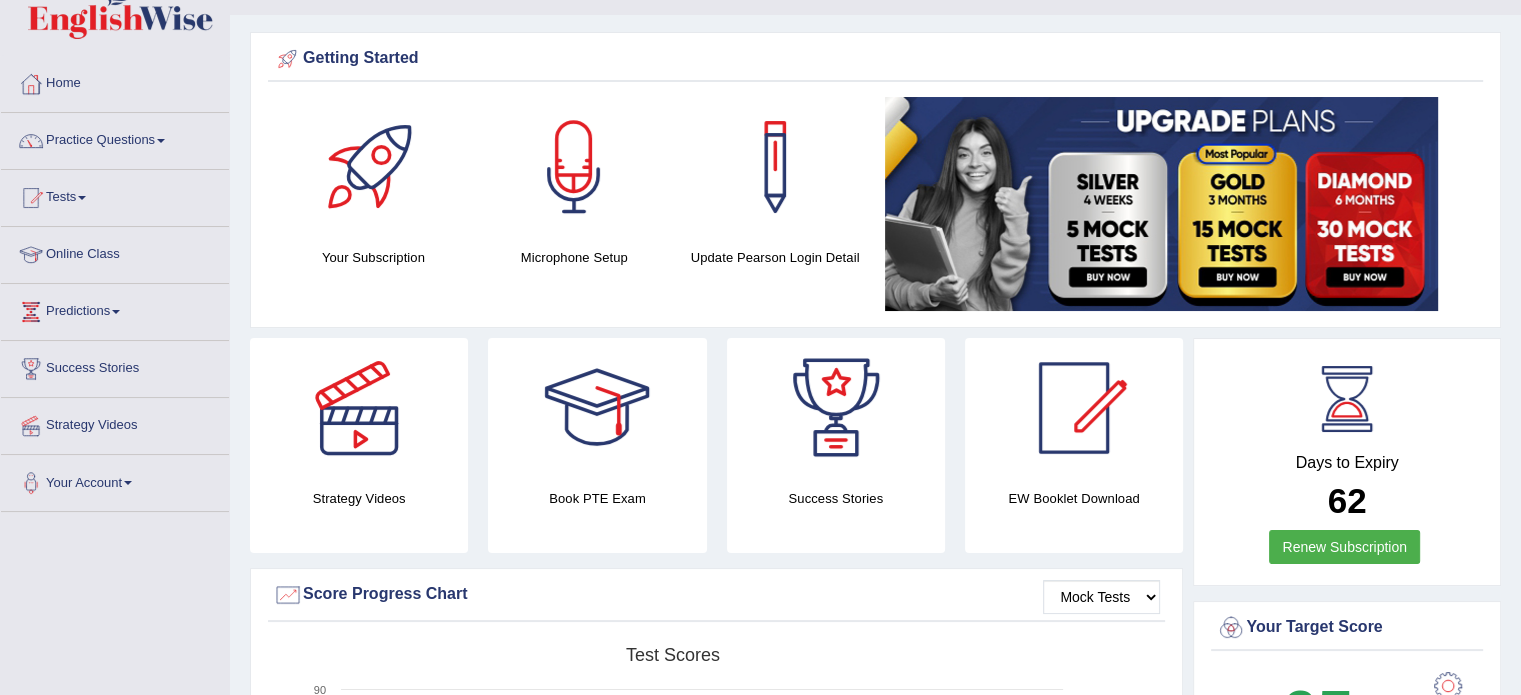 scroll, scrollTop: 0, scrollLeft: 0, axis: both 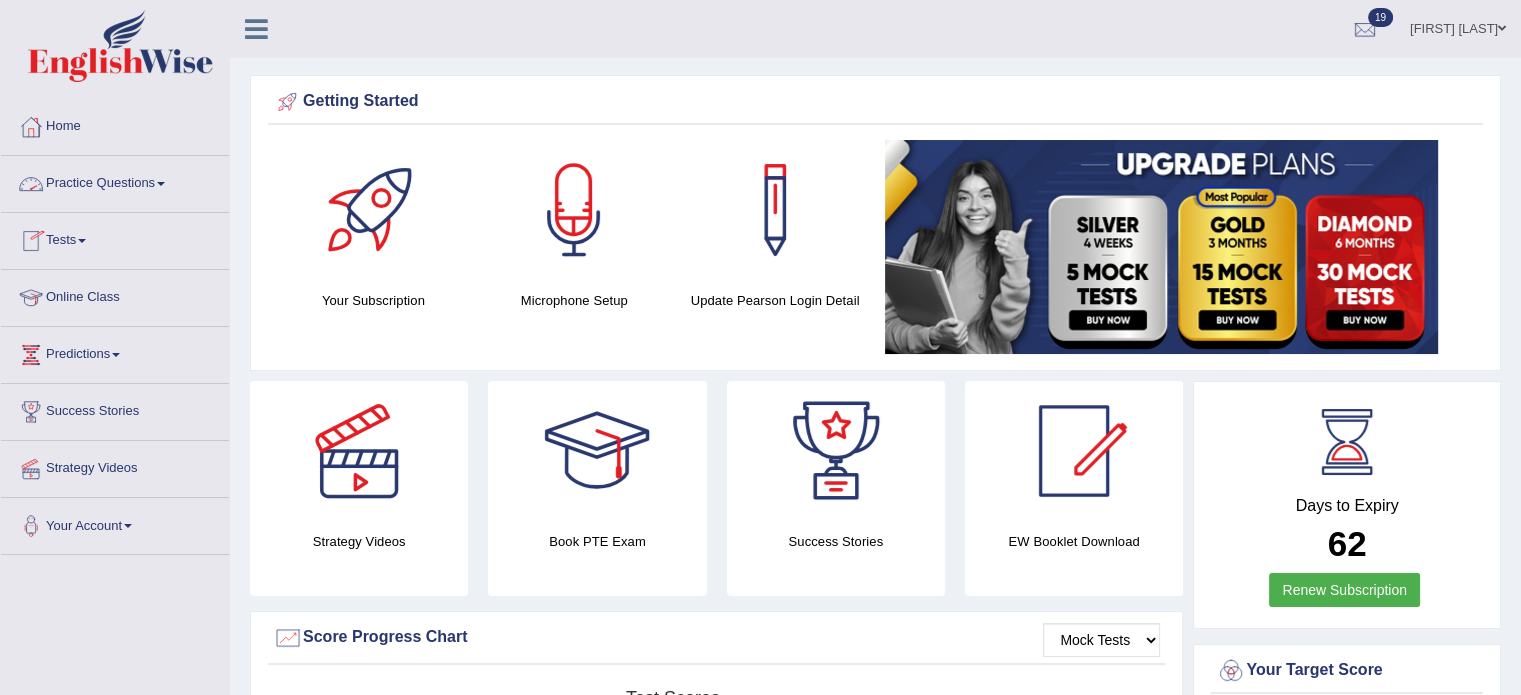 click at bounding box center [161, 184] 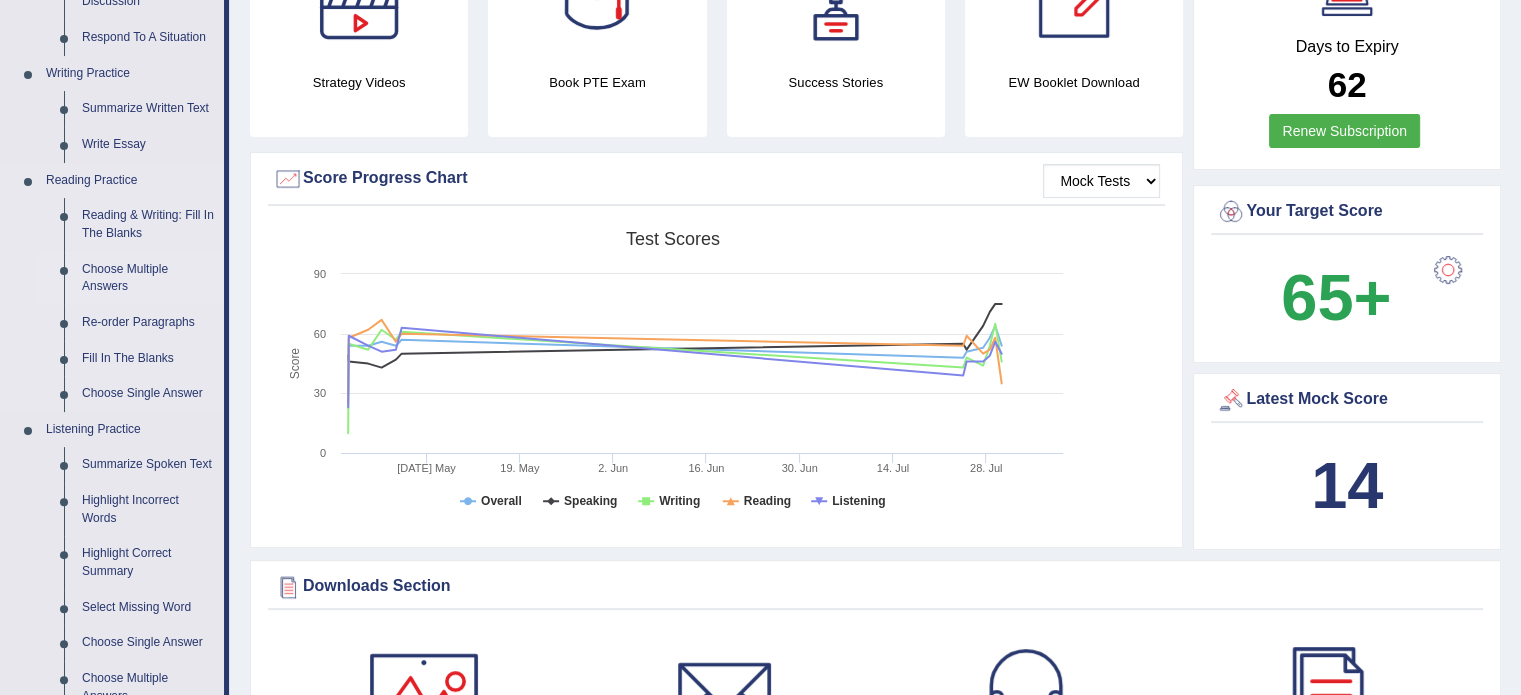 scroll, scrollTop: 460, scrollLeft: 0, axis: vertical 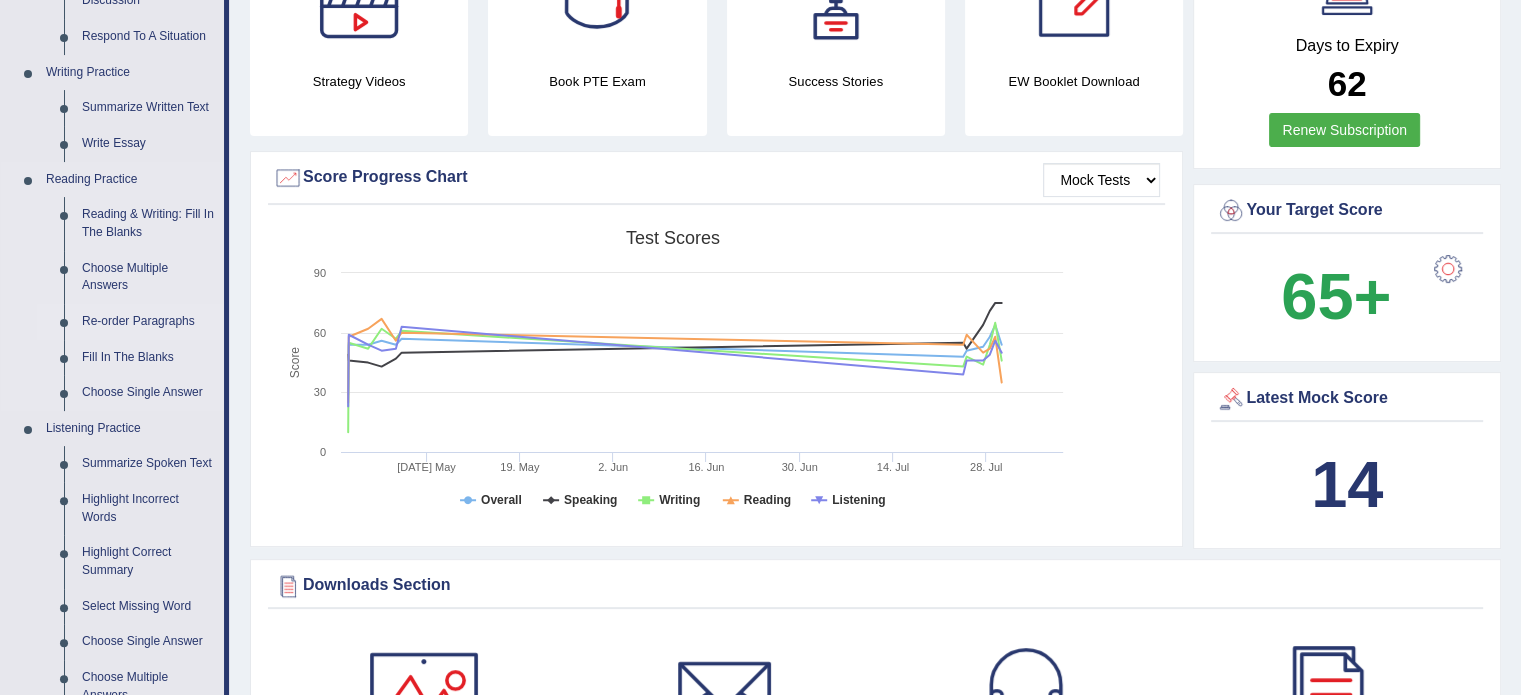 click on "Re-order Paragraphs" at bounding box center (148, 322) 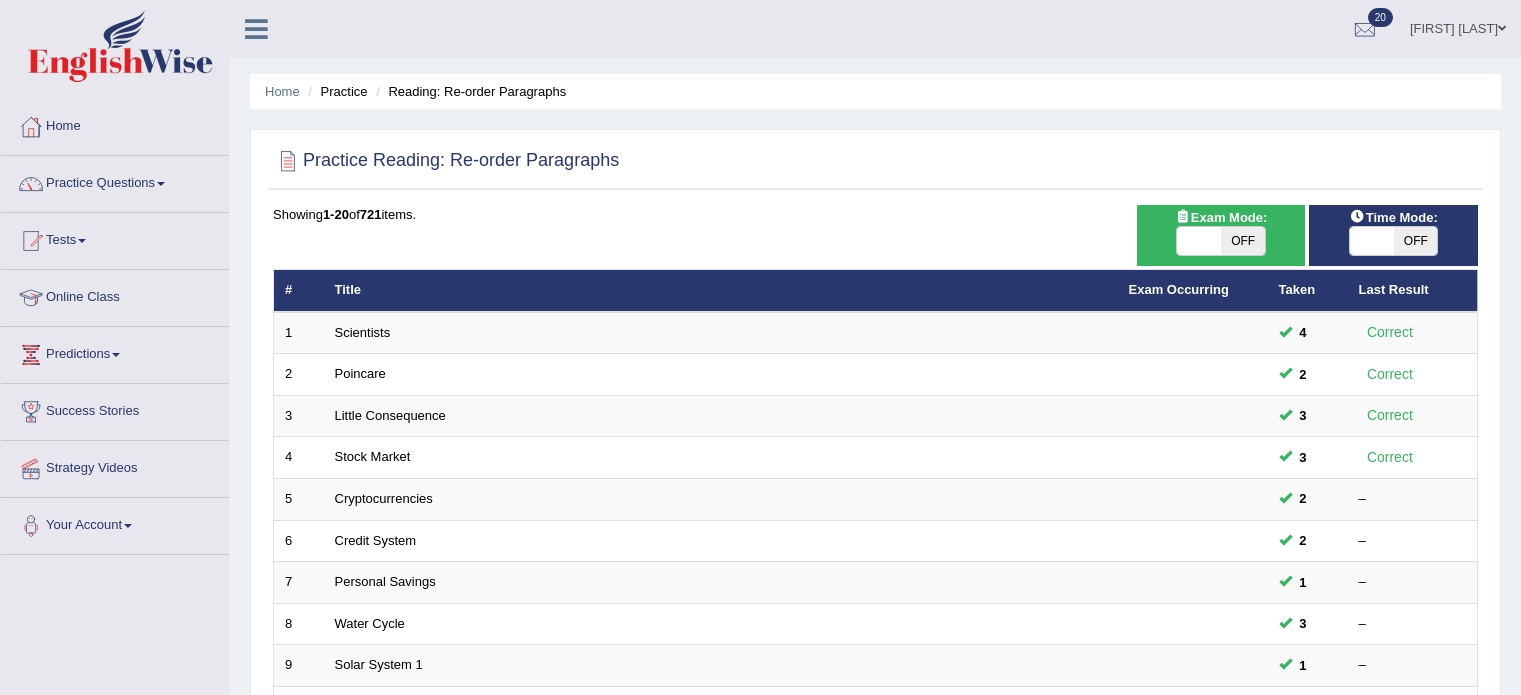 scroll, scrollTop: 0, scrollLeft: 0, axis: both 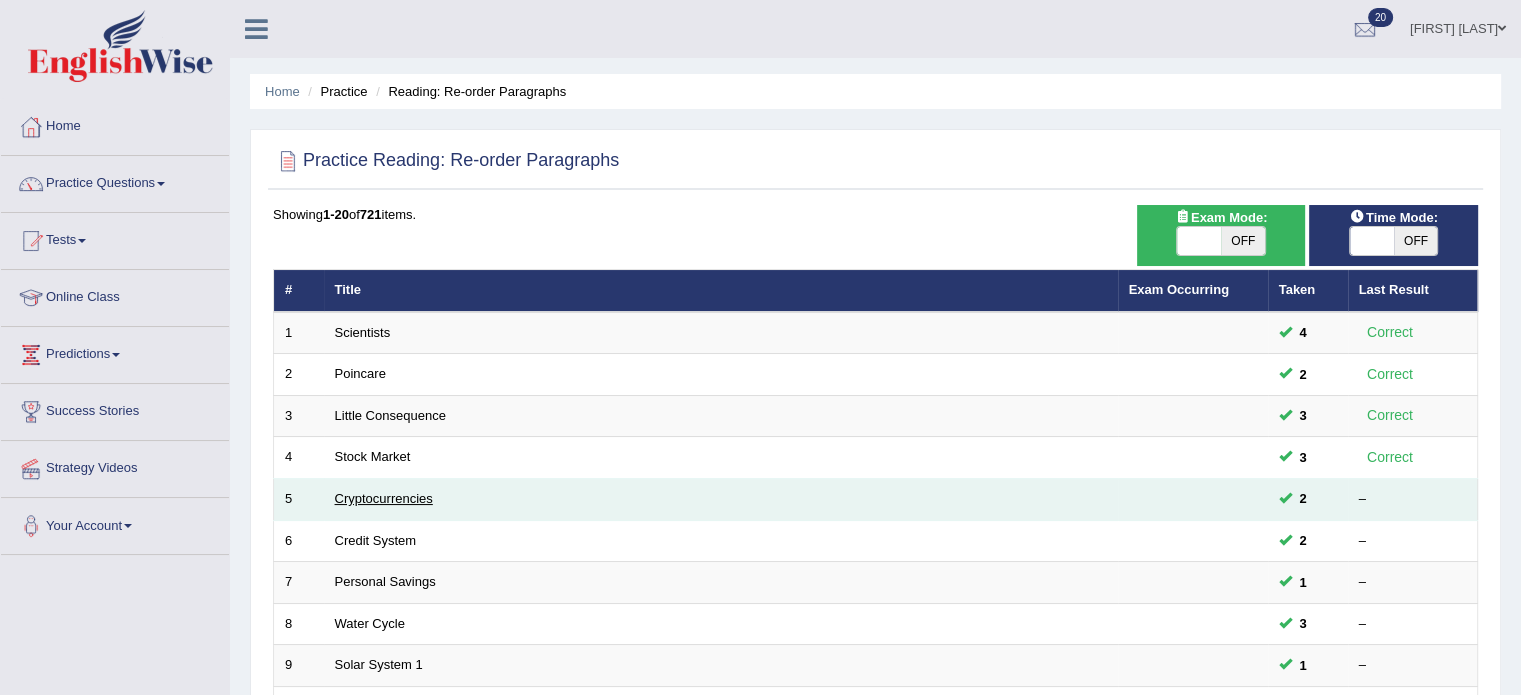 click on "Cryptocurrencies" at bounding box center [384, 498] 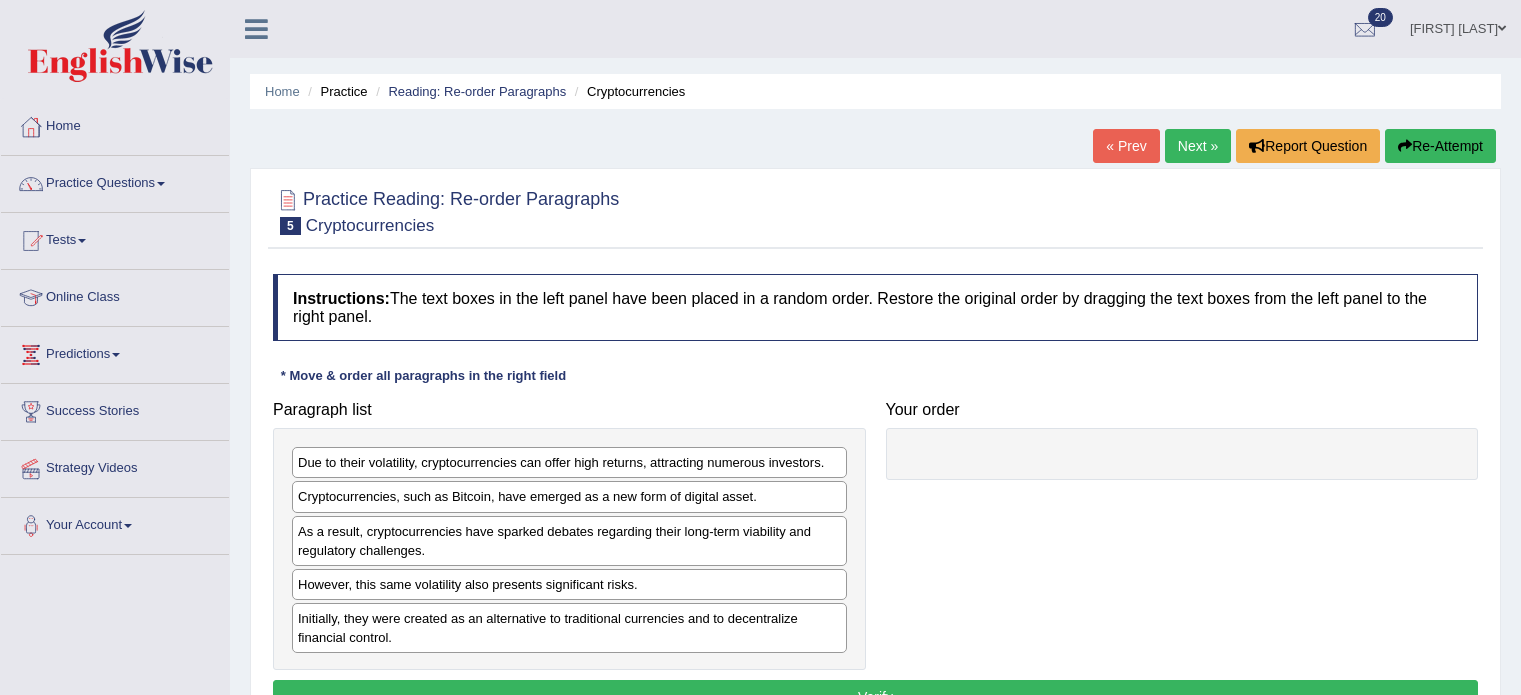 scroll, scrollTop: 0, scrollLeft: 0, axis: both 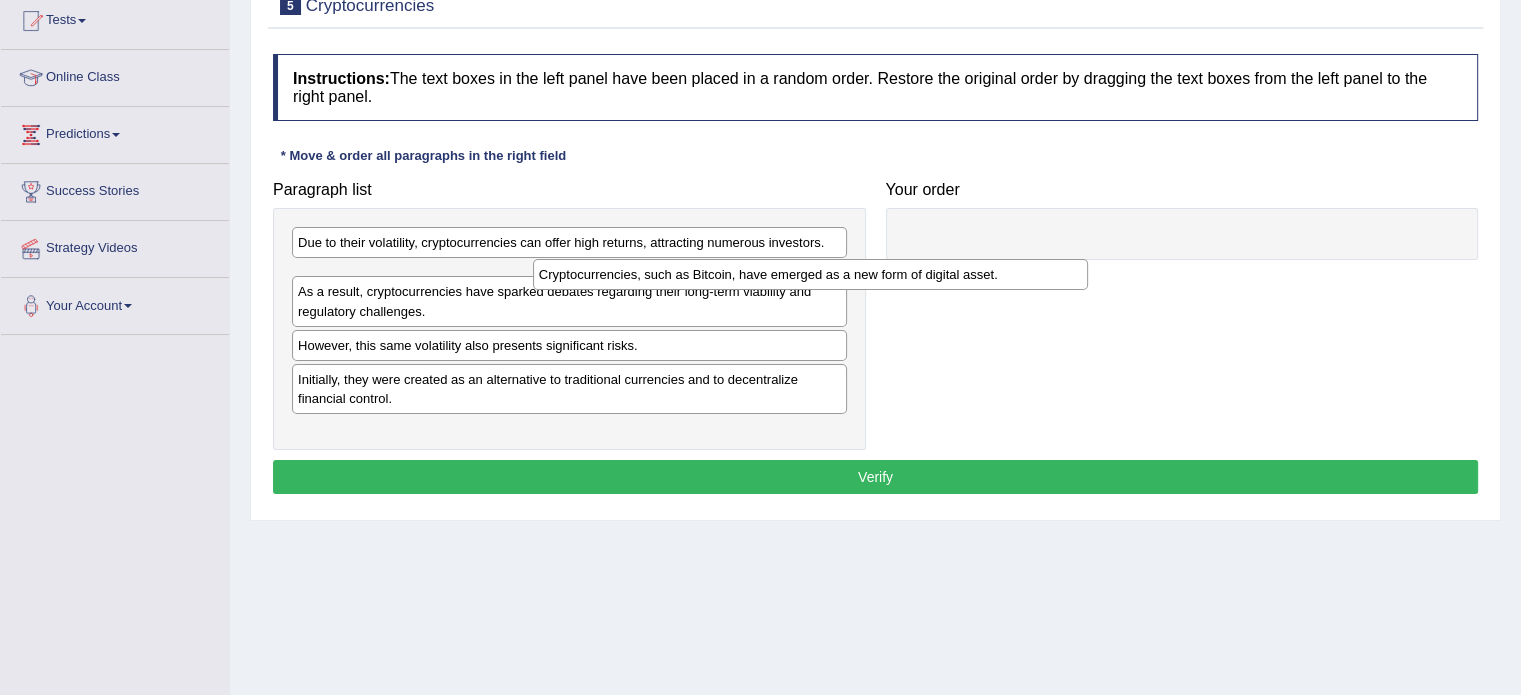 drag, startPoint x: 440, startPoint y: 283, endPoint x: 716, endPoint y: 283, distance: 276 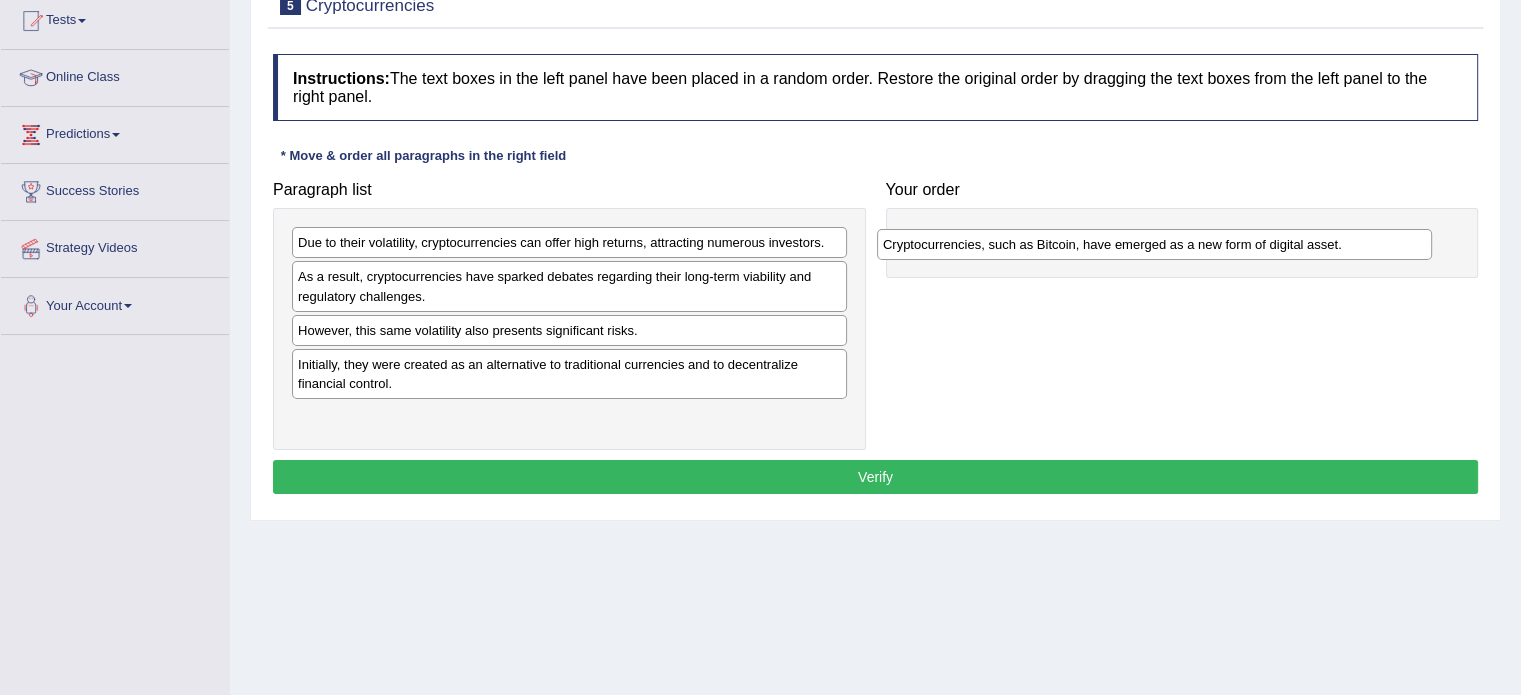 drag, startPoint x: 707, startPoint y: 283, endPoint x: 1292, endPoint y: 258, distance: 585.53394 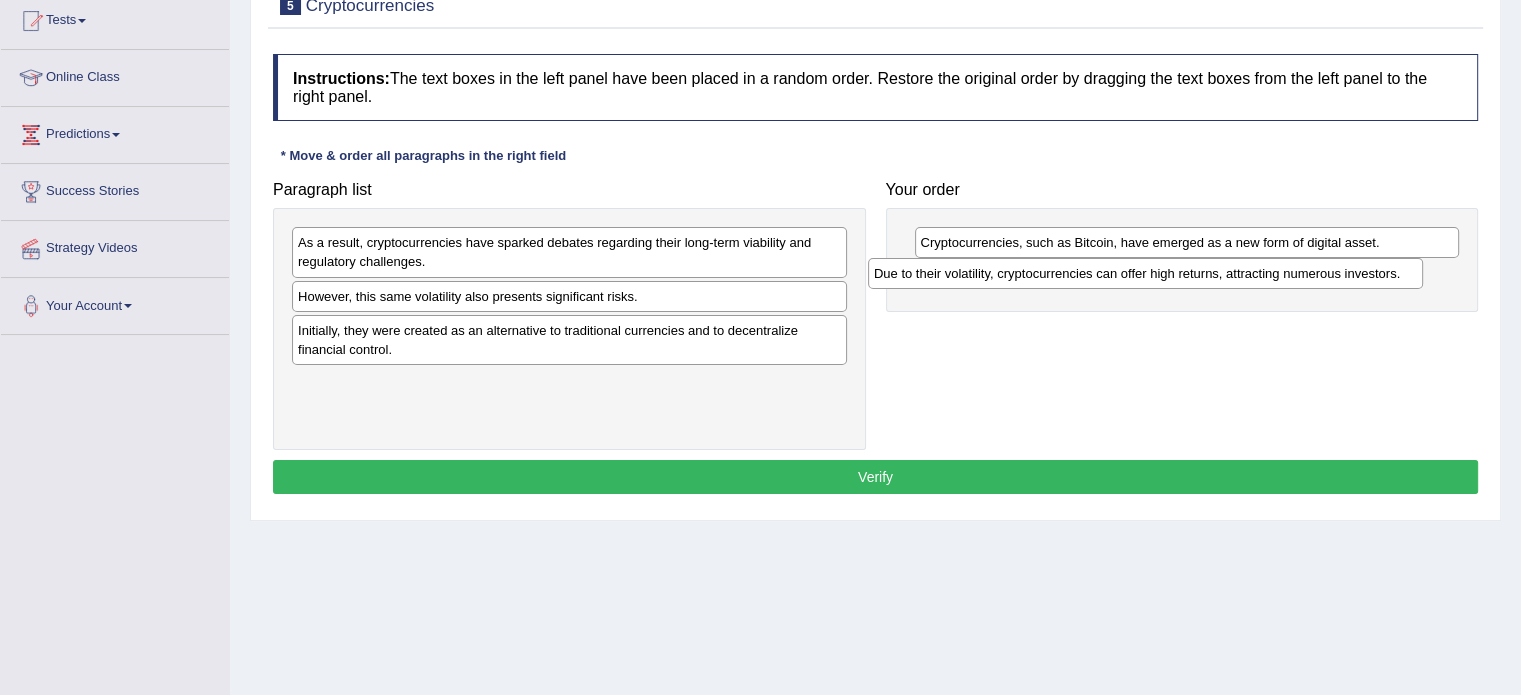 drag, startPoint x: 671, startPoint y: 244, endPoint x: 1252, endPoint y: 276, distance: 581.88055 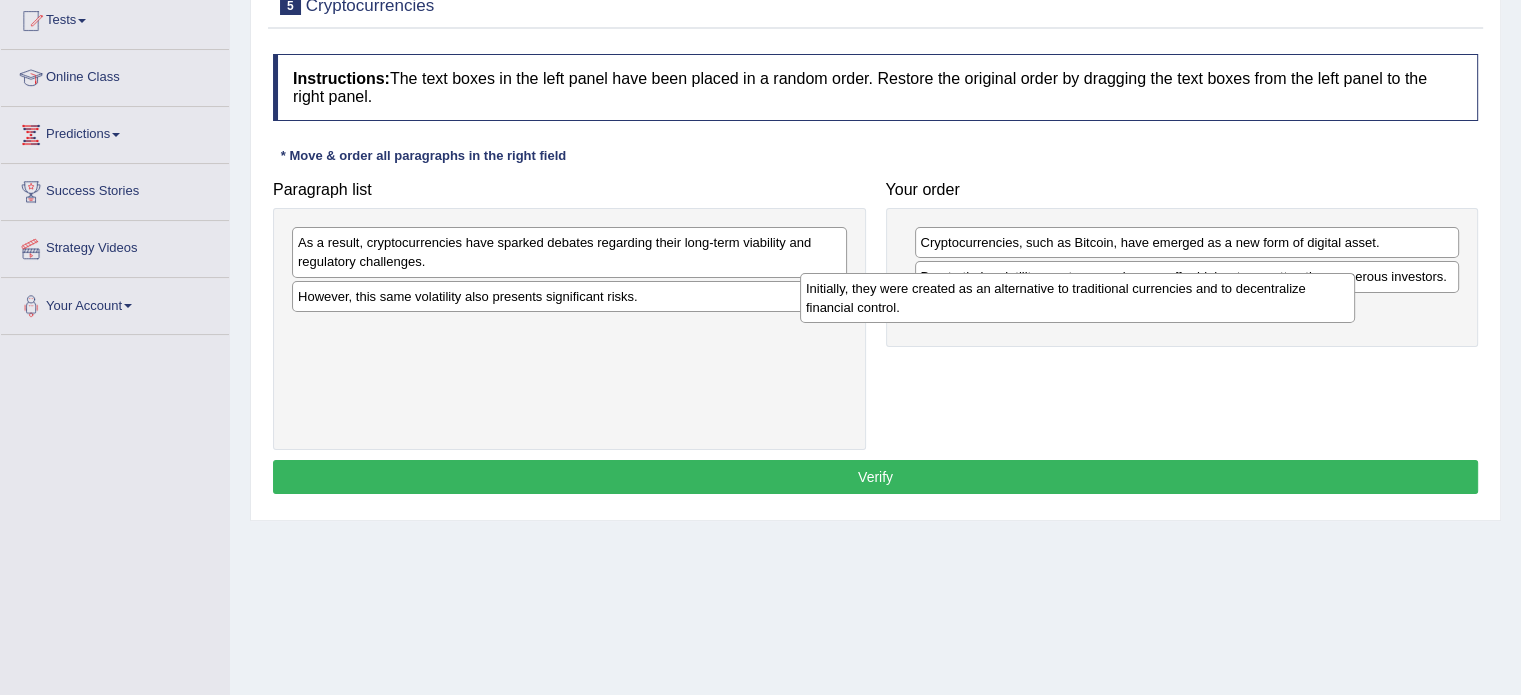 drag, startPoint x: 560, startPoint y: 339, endPoint x: 1070, endPoint y: 298, distance: 511.6454 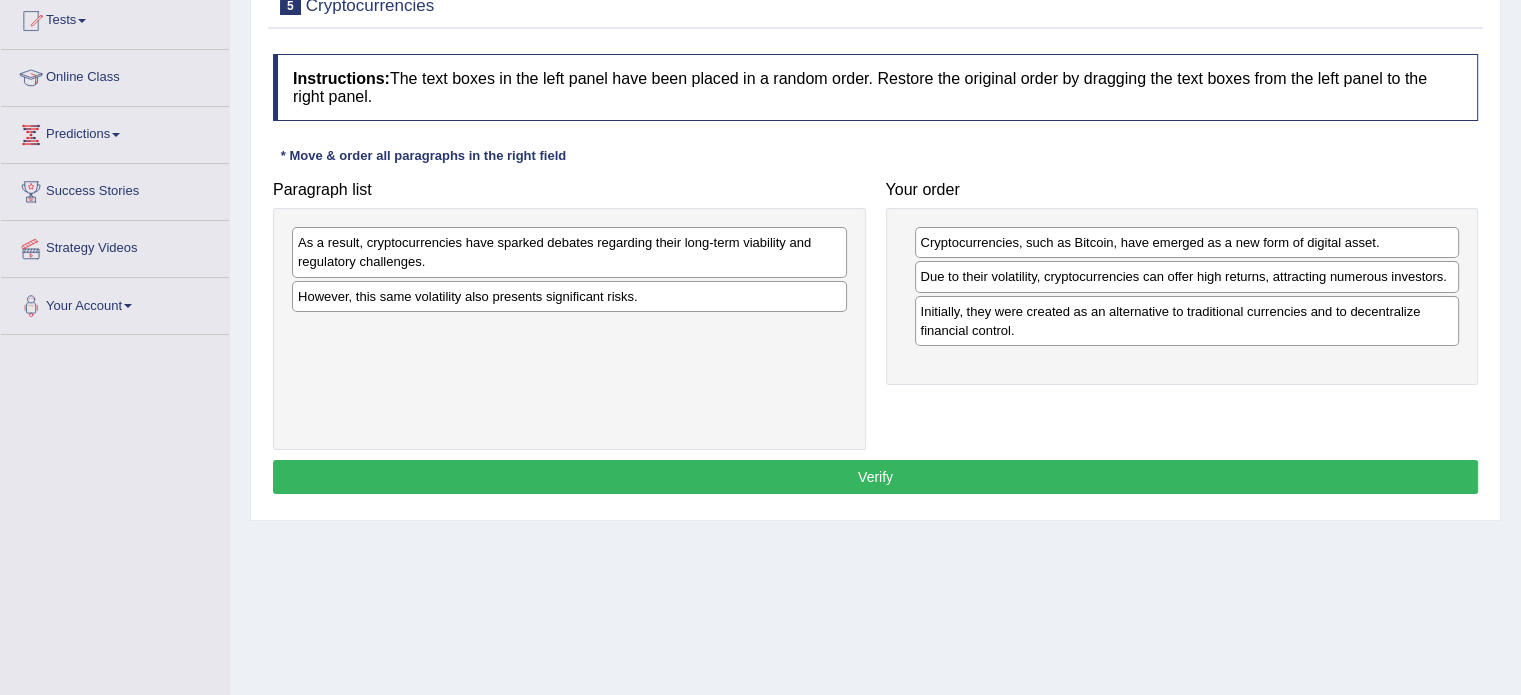 click on "As a result, cryptocurrencies have sparked debates regarding their long-term viability and regulatory challenges." at bounding box center [569, 252] 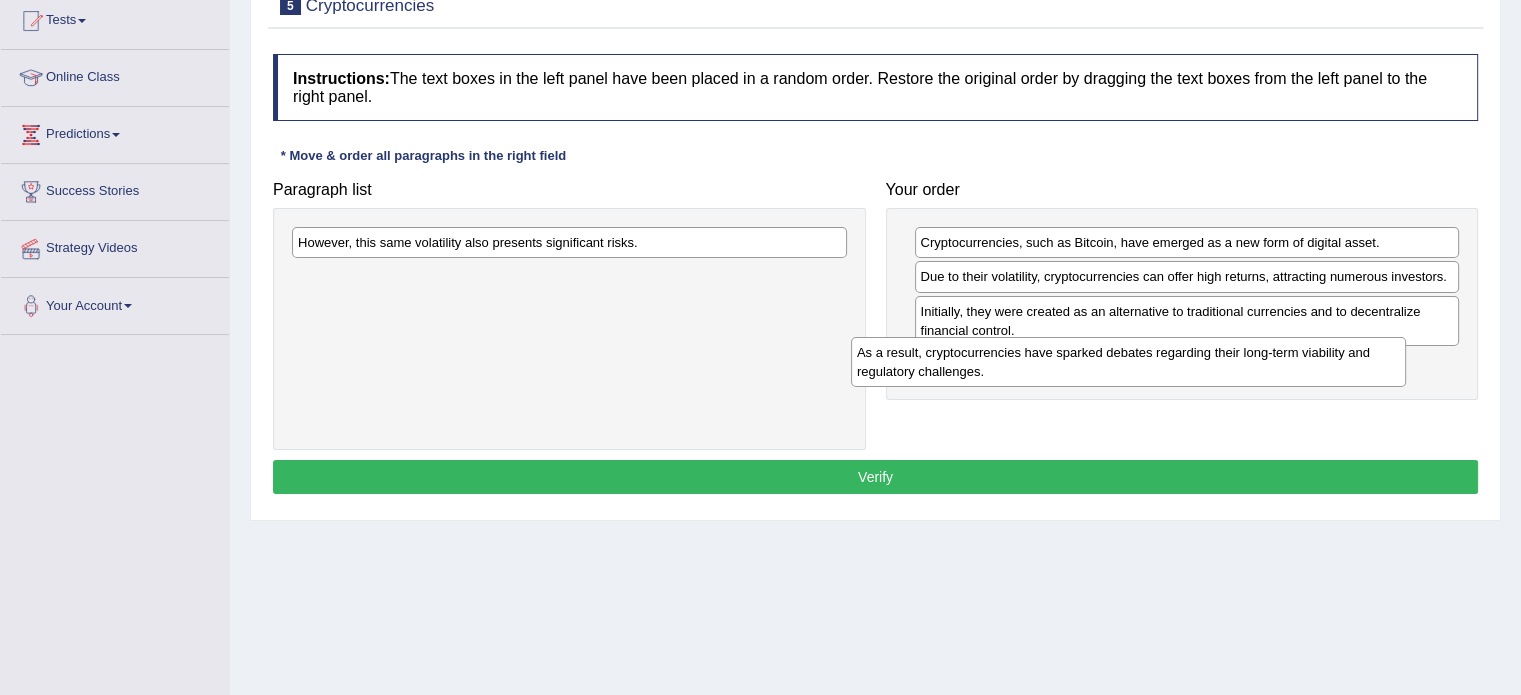 drag, startPoint x: 724, startPoint y: 264, endPoint x: 1282, endPoint y: 374, distance: 568.73895 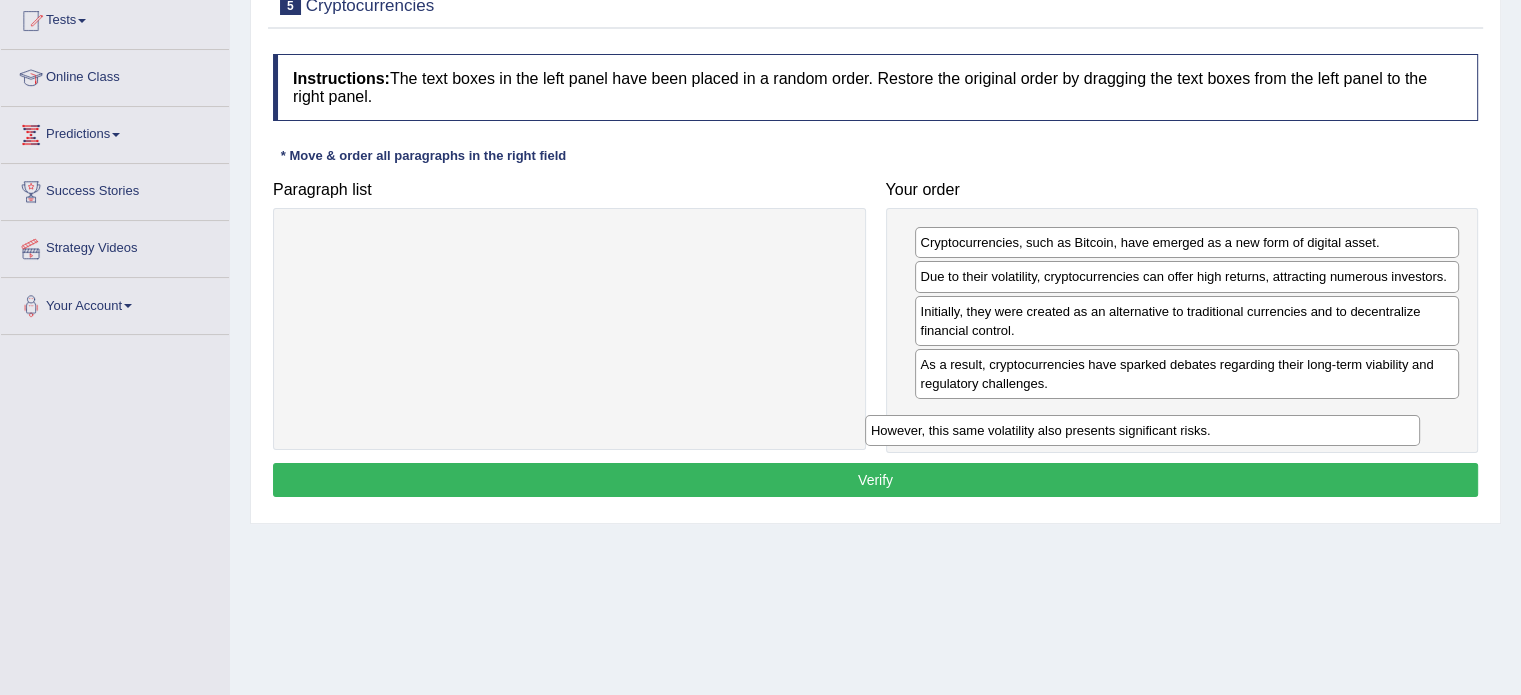 drag, startPoint x: 664, startPoint y: 232, endPoint x: 1298, endPoint y: 417, distance: 660.44 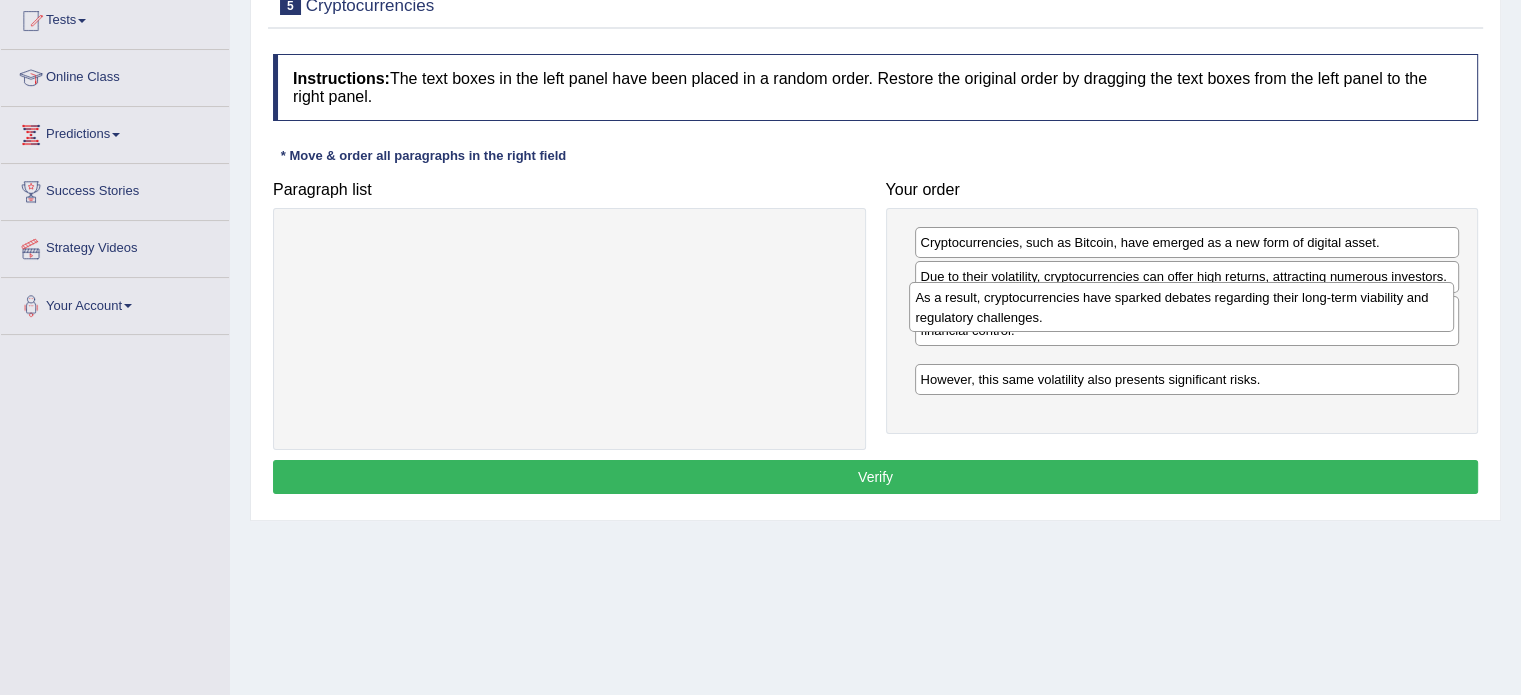 drag, startPoint x: 1136, startPoint y: 383, endPoint x: 1131, endPoint y: 318, distance: 65.192024 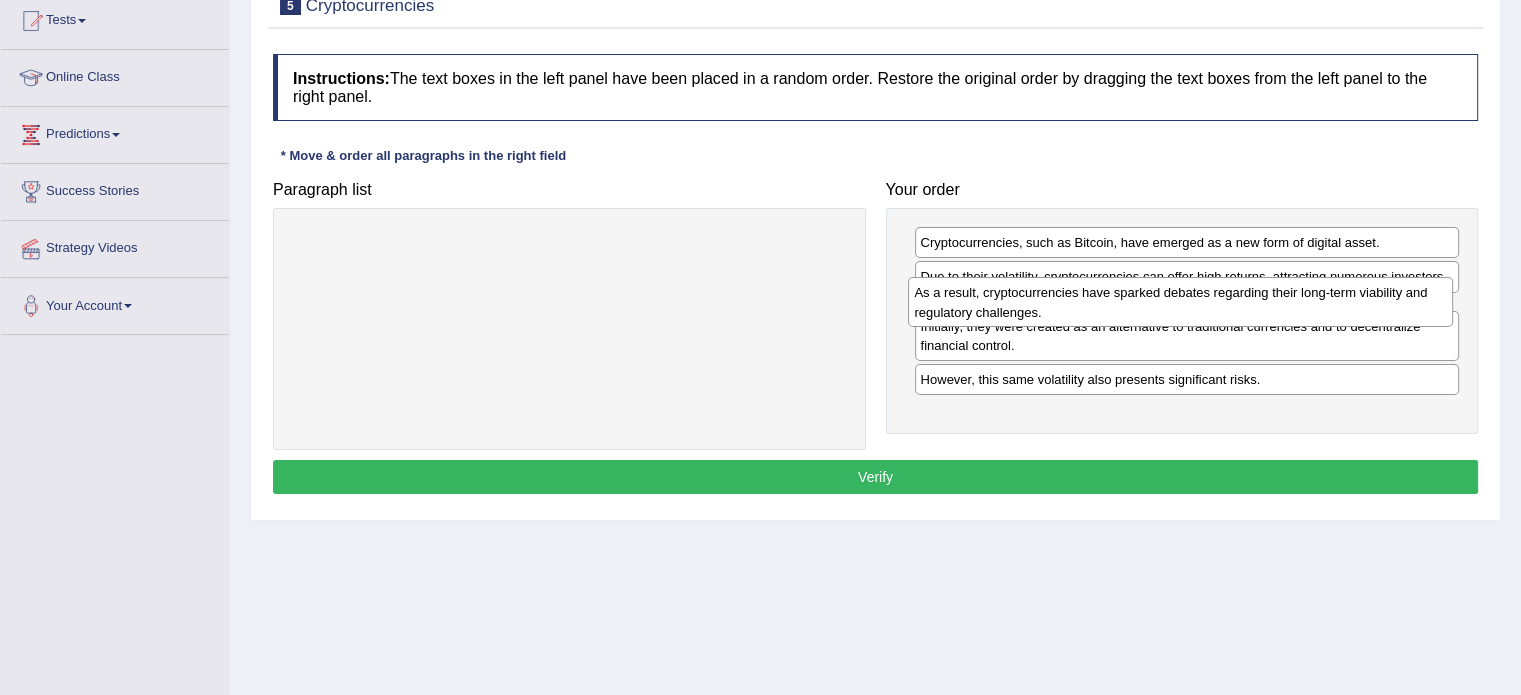 drag, startPoint x: 1104, startPoint y: 360, endPoint x: 1095, endPoint y: 288, distance: 72.56032 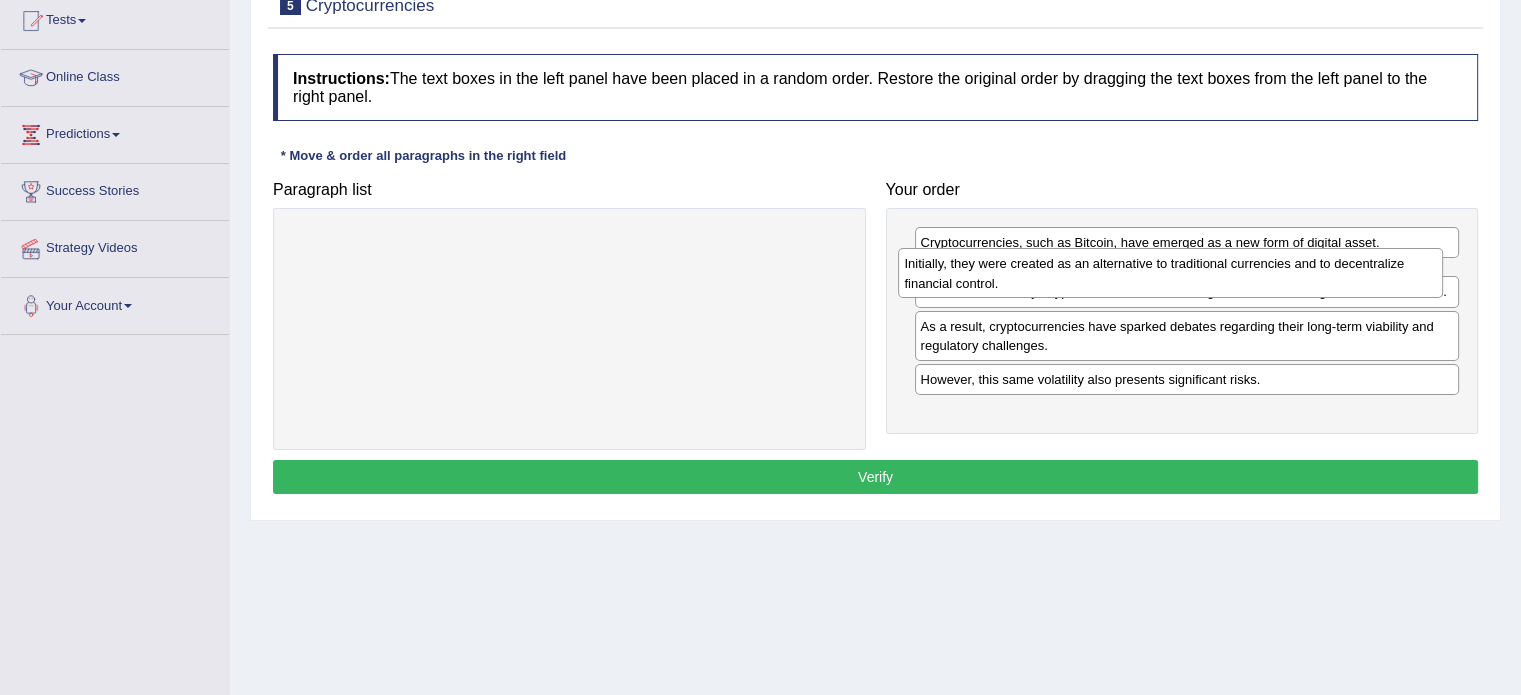 drag, startPoint x: 1072, startPoint y: 386, endPoint x: 1056, endPoint y: 293, distance: 94.36631 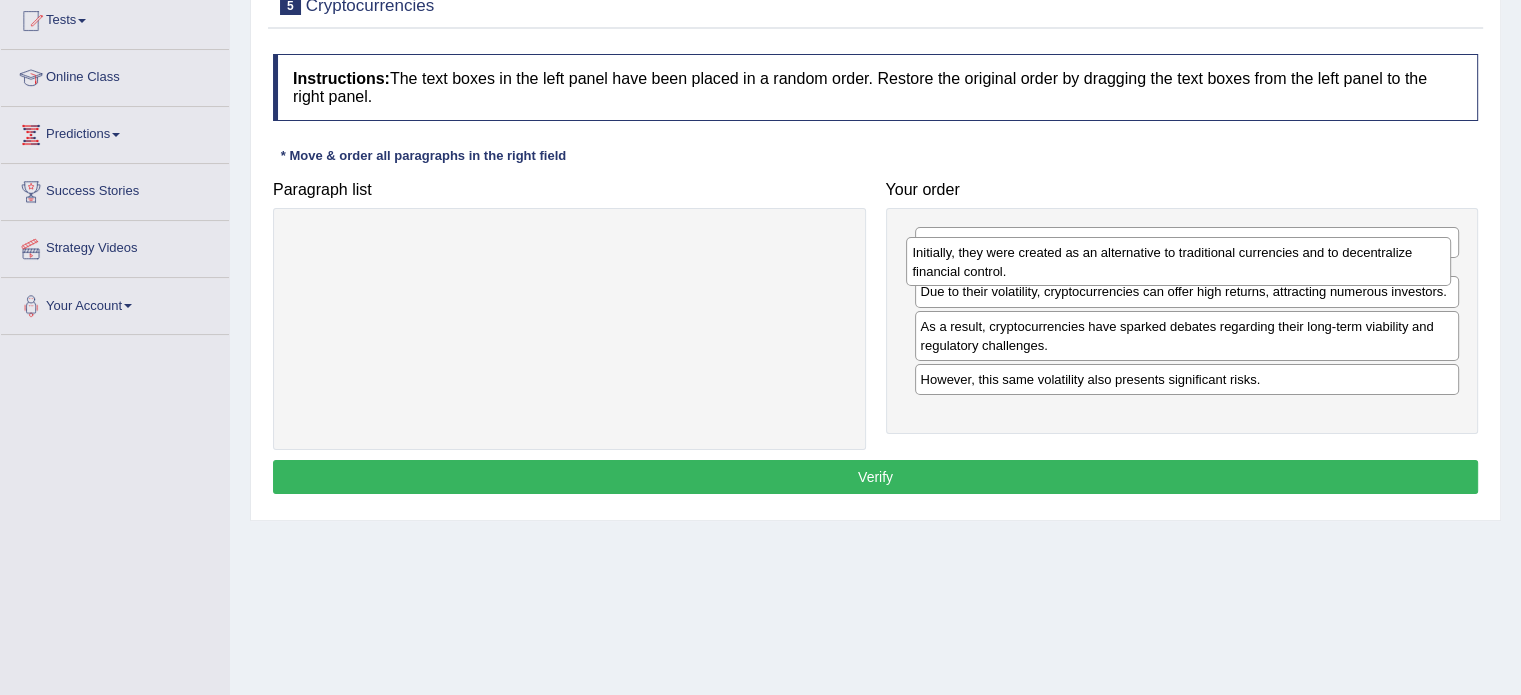 drag, startPoint x: 1044, startPoint y: 324, endPoint x: 1037, endPoint y: 266, distance: 58.420887 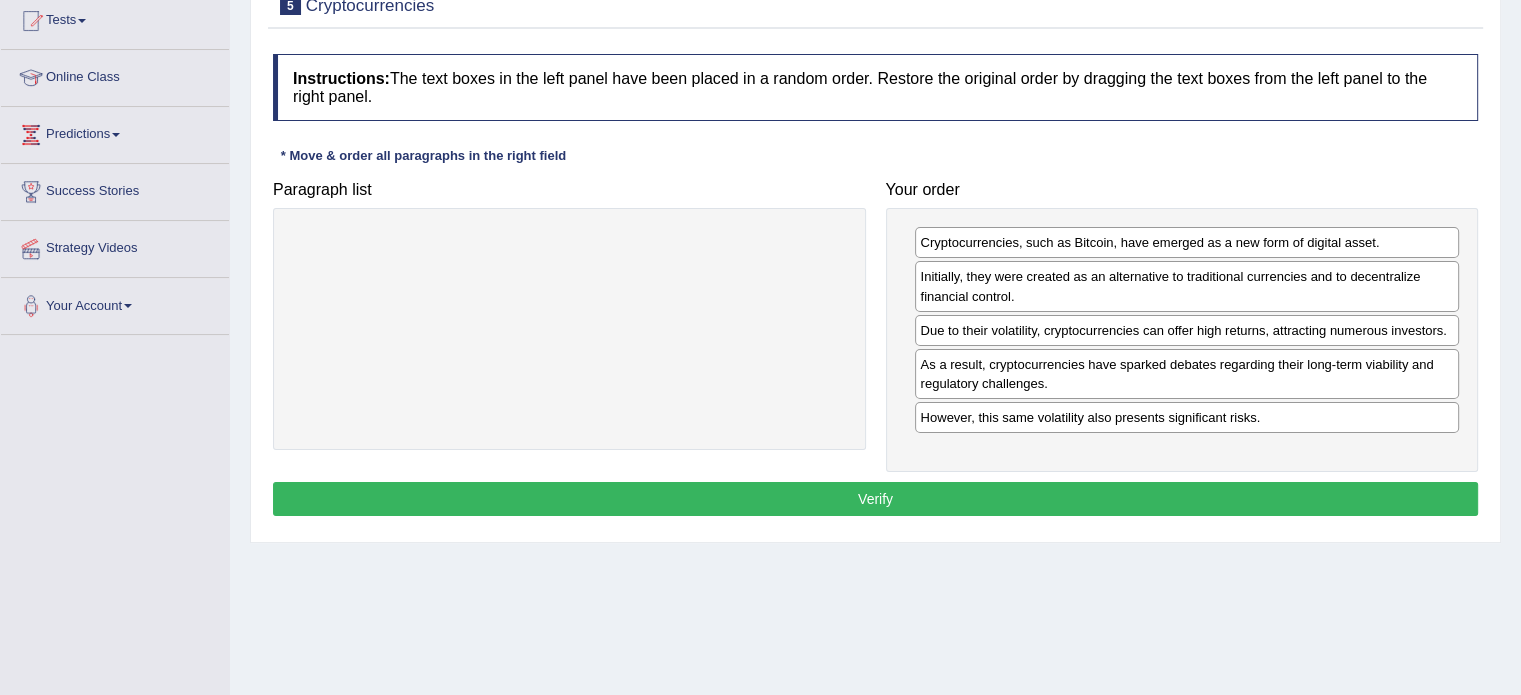 click on "Verify" at bounding box center (875, 499) 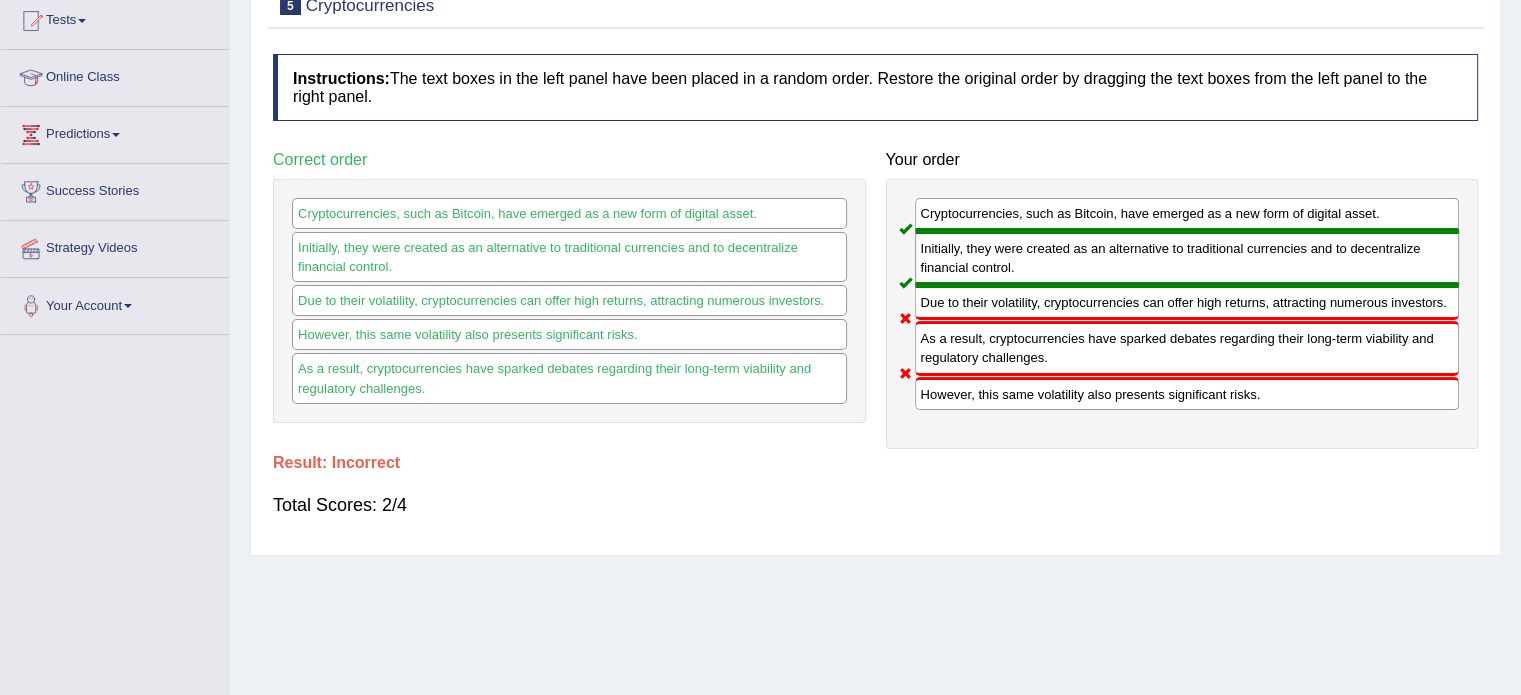 scroll, scrollTop: 0, scrollLeft: 0, axis: both 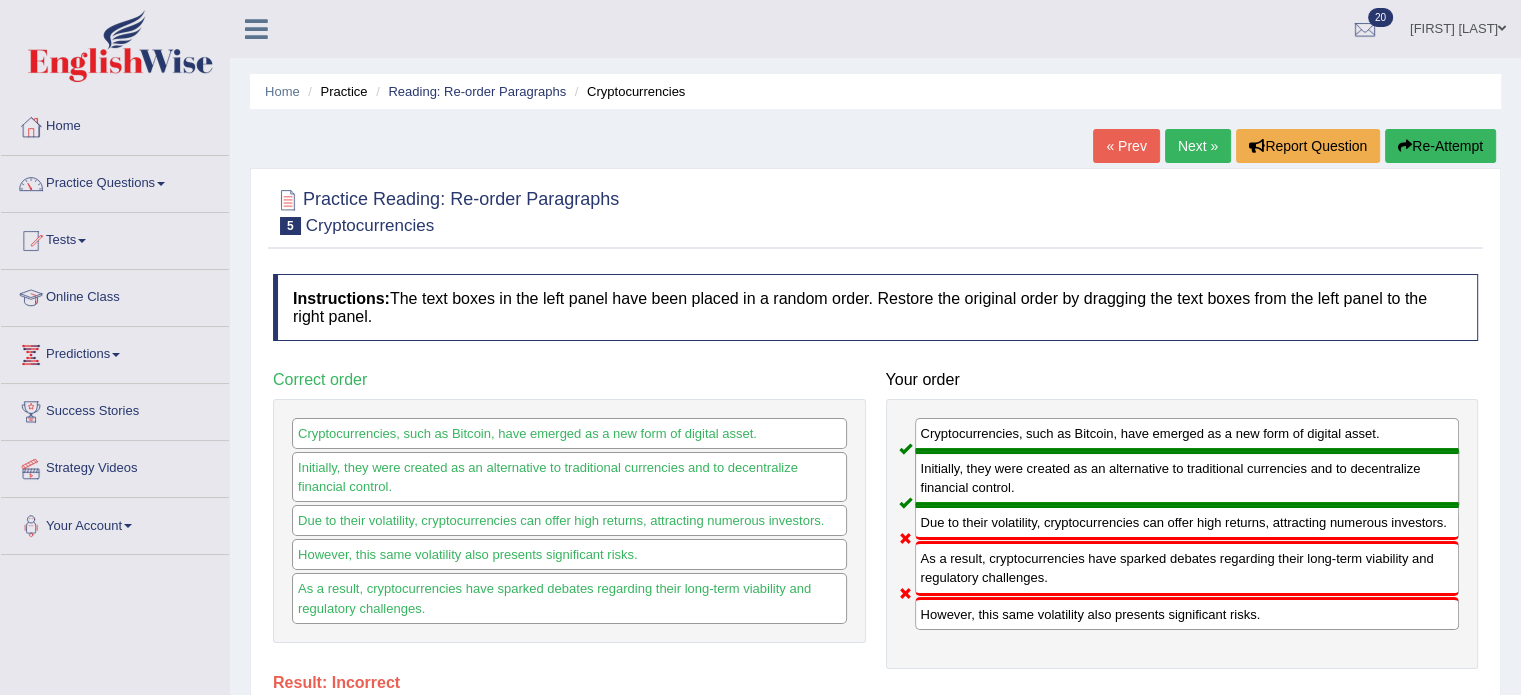 click on "Re-Attempt" at bounding box center (1440, 146) 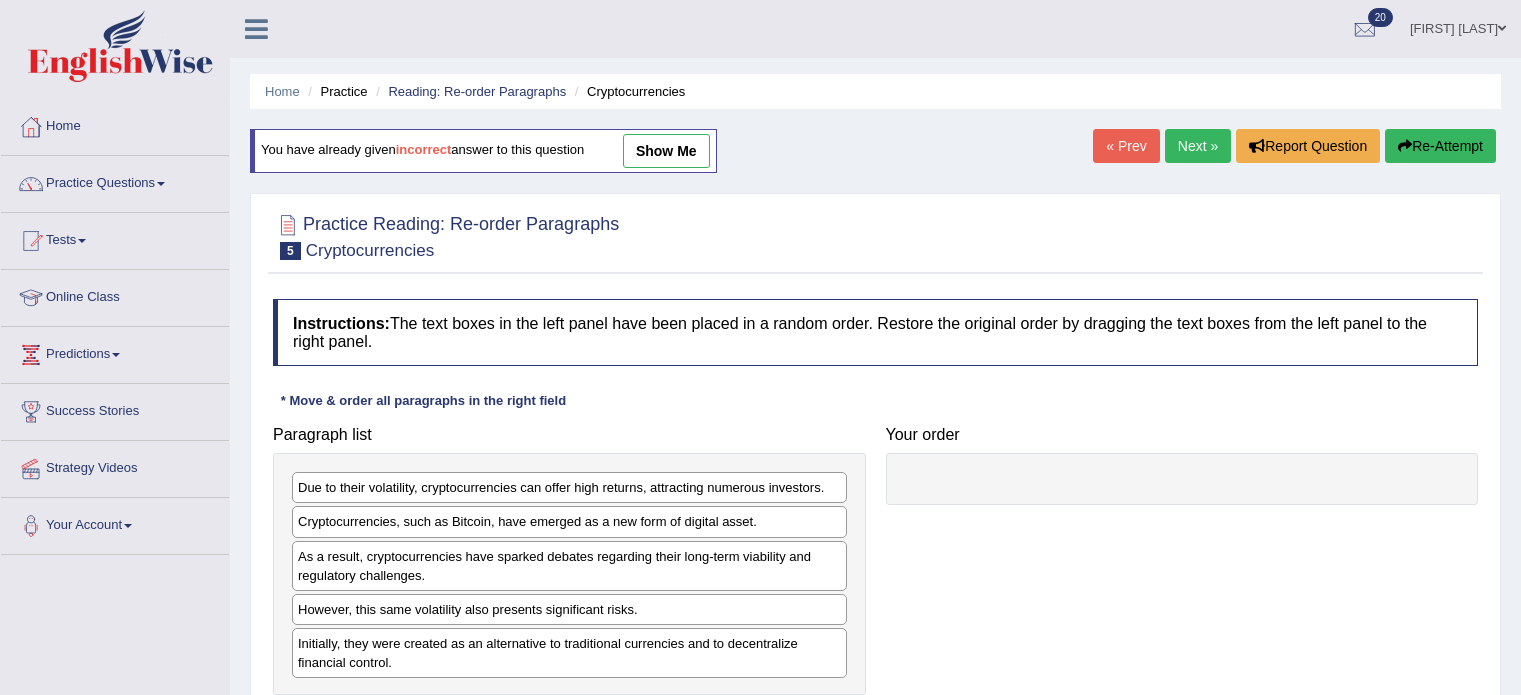 scroll, scrollTop: 0, scrollLeft: 0, axis: both 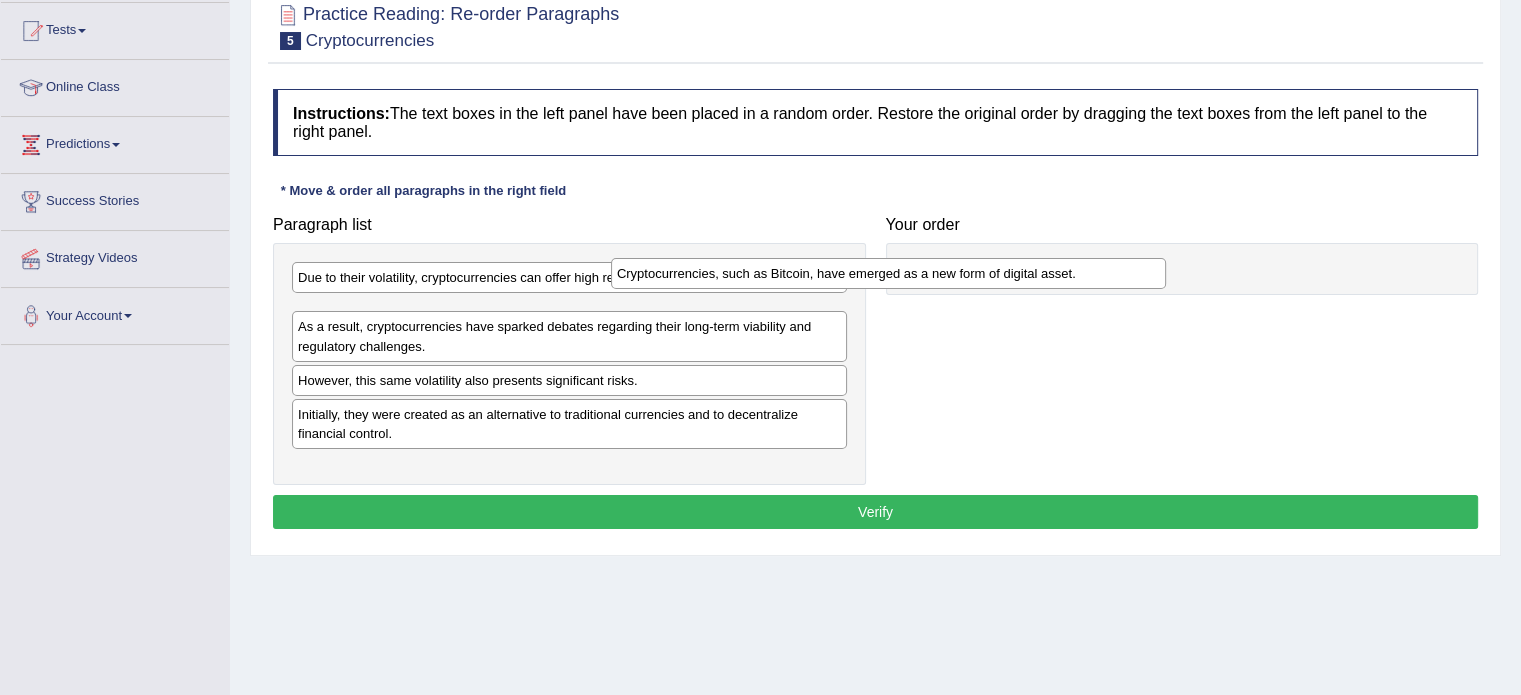 drag, startPoint x: 643, startPoint y: 311, endPoint x: 1007, endPoint y: 276, distance: 365.67883 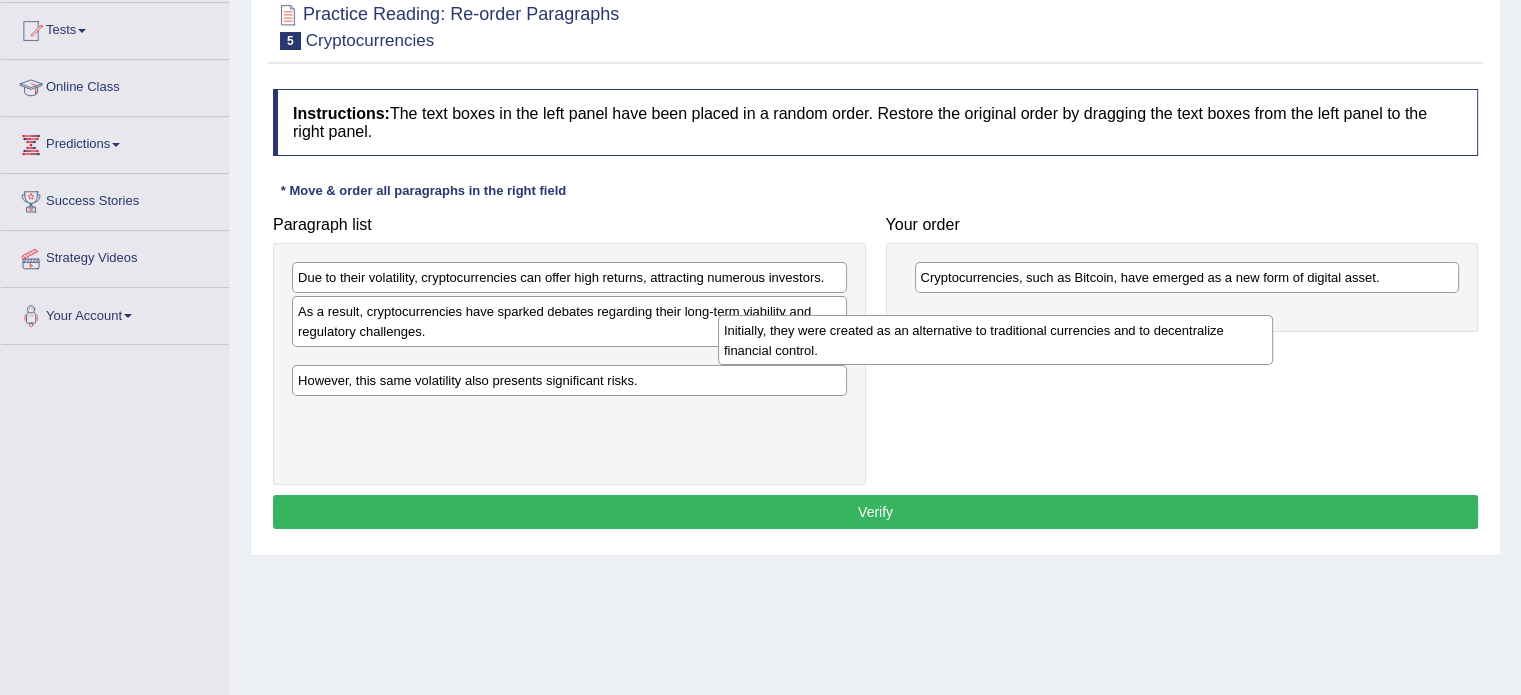 drag, startPoint x: 456, startPoint y: 407, endPoint x: 891, endPoint y: 341, distance: 439.9784 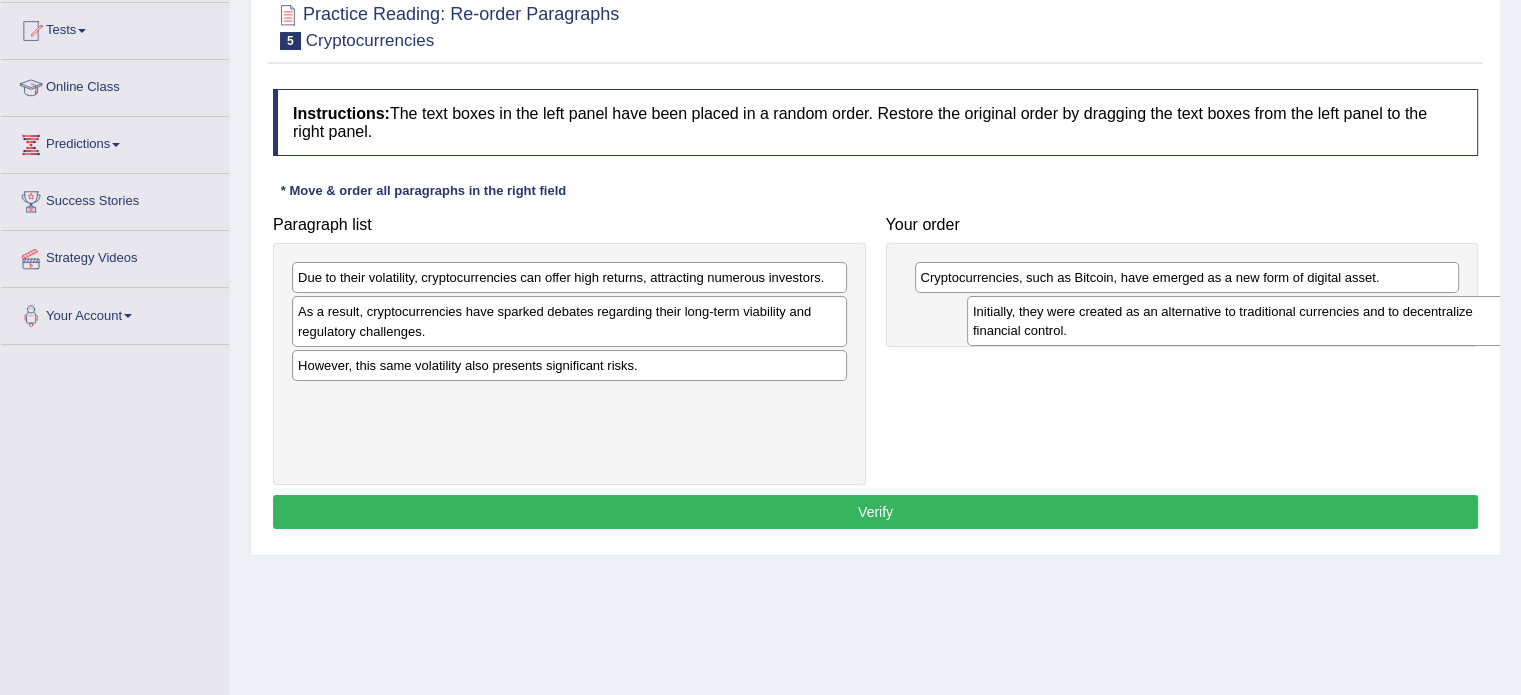 drag, startPoint x: 672, startPoint y: 376, endPoint x: 1344, endPoint y: 324, distance: 674.0089 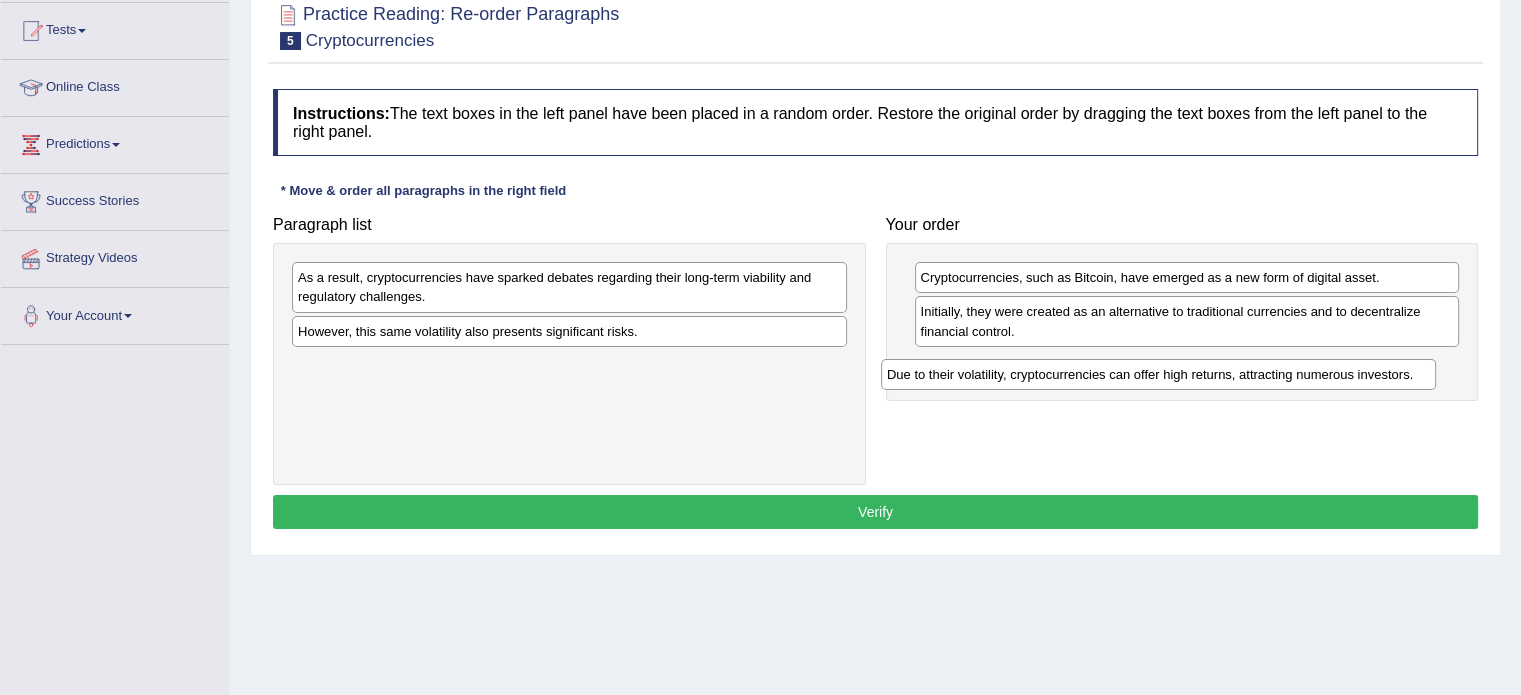 drag, startPoint x: 657, startPoint y: 279, endPoint x: 1245, endPoint y: 375, distance: 595.7852 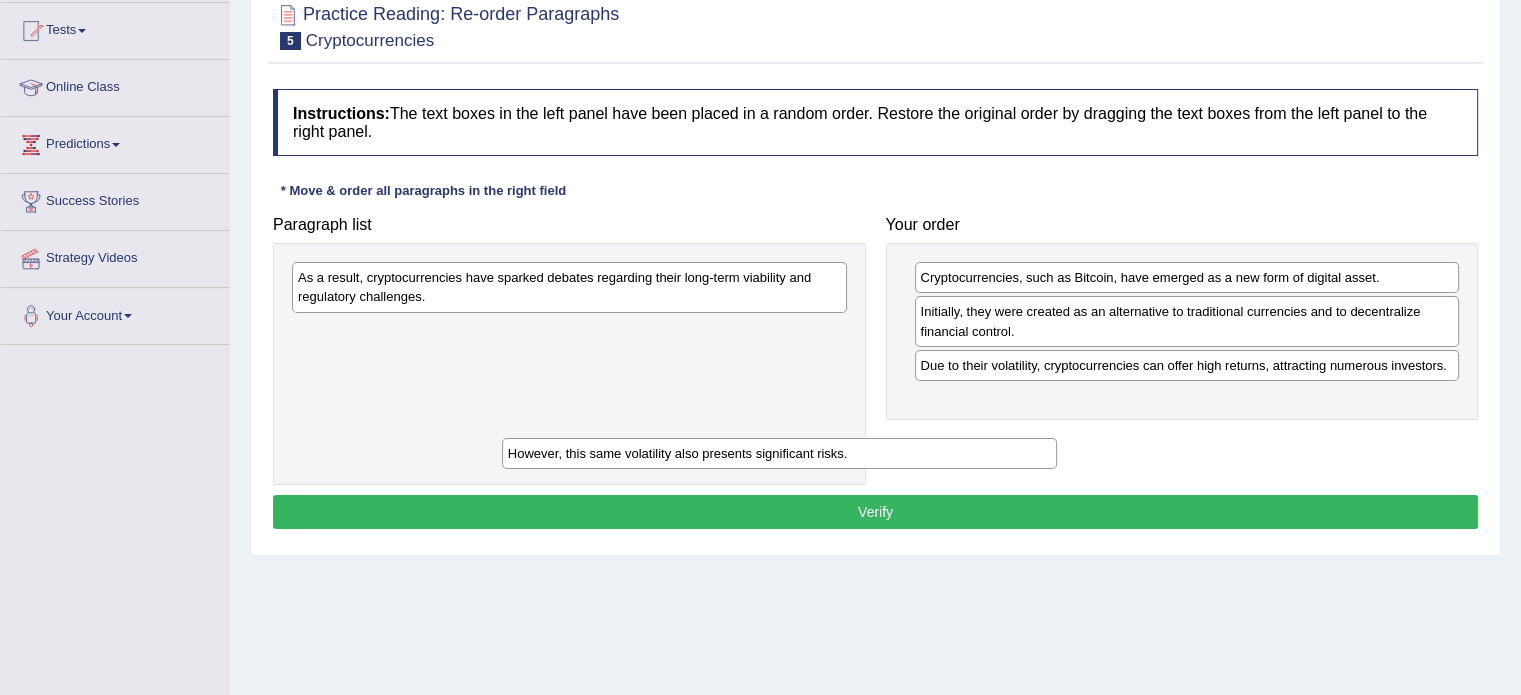 drag, startPoint x: 677, startPoint y: 323, endPoint x: 917, endPoint y: 449, distance: 271.06458 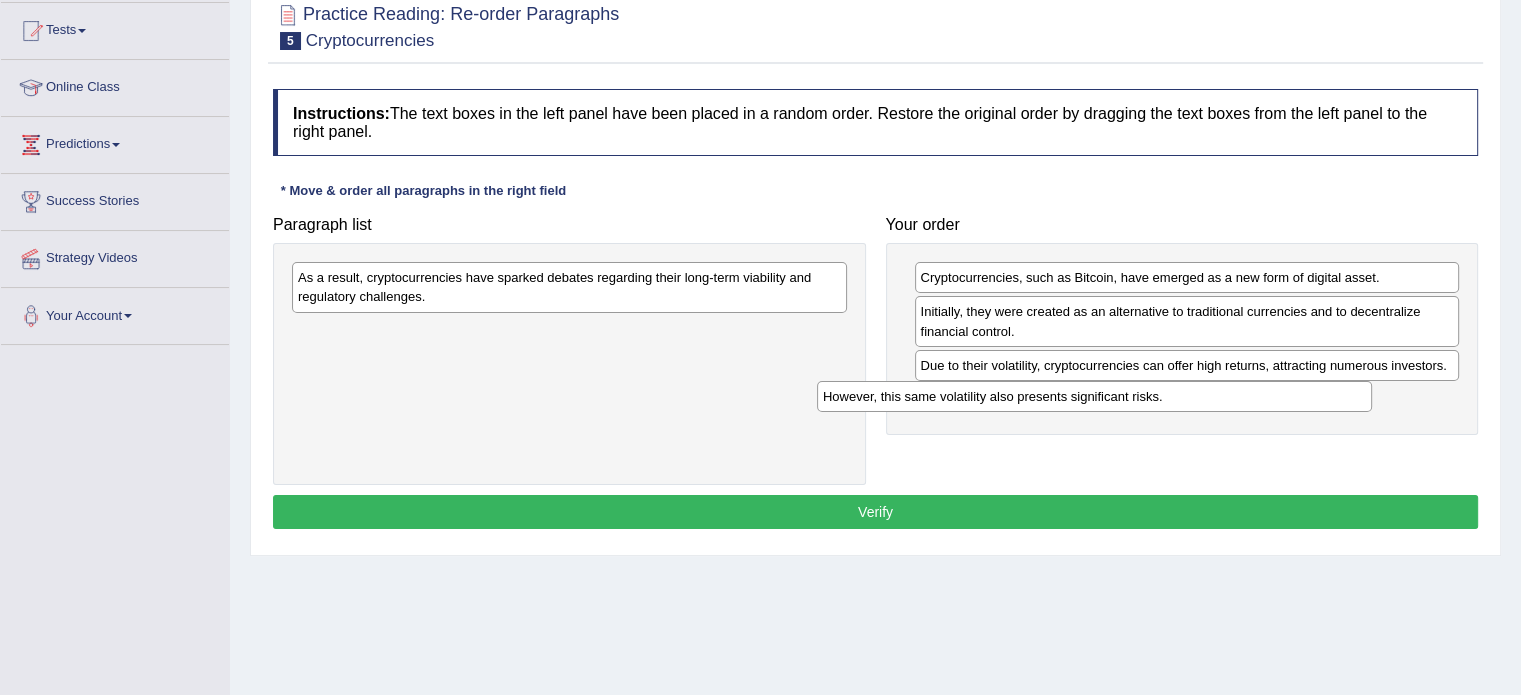 drag, startPoint x: 554, startPoint y: 320, endPoint x: 1084, endPoint y: 388, distance: 534.3445 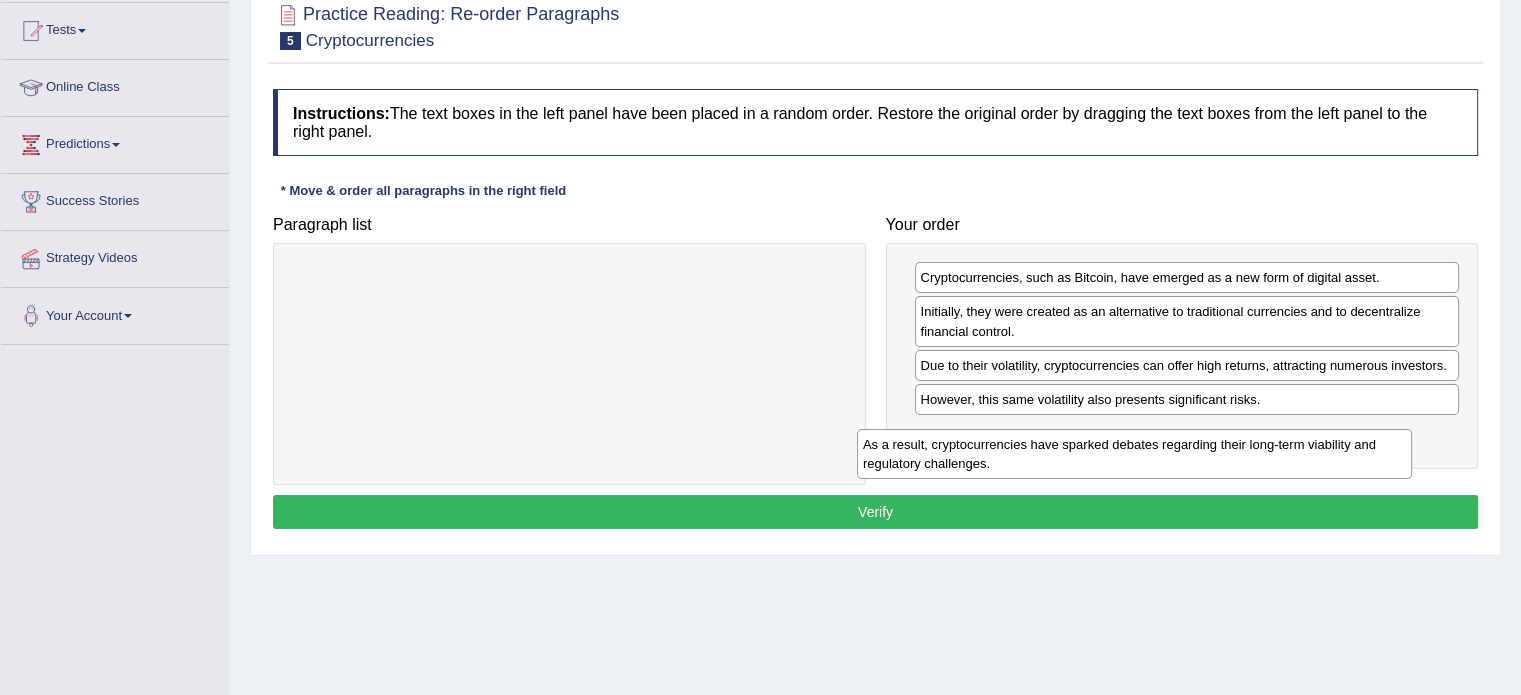 drag, startPoint x: 675, startPoint y: 277, endPoint x: 1279, endPoint y: 443, distance: 626.39606 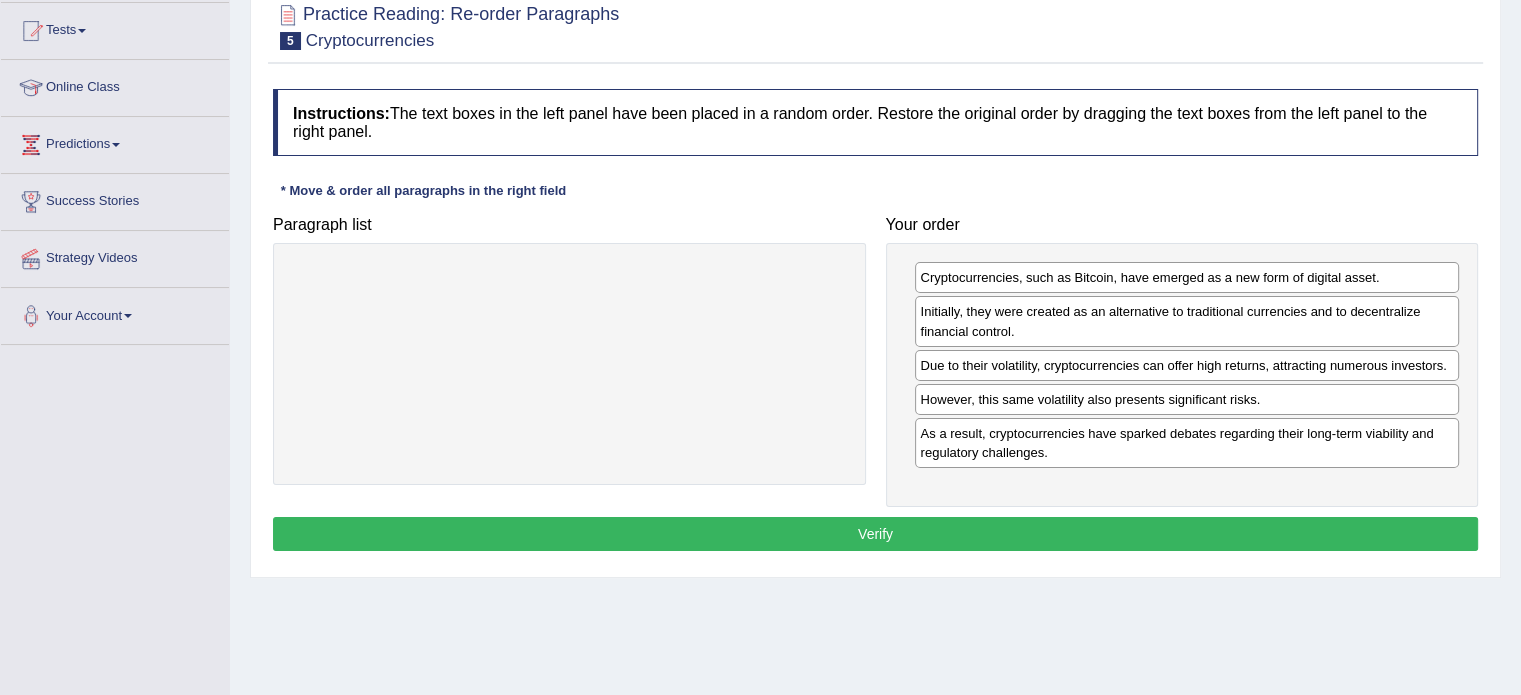 click on "Verify" at bounding box center [875, 534] 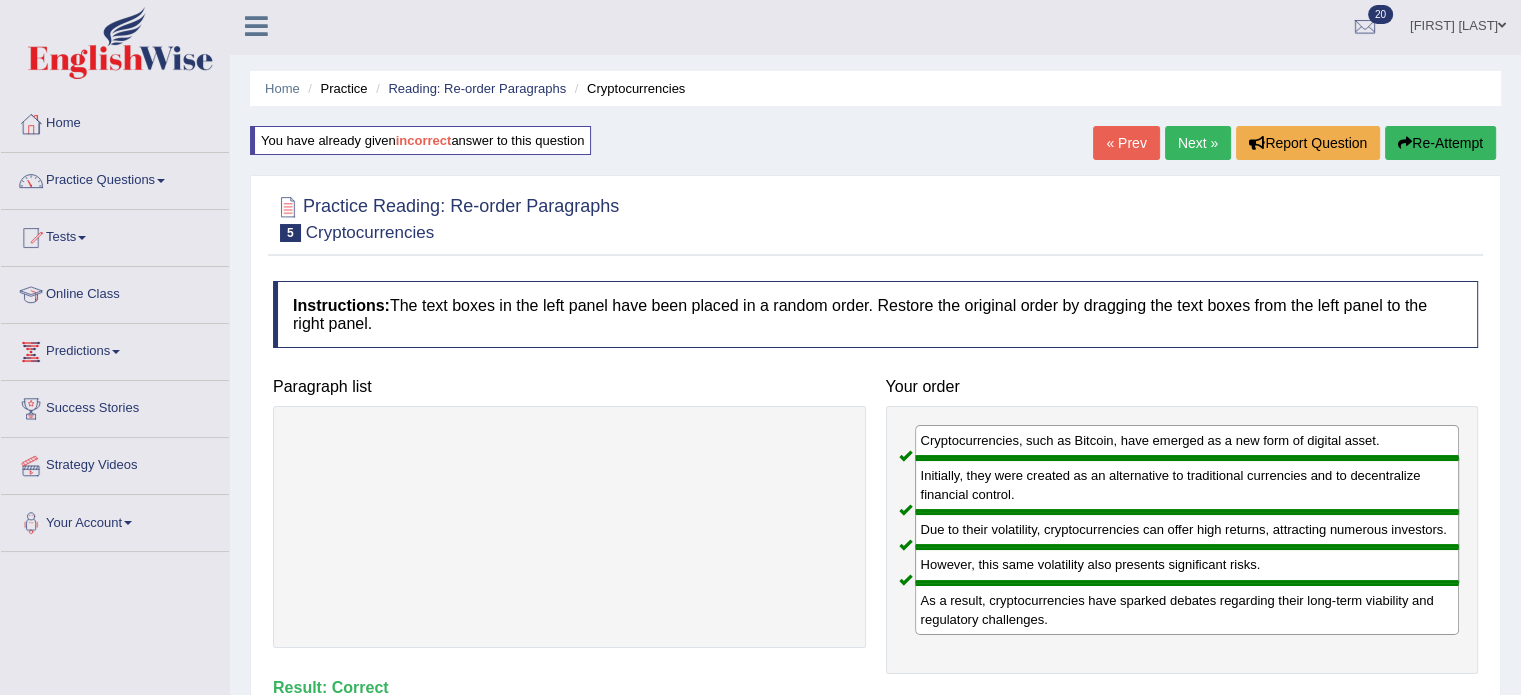 scroll, scrollTop: 0, scrollLeft: 0, axis: both 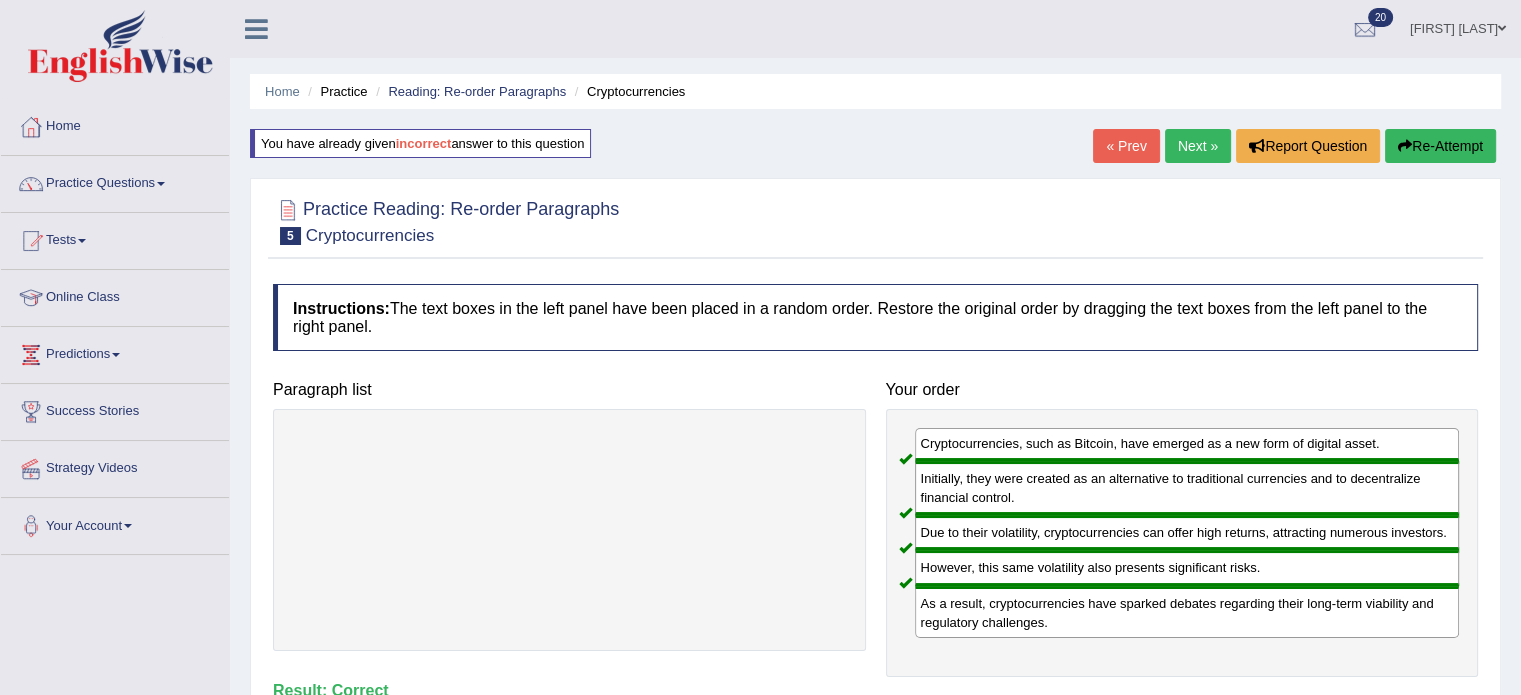 click on "Next »" at bounding box center (1198, 146) 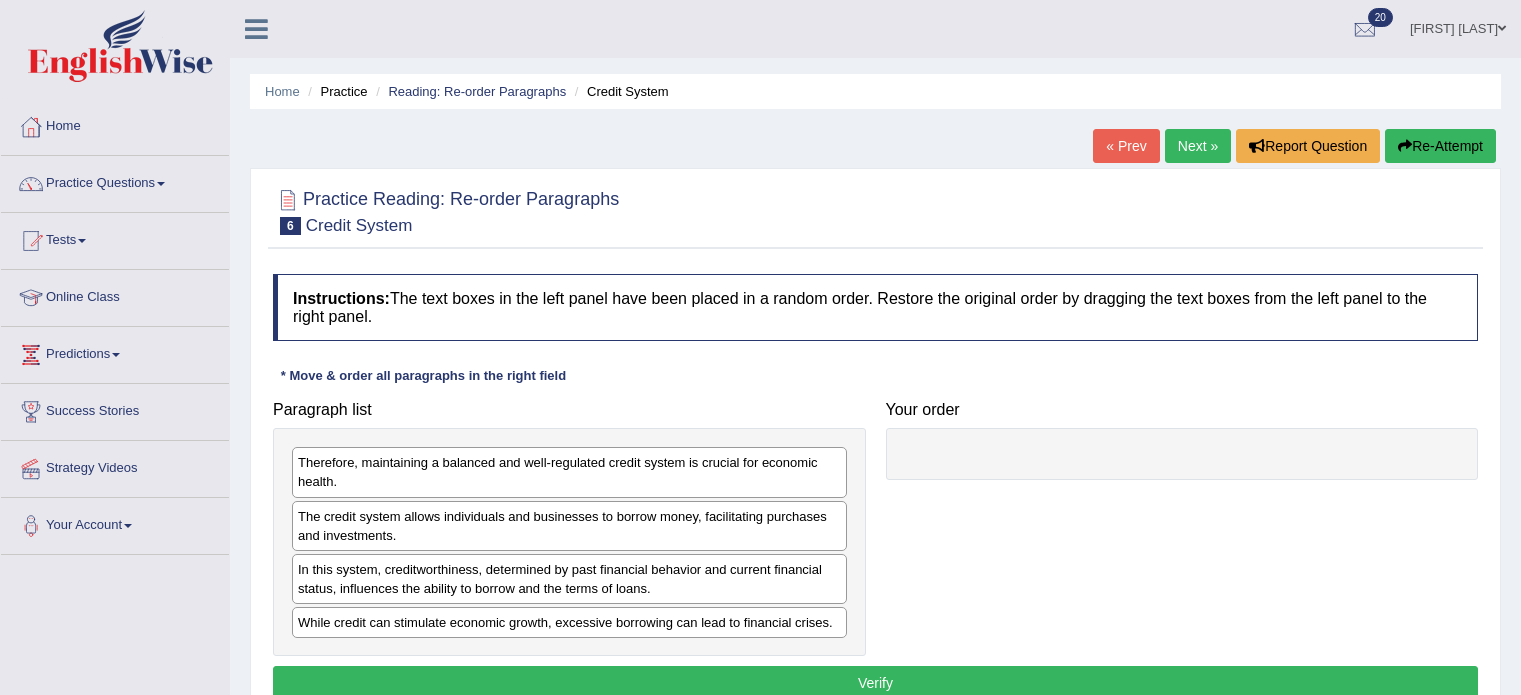 scroll, scrollTop: 0, scrollLeft: 0, axis: both 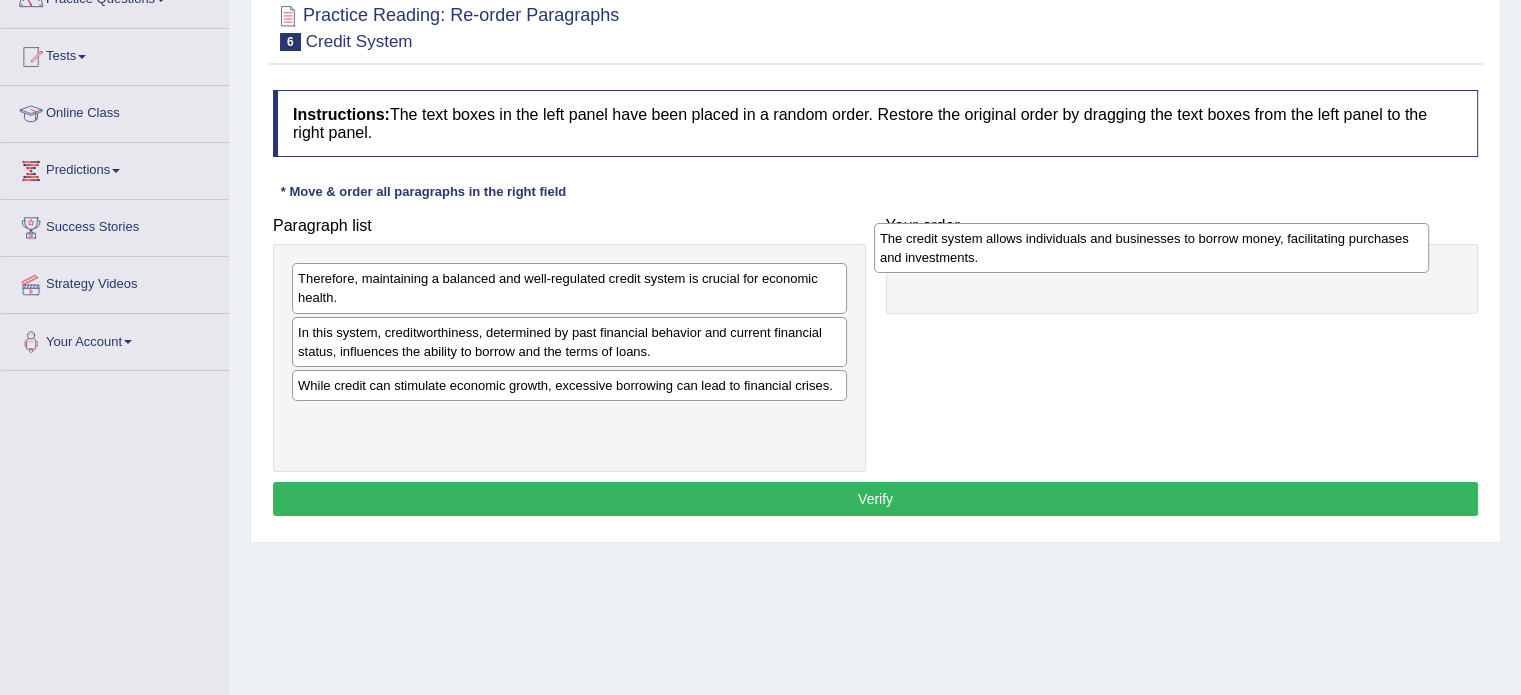 drag, startPoint x: 701, startPoint y: 339, endPoint x: 1286, endPoint y: 251, distance: 591.5818 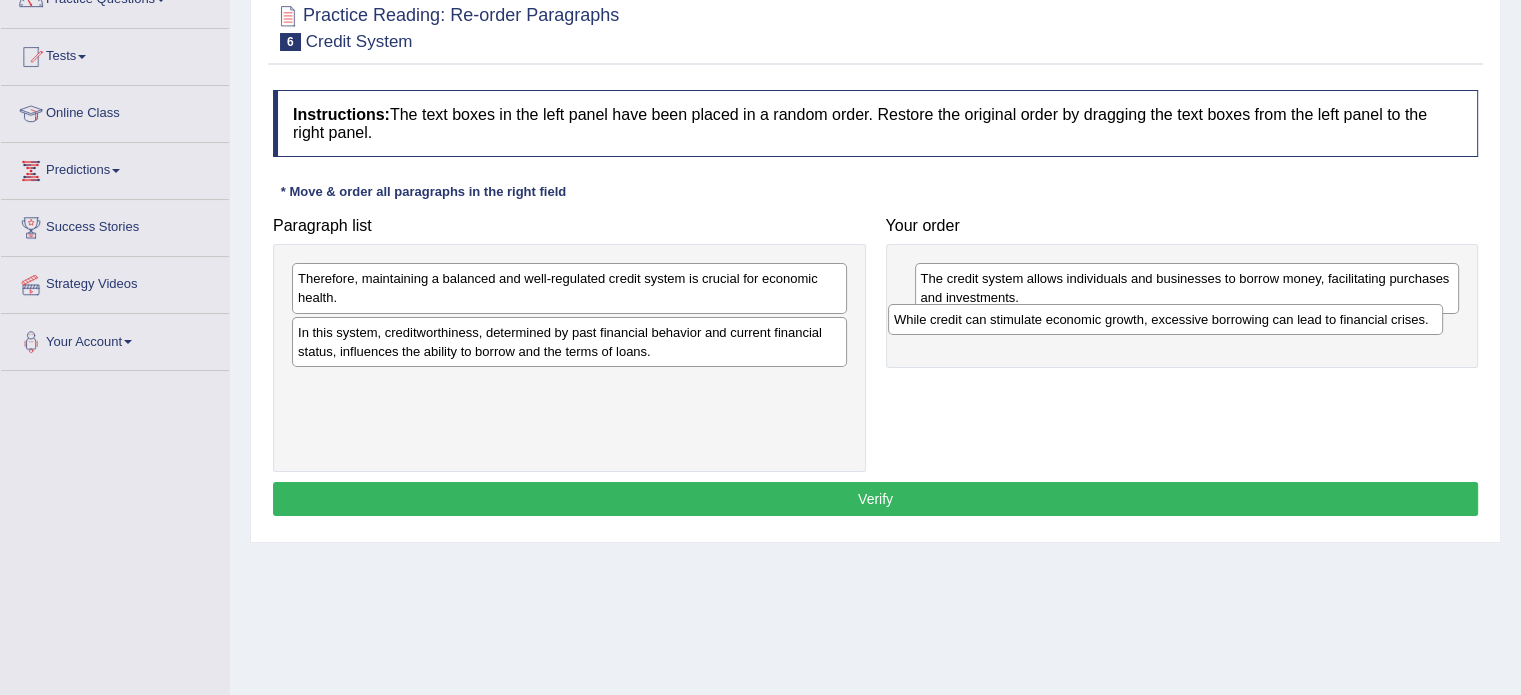 drag, startPoint x: 712, startPoint y: 392, endPoint x: 1308, endPoint y: 327, distance: 599.534 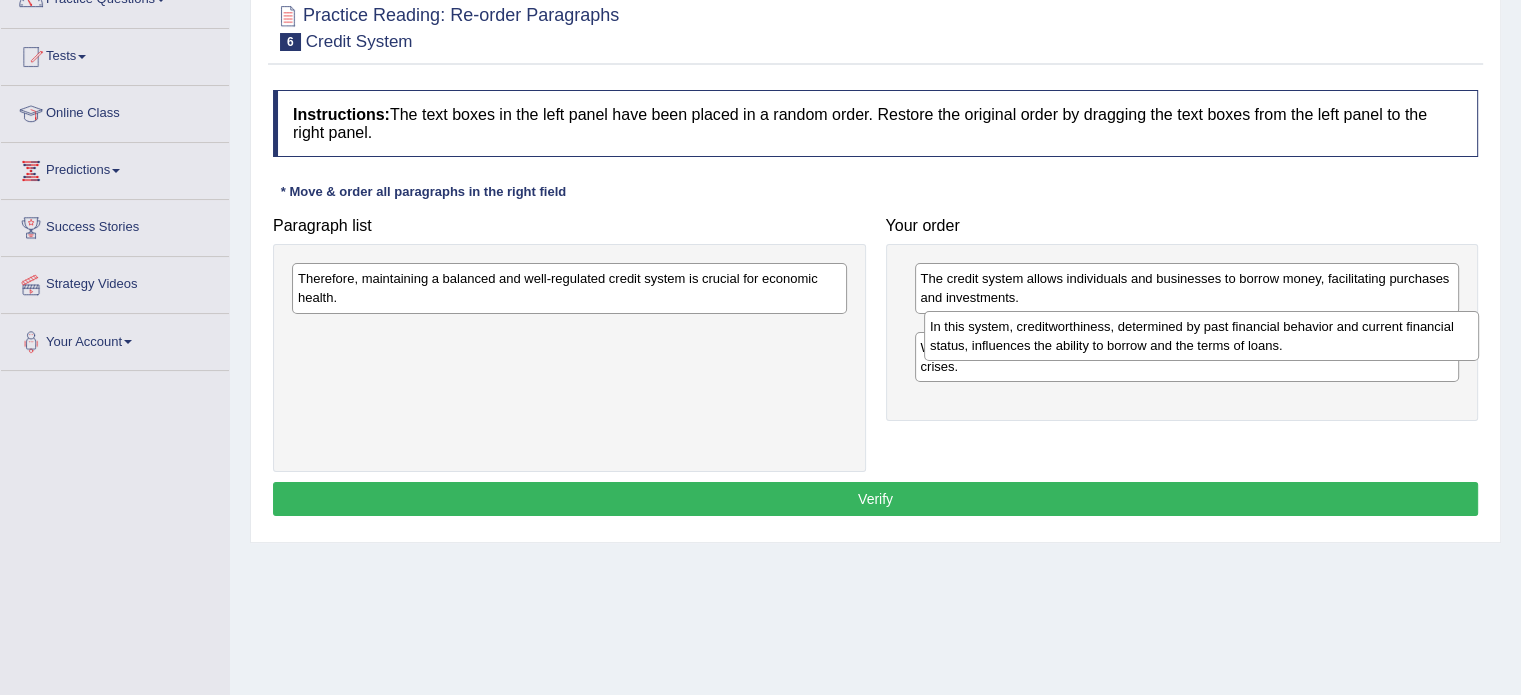 drag, startPoint x: 643, startPoint y: 348, endPoint x: 1277, endPoint y: 343, distance: 634.0197 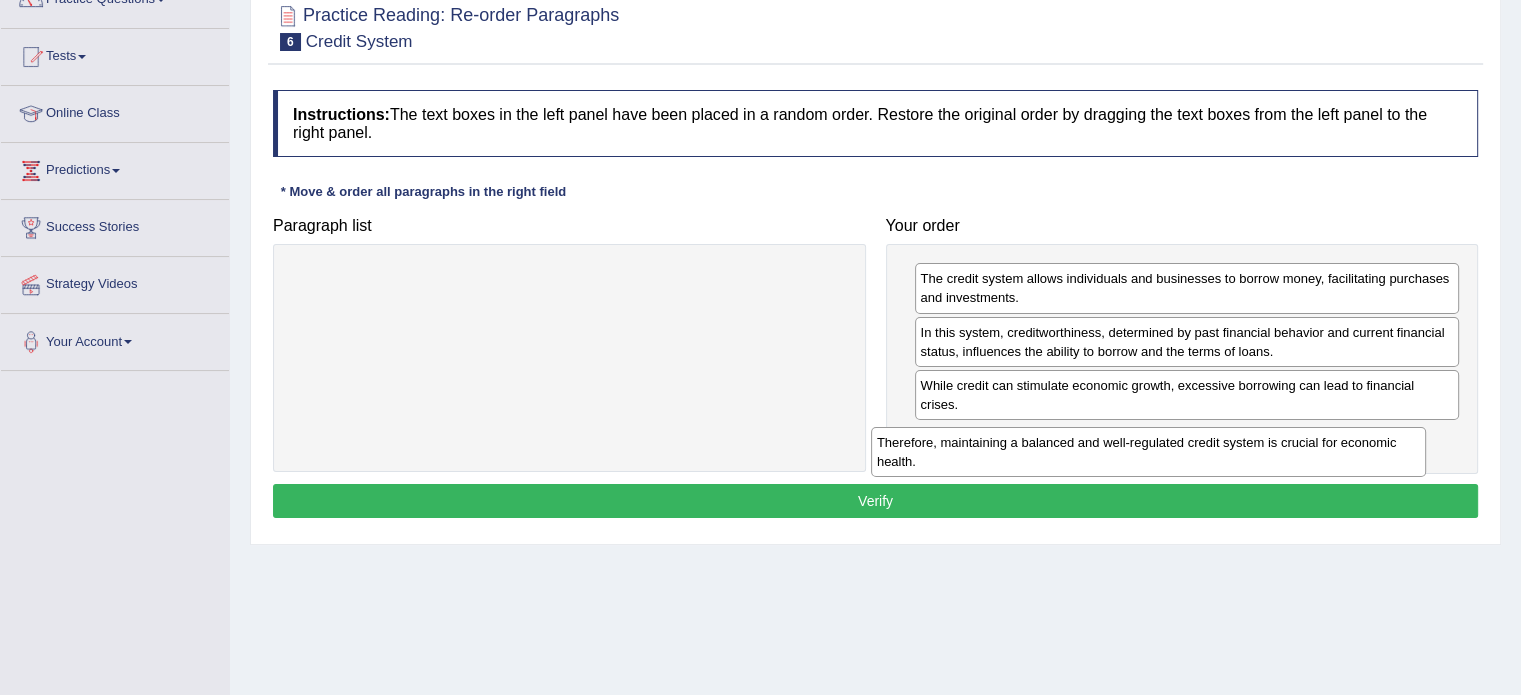 drag, startPoint x: 589, startPoint y: 285, endPoint x: 1177, endPoint y: 446, distance: 609.6433 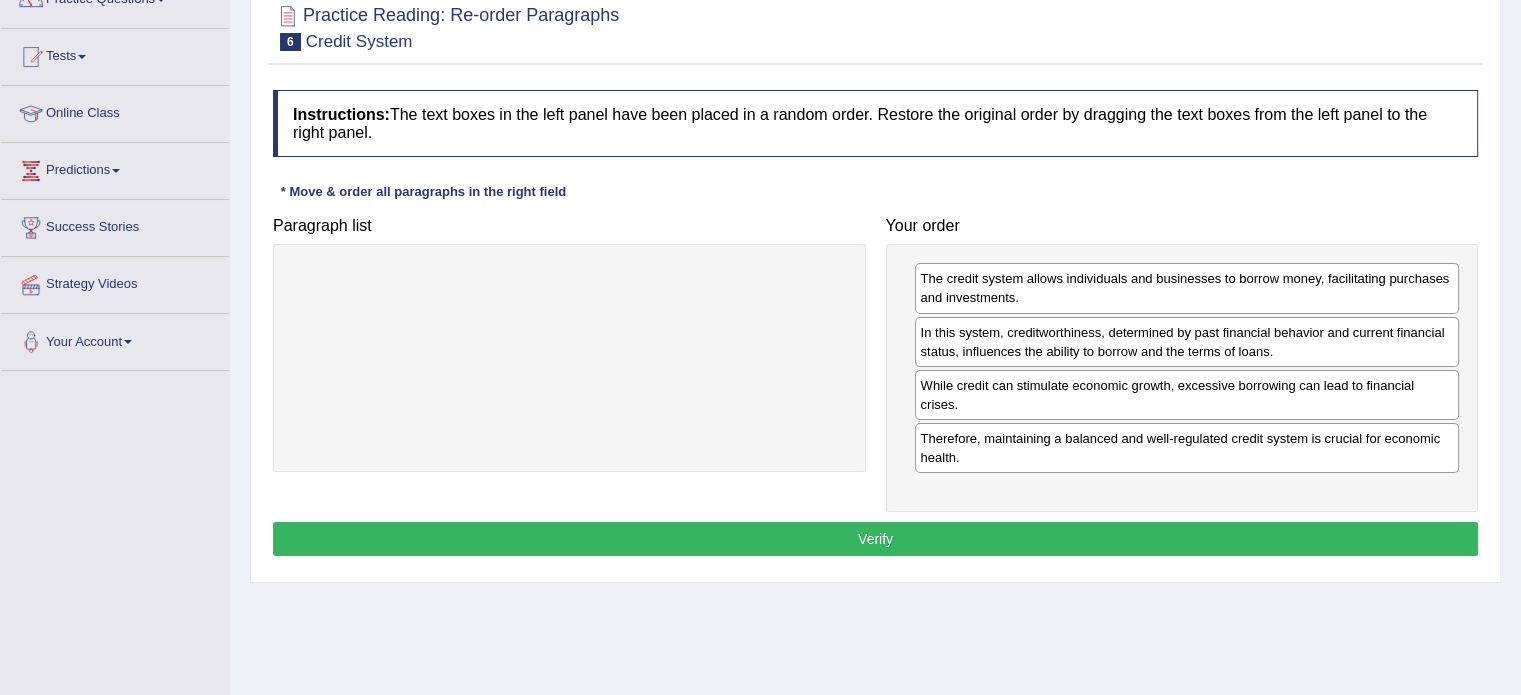 click on "Verify" at bounding box center [875, 539] 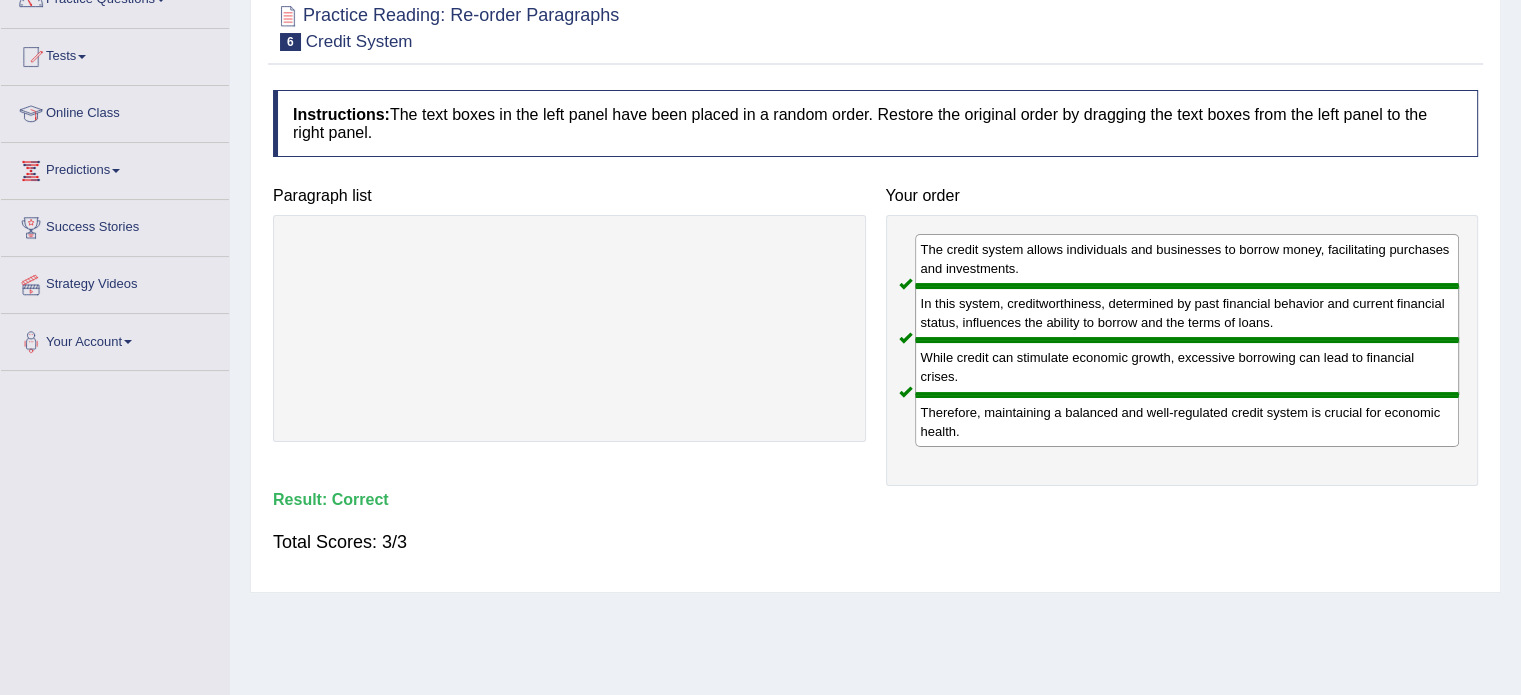 scroll, scrollTop: 0, scrollLeft: 0, axis: both 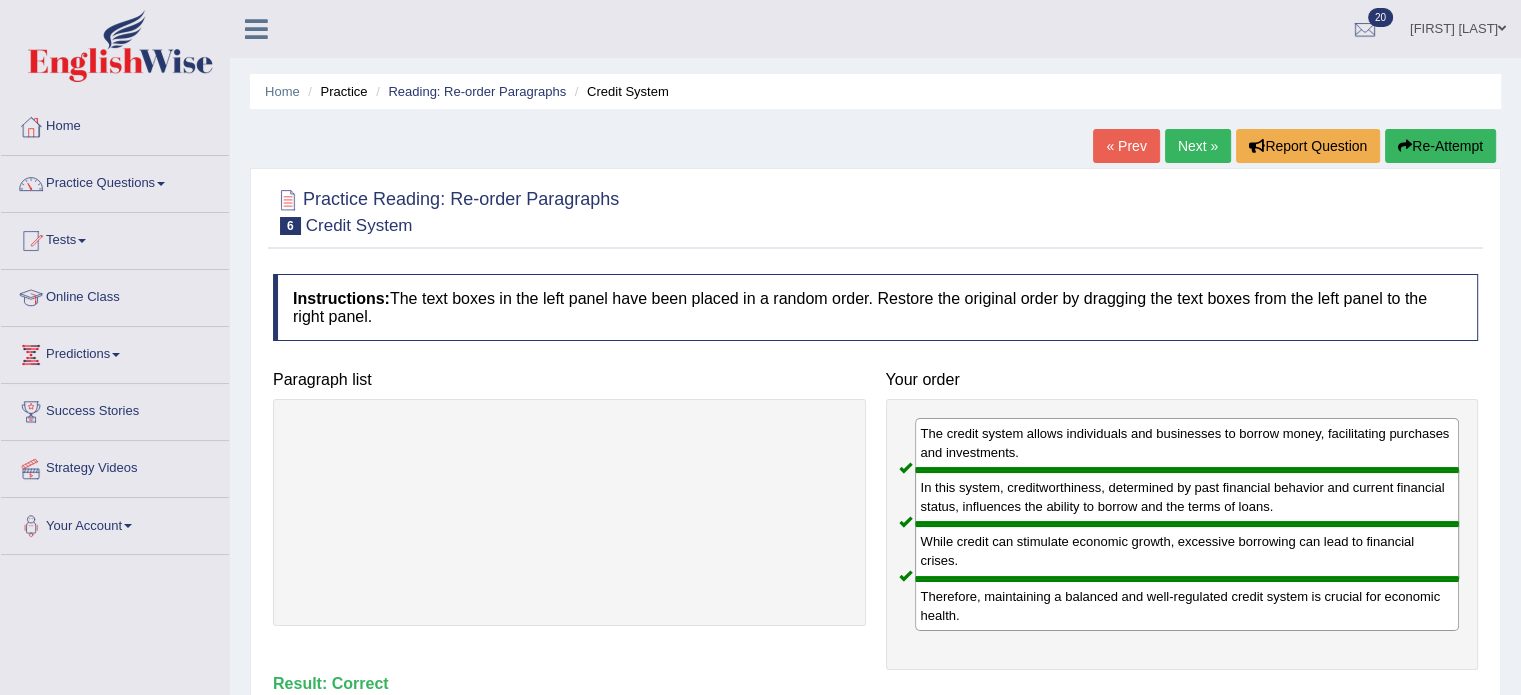 click on "Next »" at bounding box center (1198, 146) 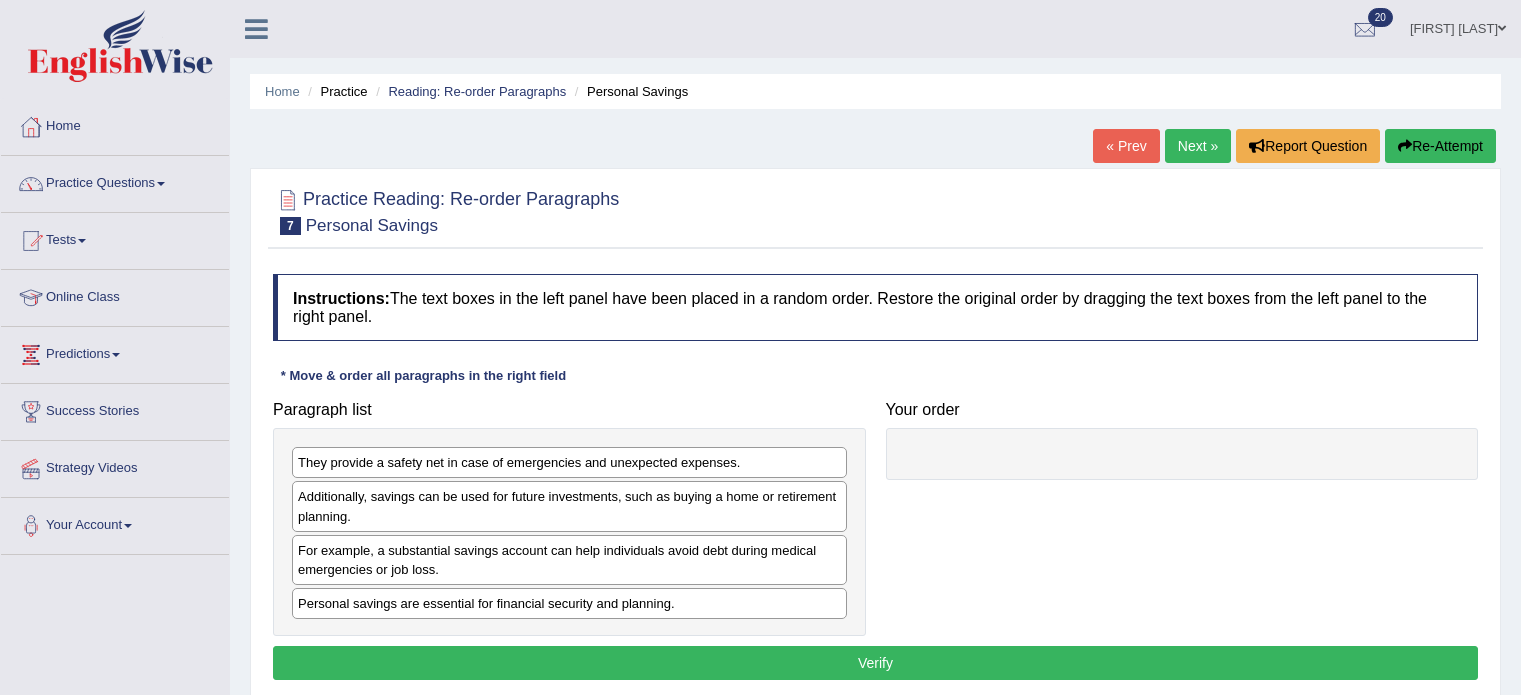 scroll, scrollTop: 0, scrollLeft: 0, axis: both 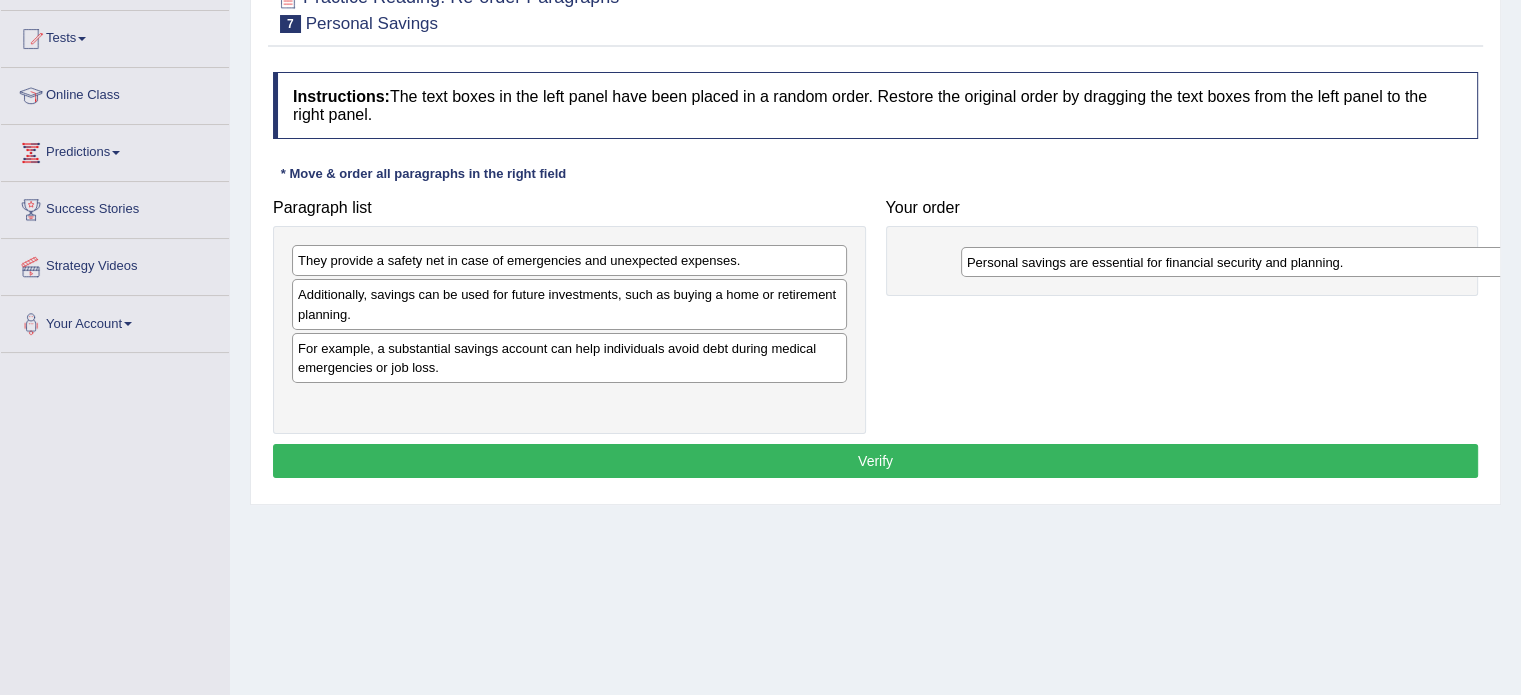 drag, startPoint x: 484, startPoint y: 402, endPoint x: 1154, endPoint y: 263, distance: 684.2668 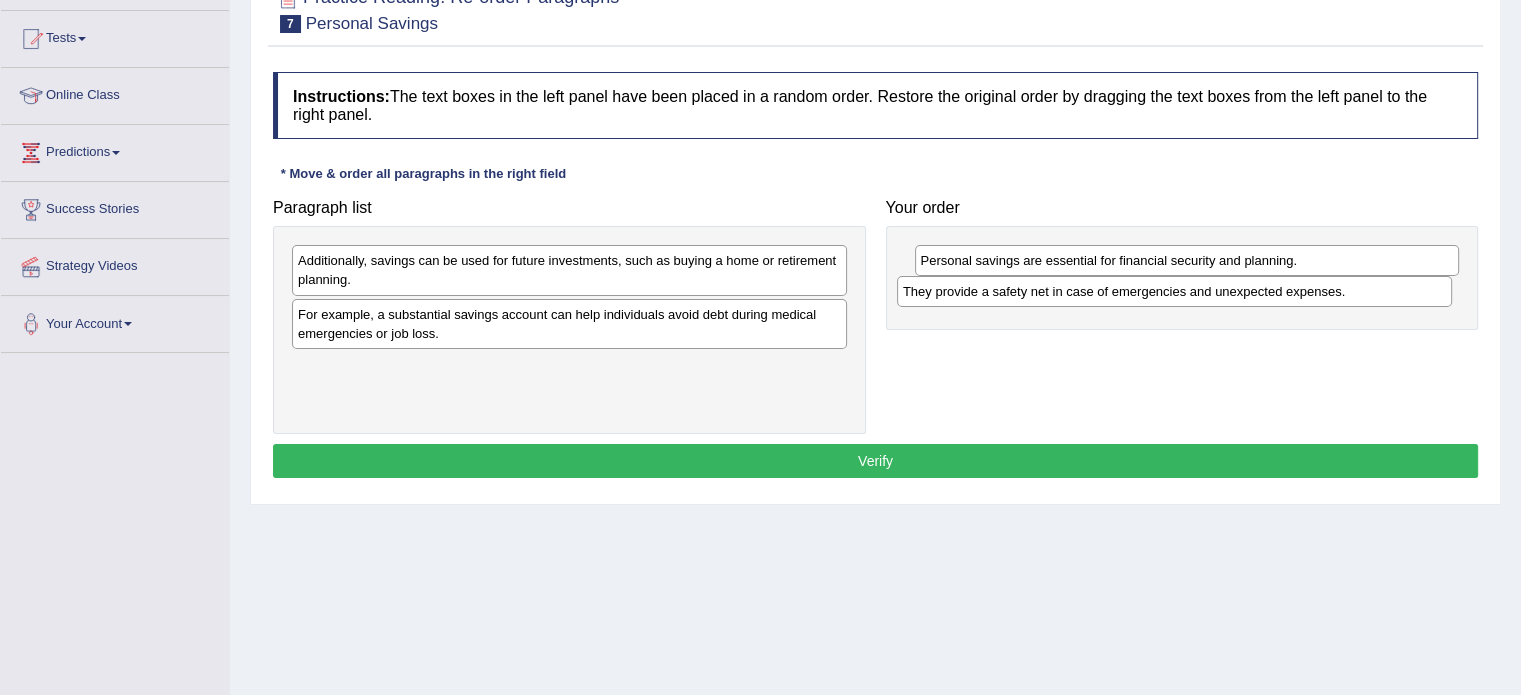 drag, startPoint x: 719, startPoint y: 259, endPoint x: 1324, endPoint y: 291, distance: 605.8457 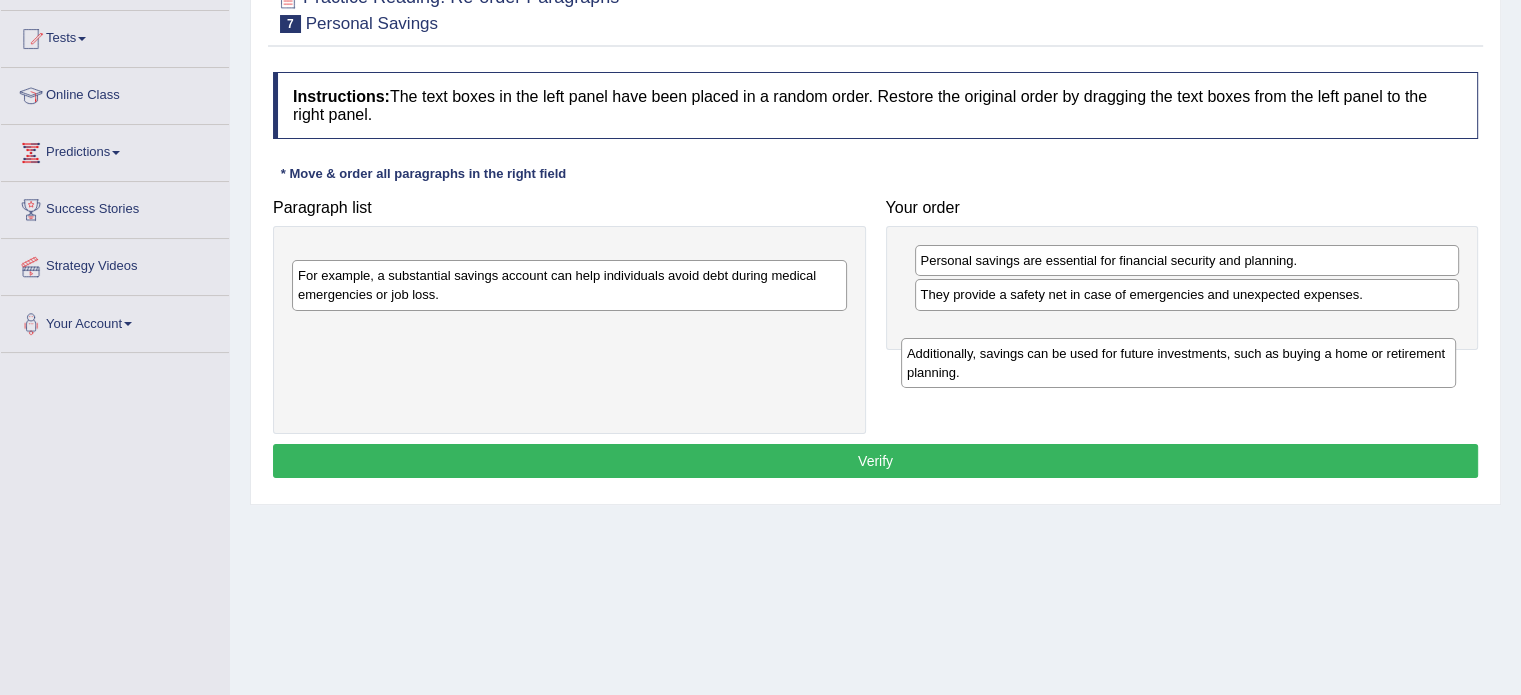 drag, startPoint x: 719, startPoint y: 268, endPoint x: 1328, endPoint y: 362, distance: 616.2118 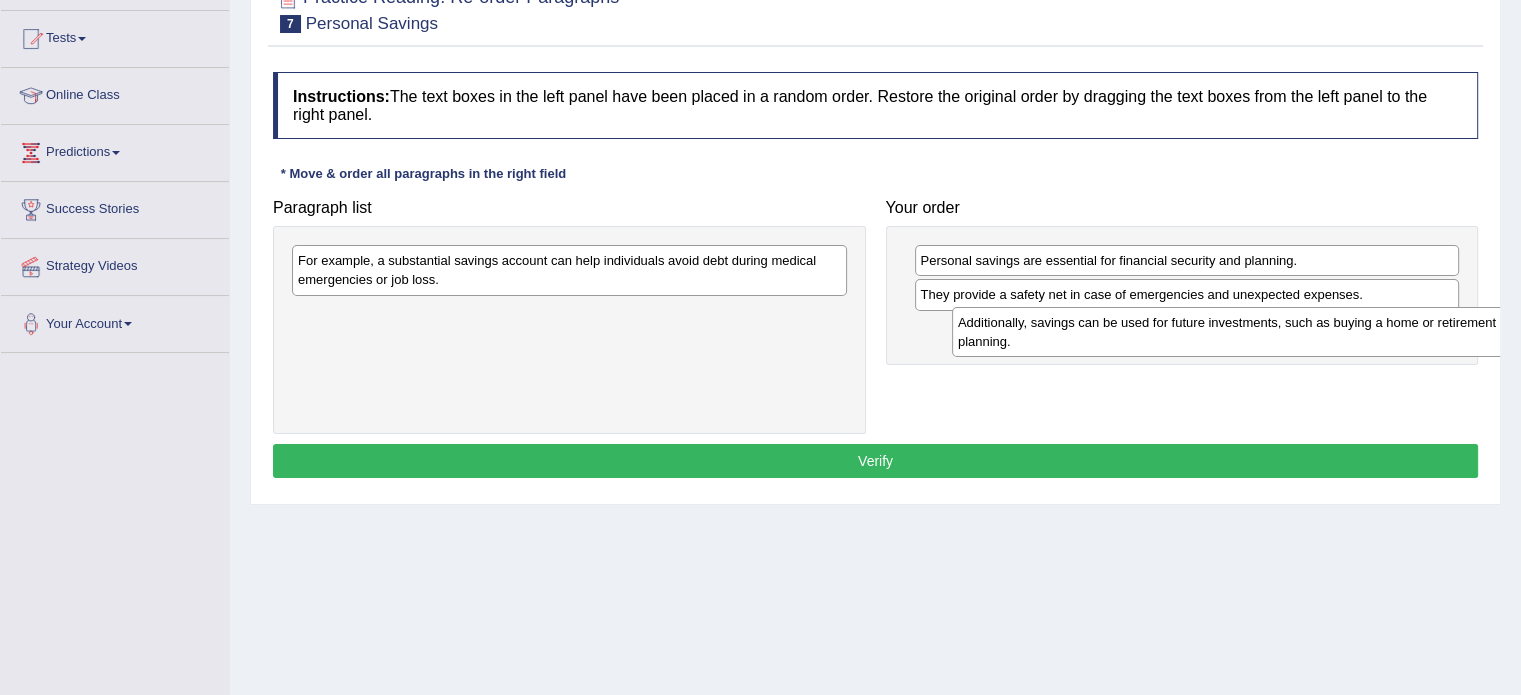 drag, startPoint x: 779, startPoint y: 273, endPoint x: 1436, endPoint y: 335, distance: 659.91895 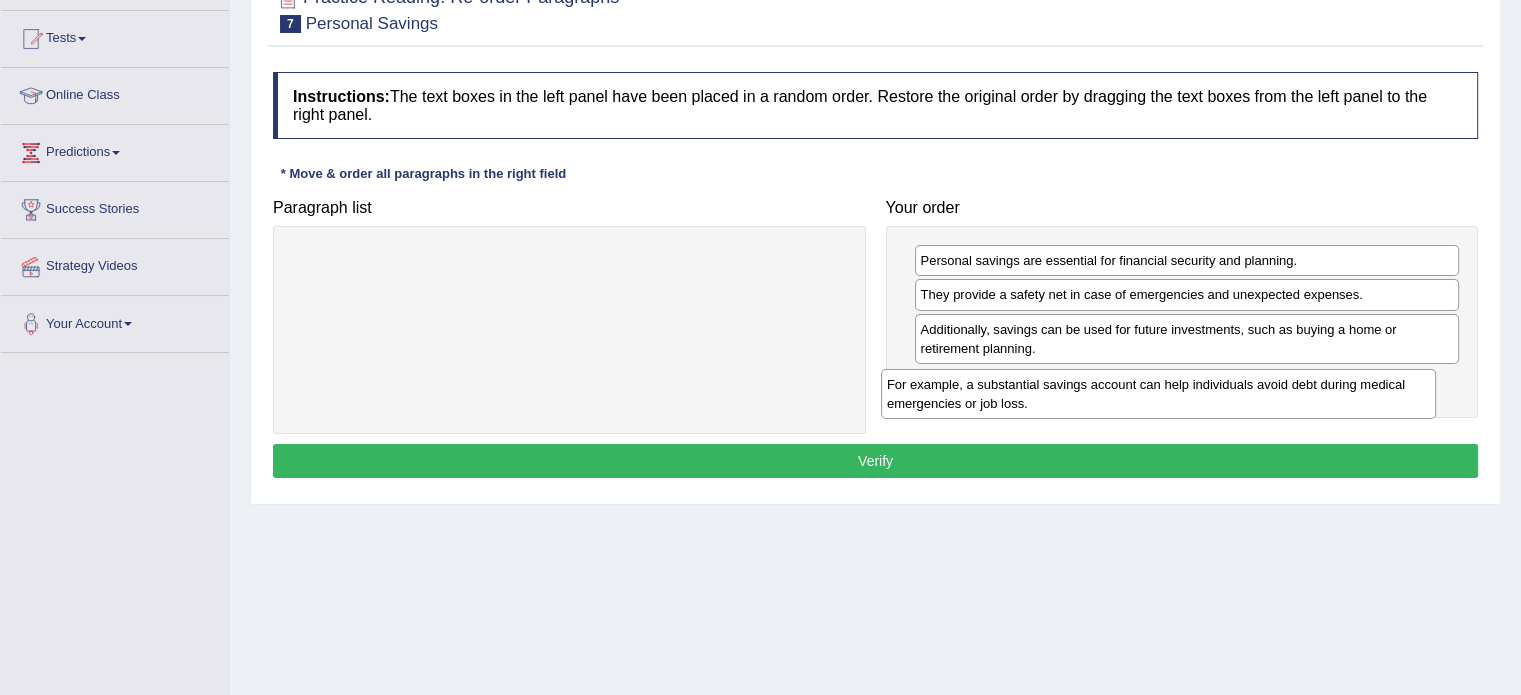 drag, startPoint x: 741, startPoint y: 264, endPoint x: 1332, endPoint y: 387, distance: 603.6638 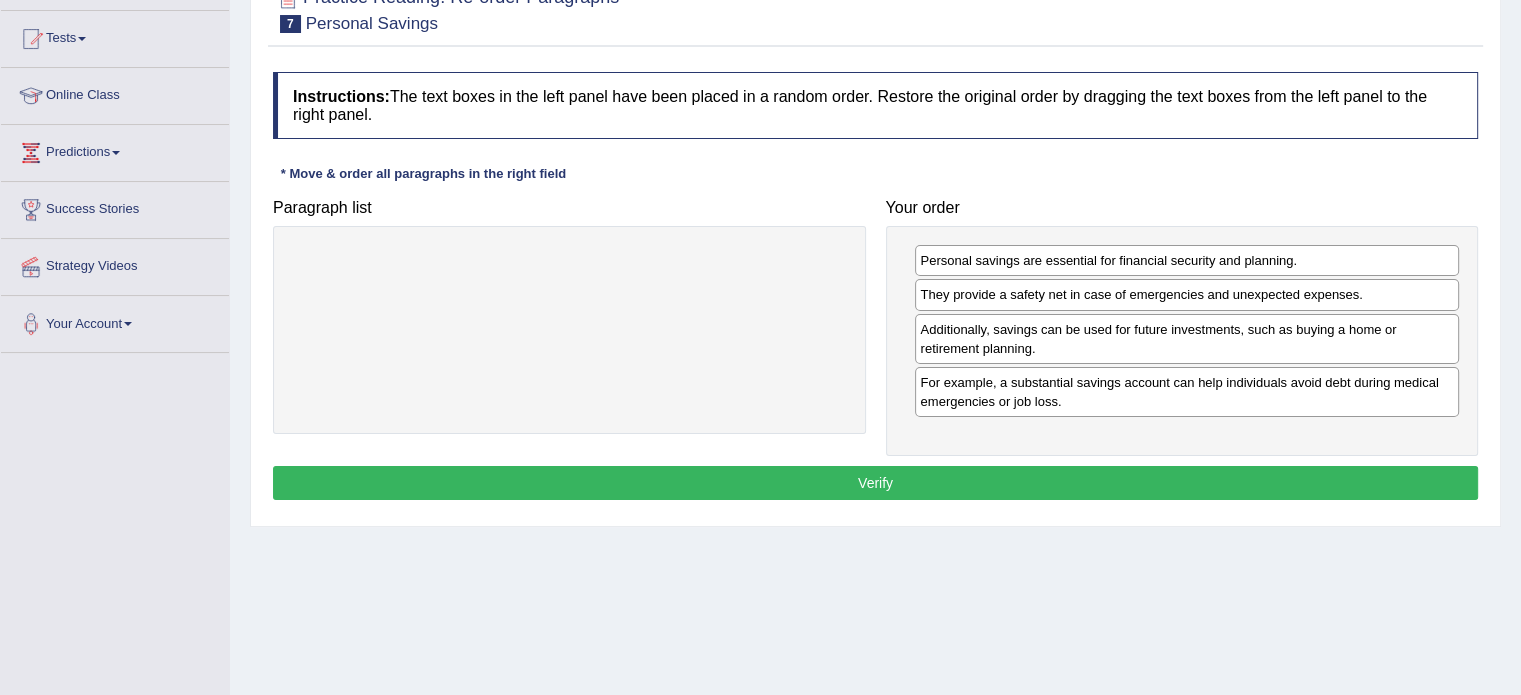 click on "Verify" at bounding box center [875, 483] 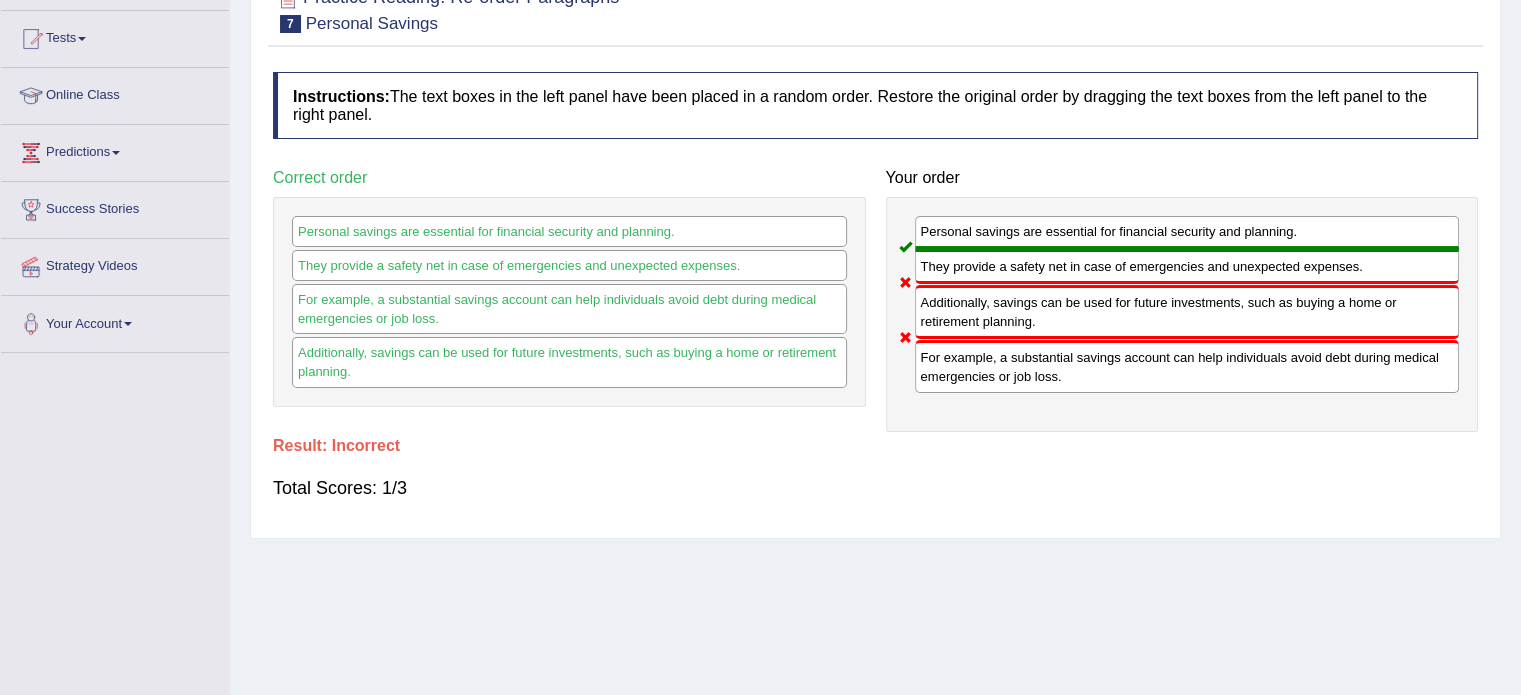 scroll, scrollTop: 0, scrollLeft: 0, axis: both 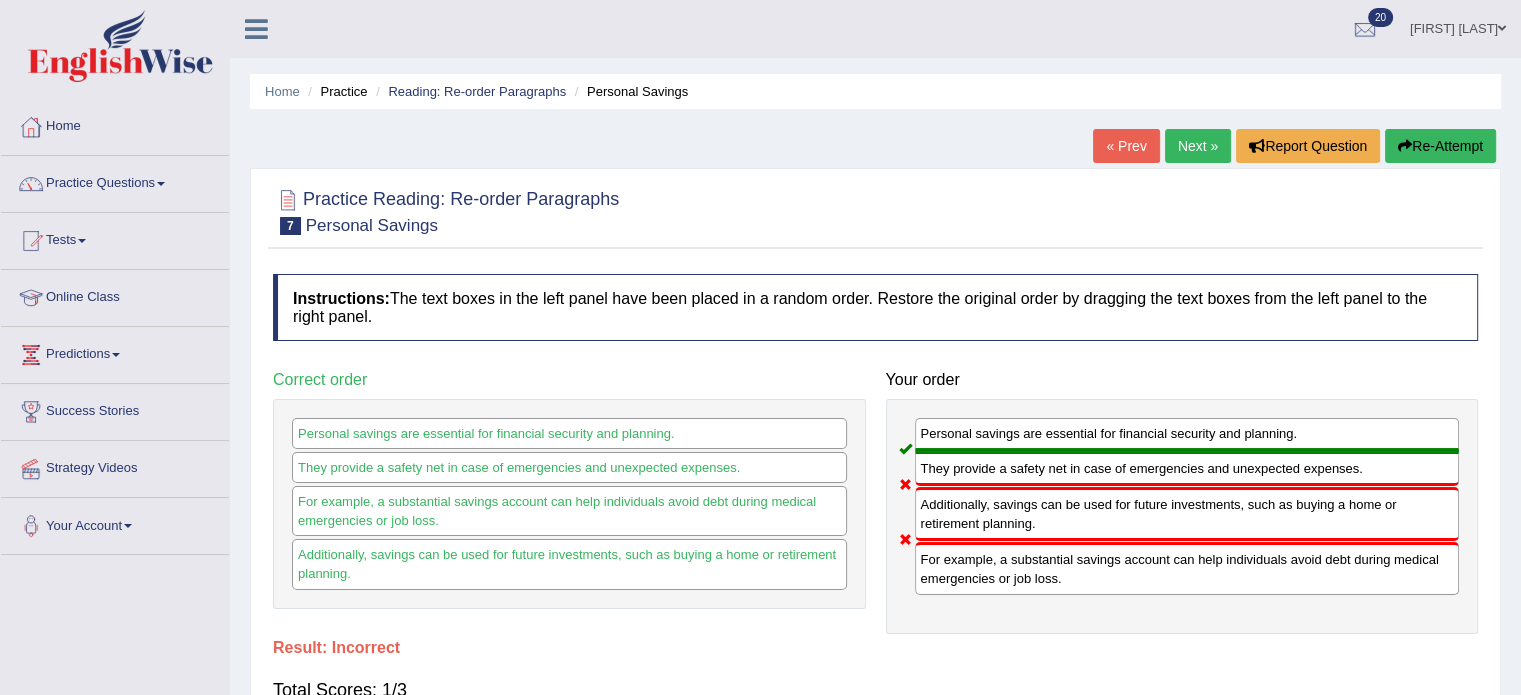 click at bounding box center [1405, 146] 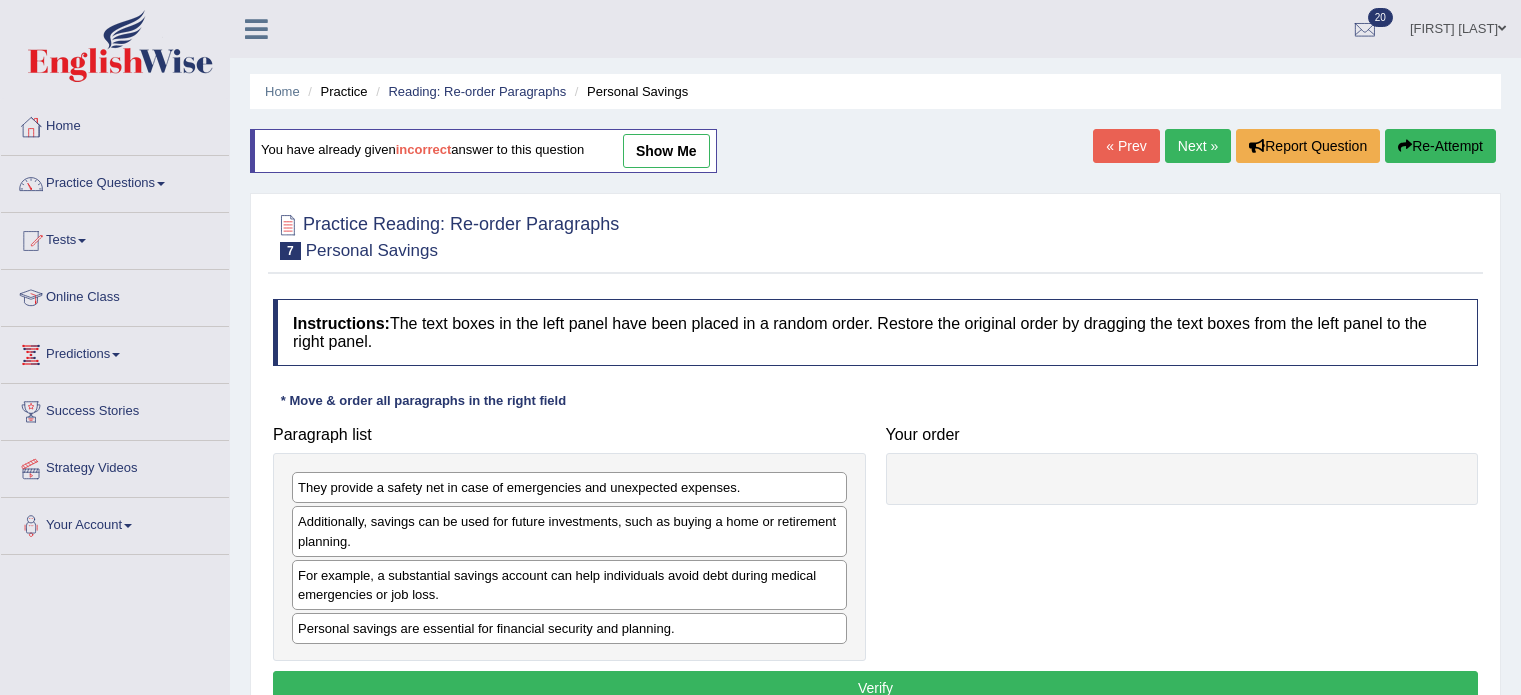 scroll, scrollTop: 0, scrollLeft: 0, axis: both 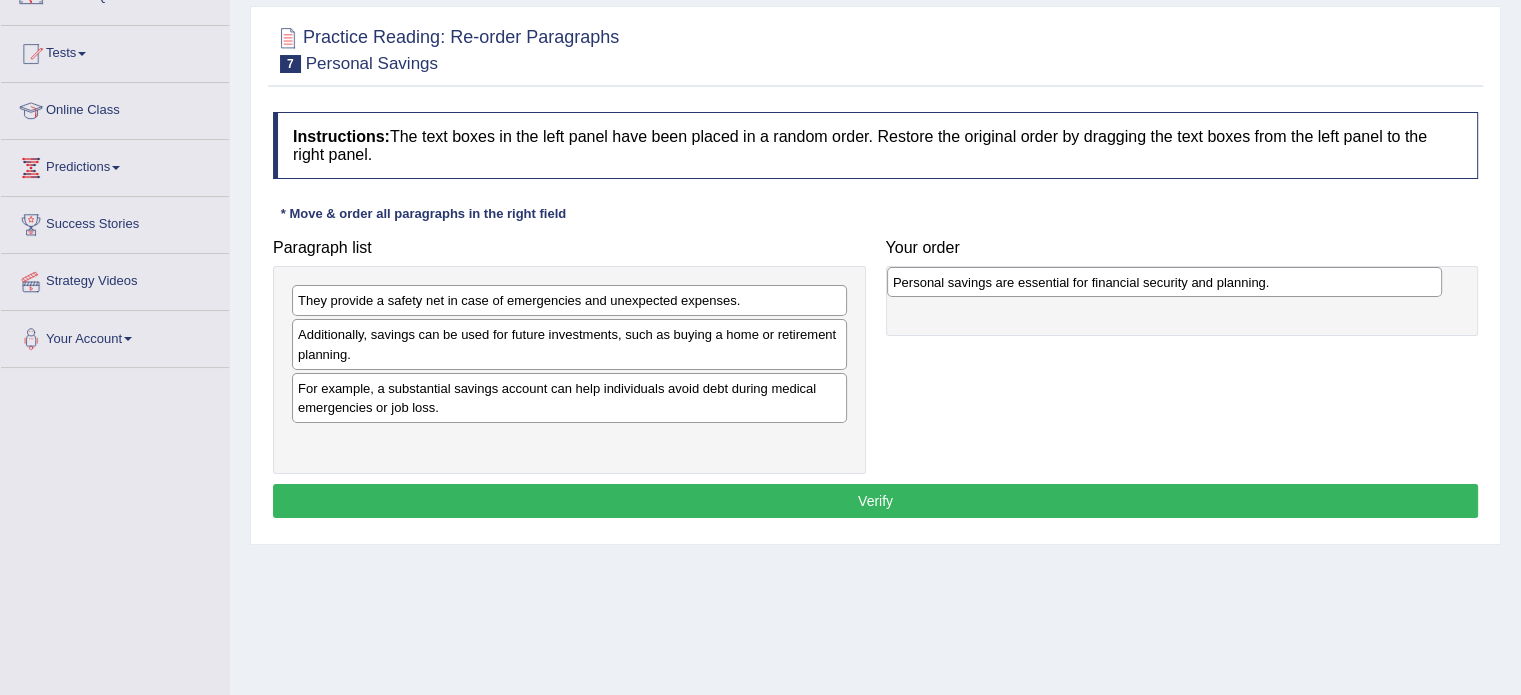 drag, startPoint x: 628, startPoint y: 443, endPoint x: 1222, endPoint y: 289, distance: 613.6383 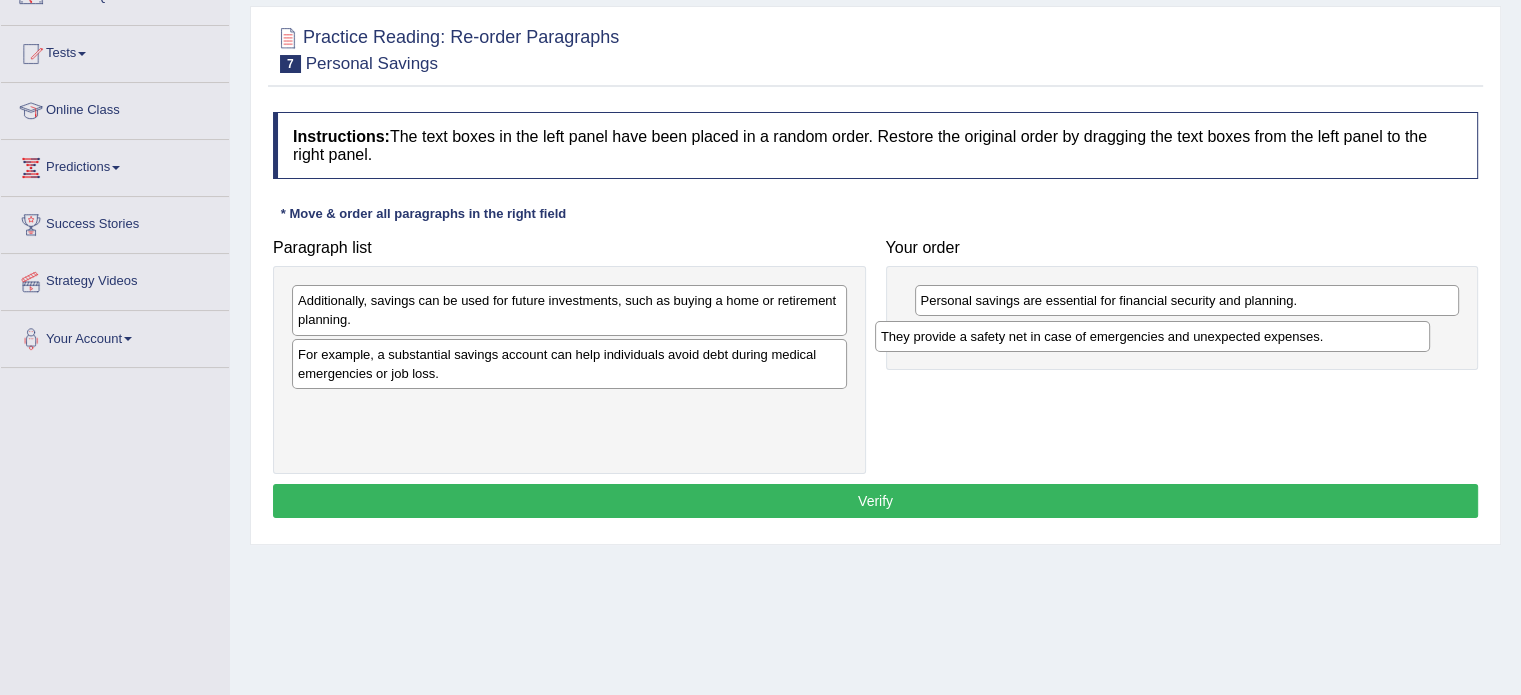 drag, startPoint x: 621, startPoint y: 307, endPoint x: 1214, endPoint y: 340, distance: 593.9175 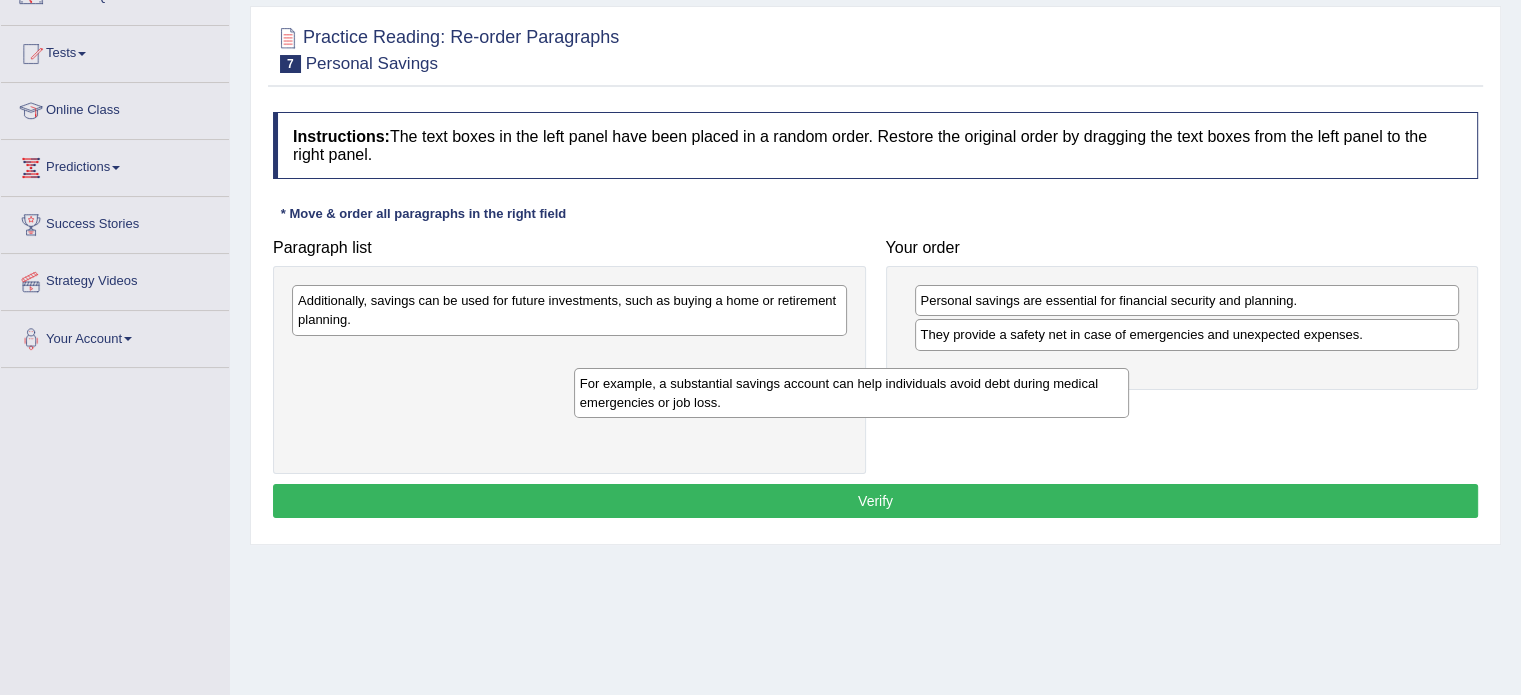 drag, startPoint x: 684, startPoint y: 354, endPoint x: 1005, endPoint y: 391, distance: 323.12537 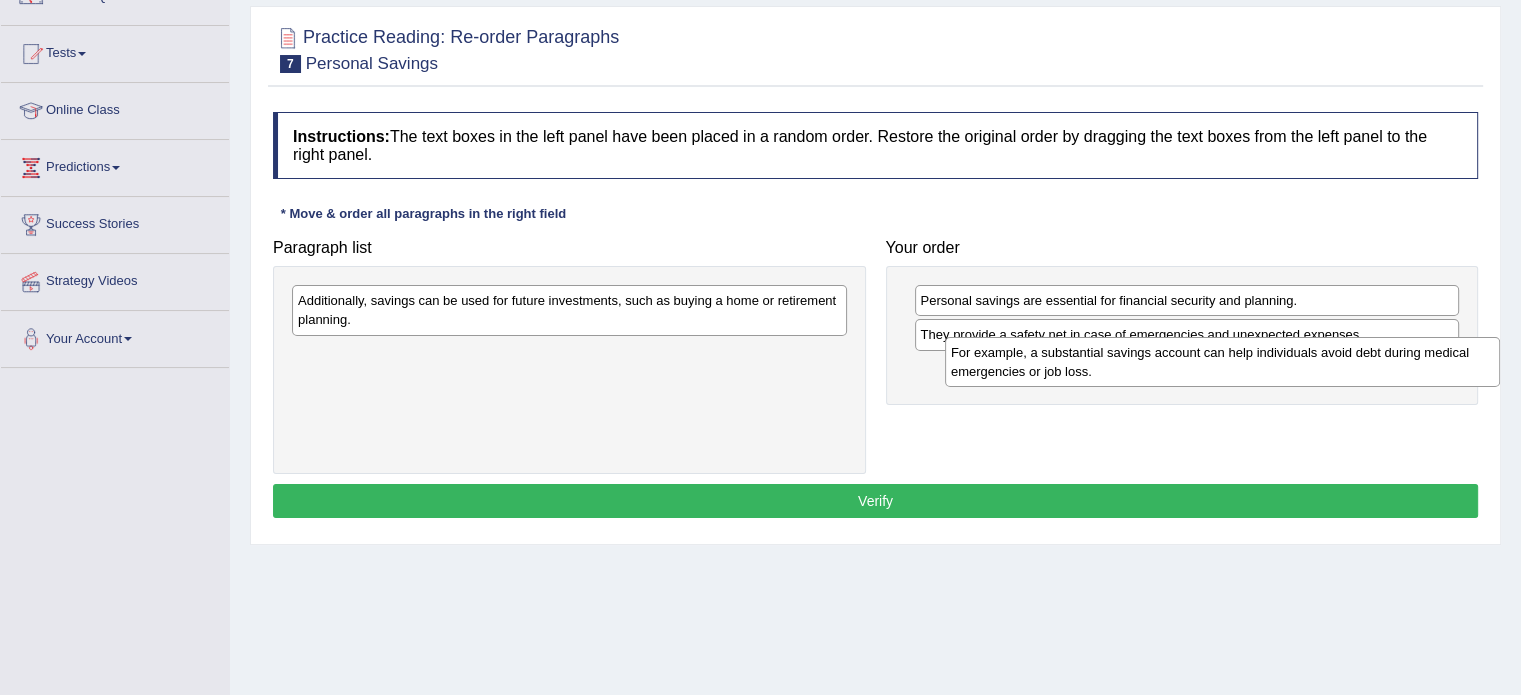 drag, startPoint x: 662, startPoint y: 361, endPoint x: 1312, endPoint y: 360, distance: 650.0008 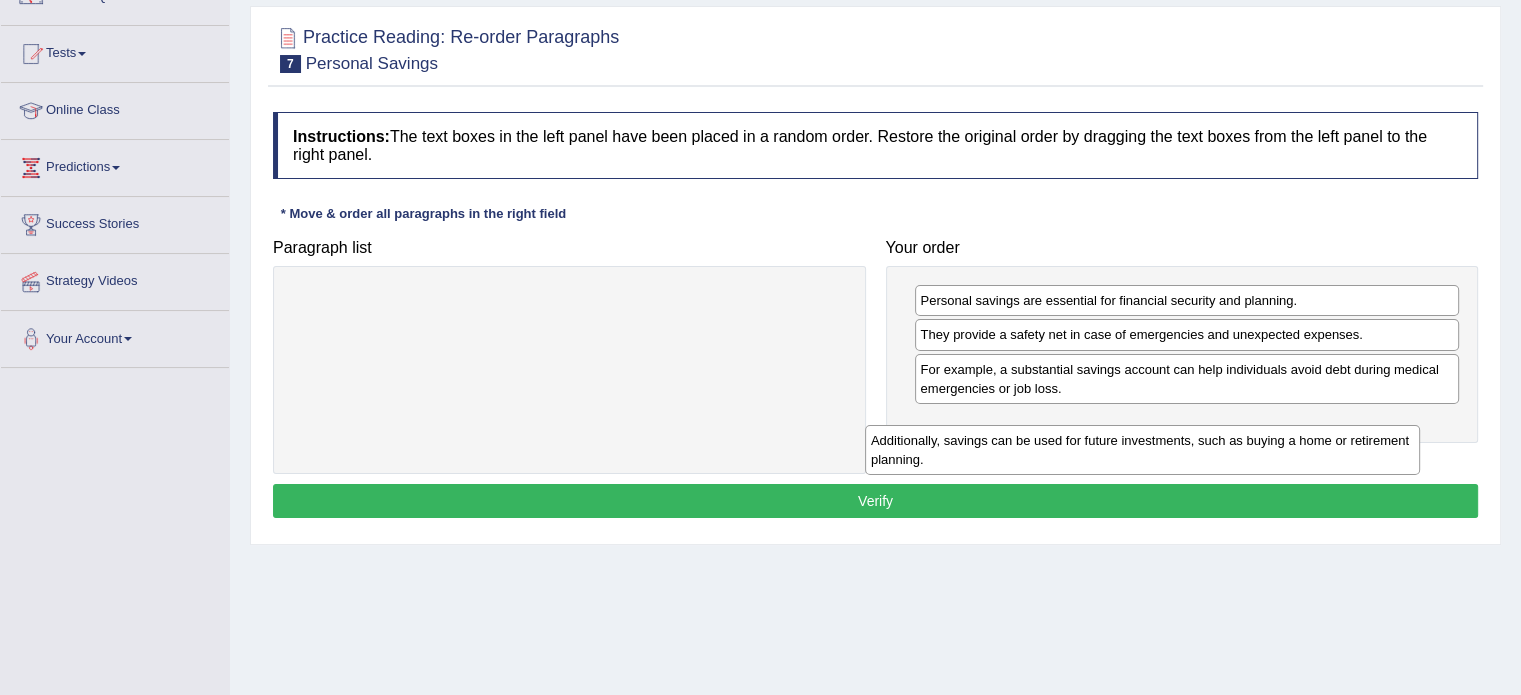 drag, startPoint x: 679, startPoint y: 315, endPoint x: 1244, endPoint y: 445, distance: 579.7629 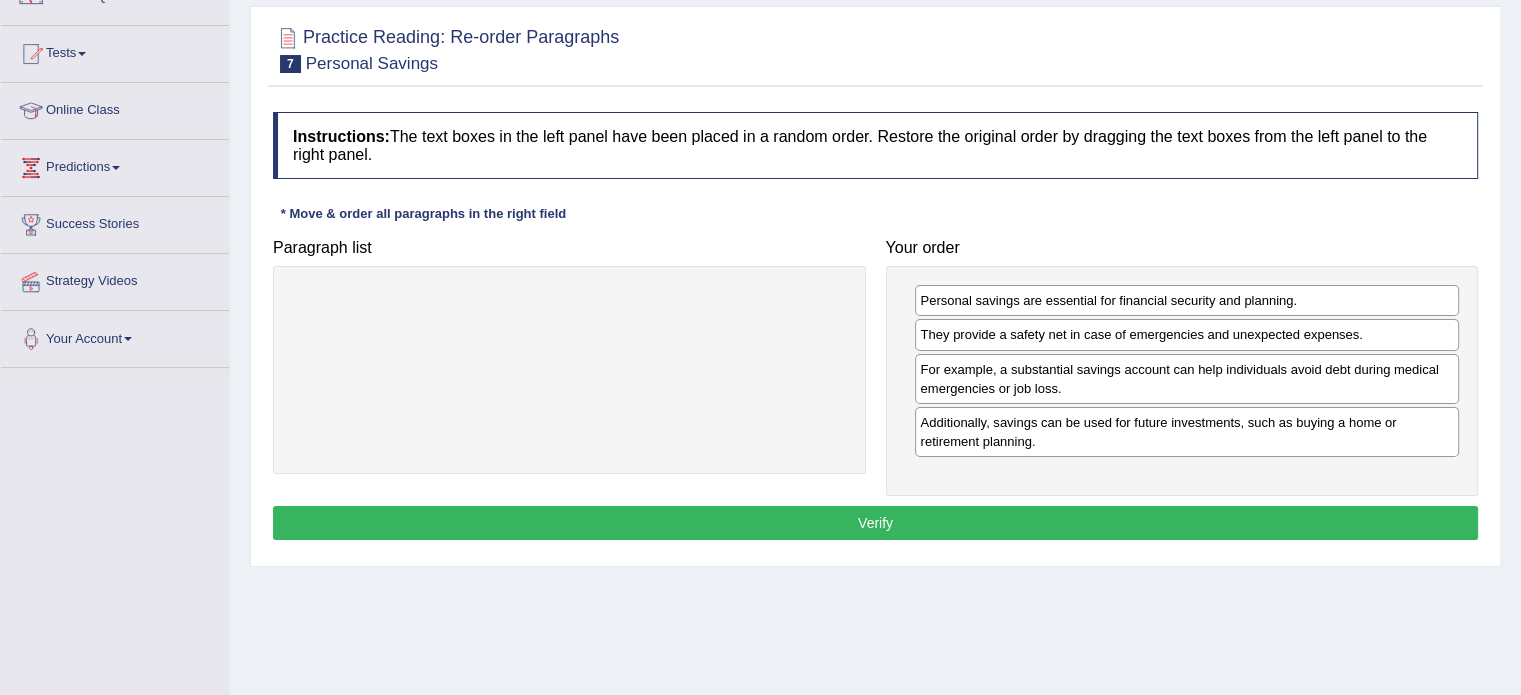 click on "Verify" at bounding box center (875, 523) 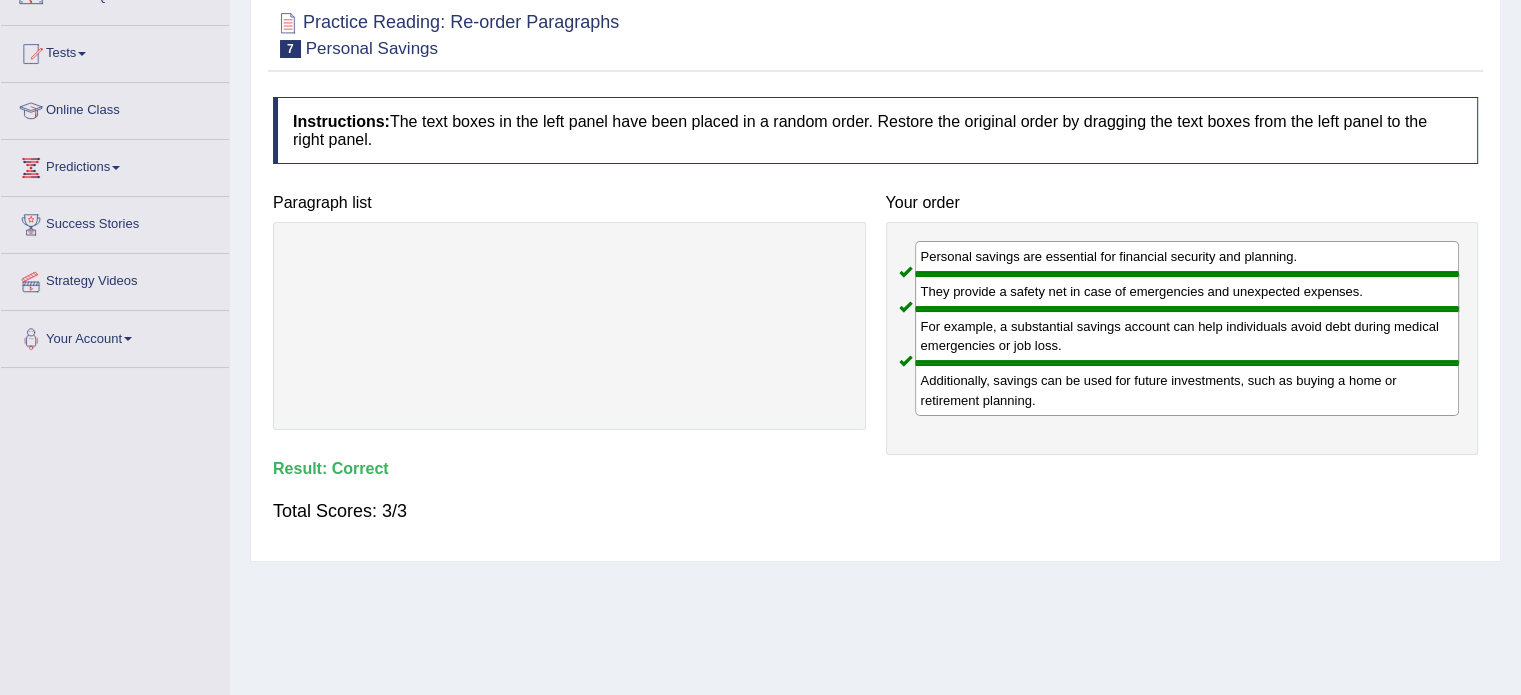 scroll, scrollTop: 0, scrollLeft: 0, axis: both 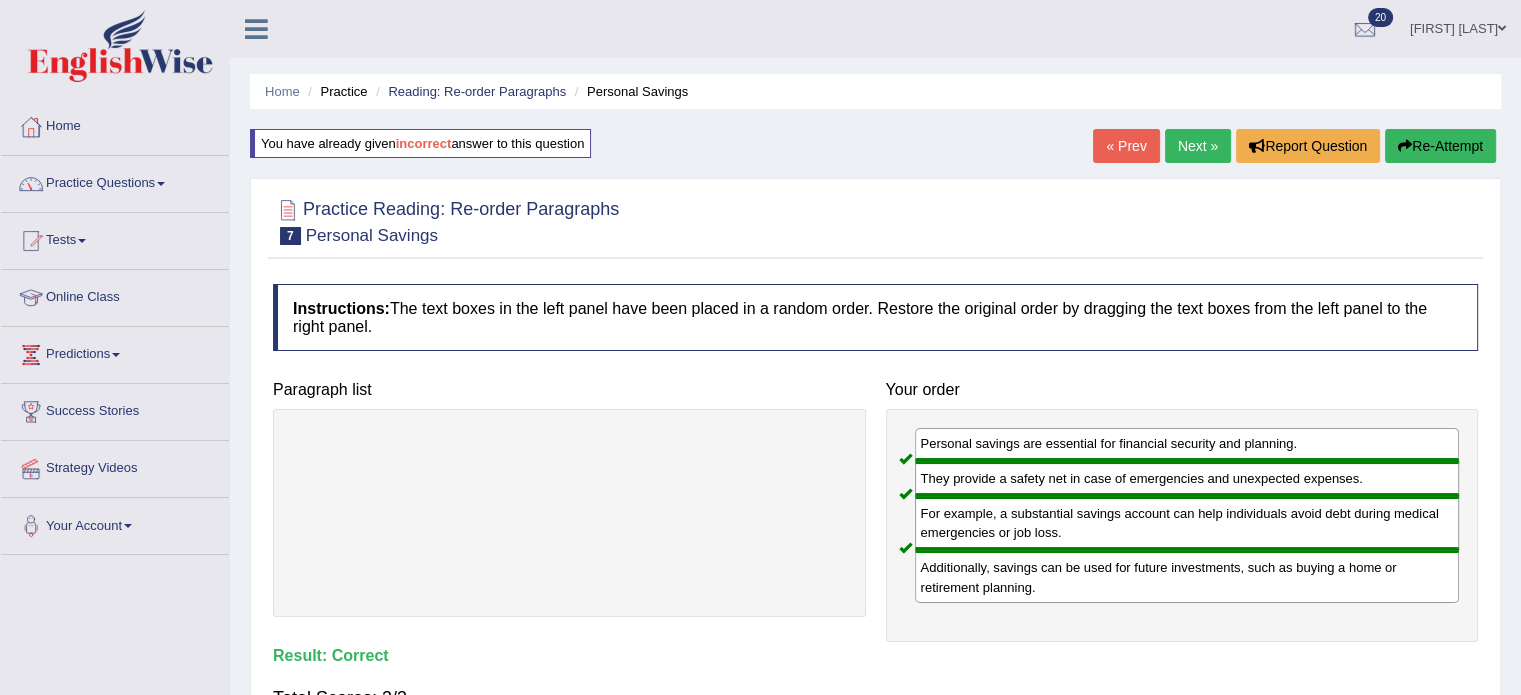 click at bounding box center (161, 184) 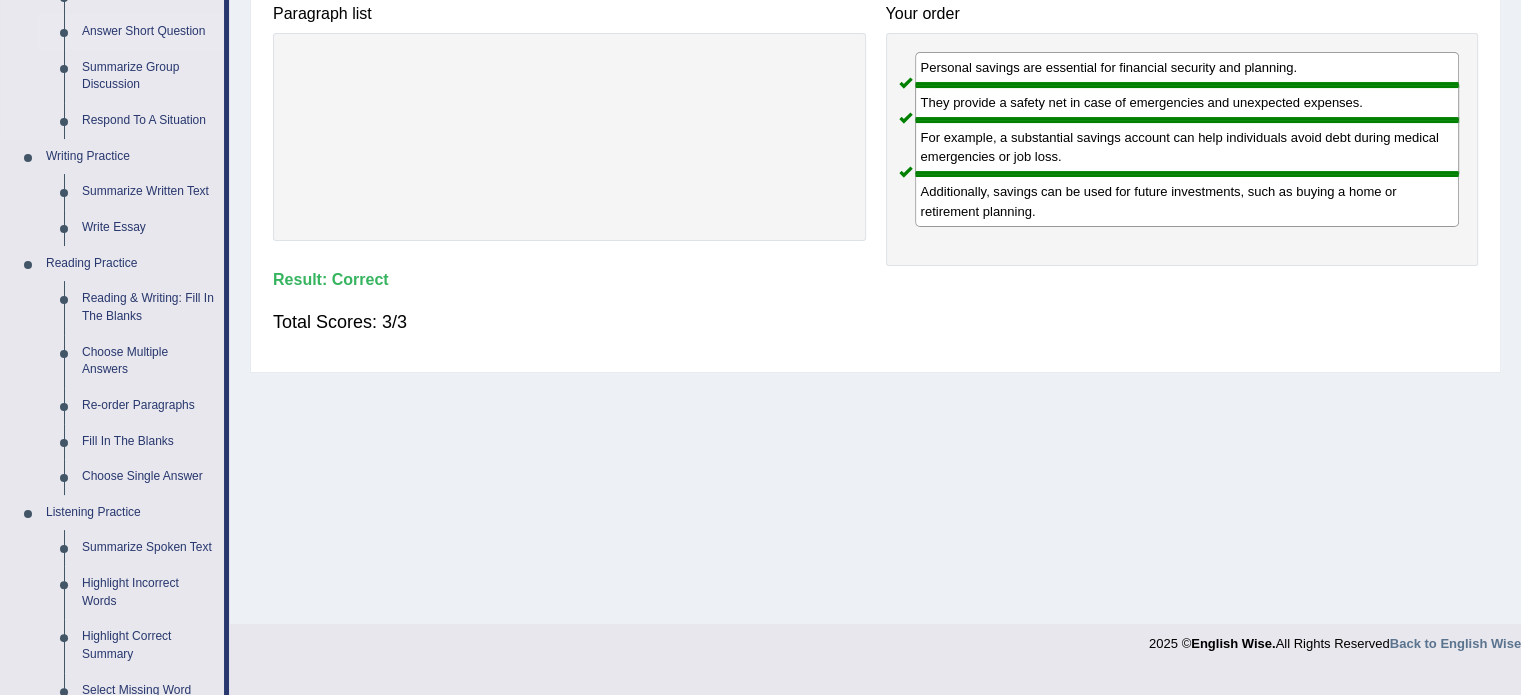 scroll, scrollTop: 374, scrollLeft: 0, axis: vertical 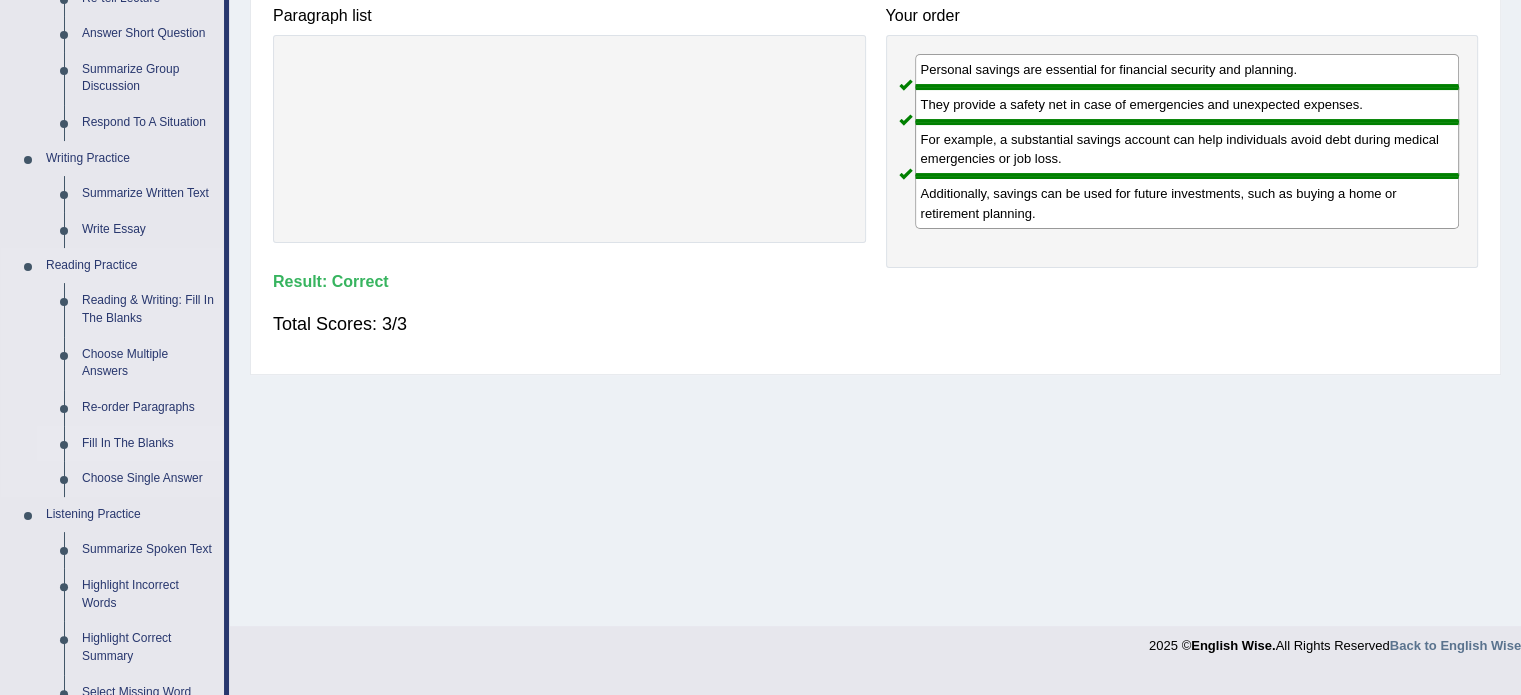 click on "Fill In The Blanks" at bounding box center (148, 444) 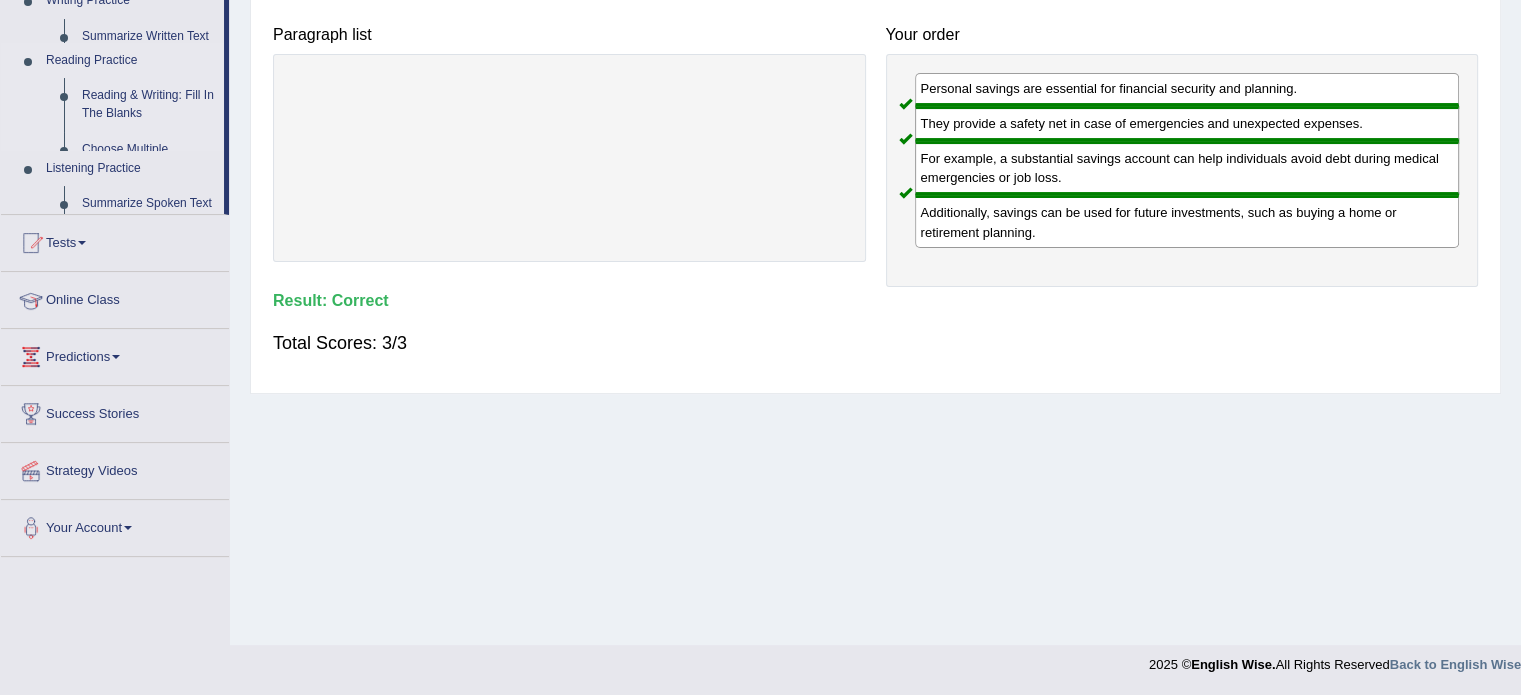 scroll, scrollTop: 355, scrollLeft: 0, axis: vertical 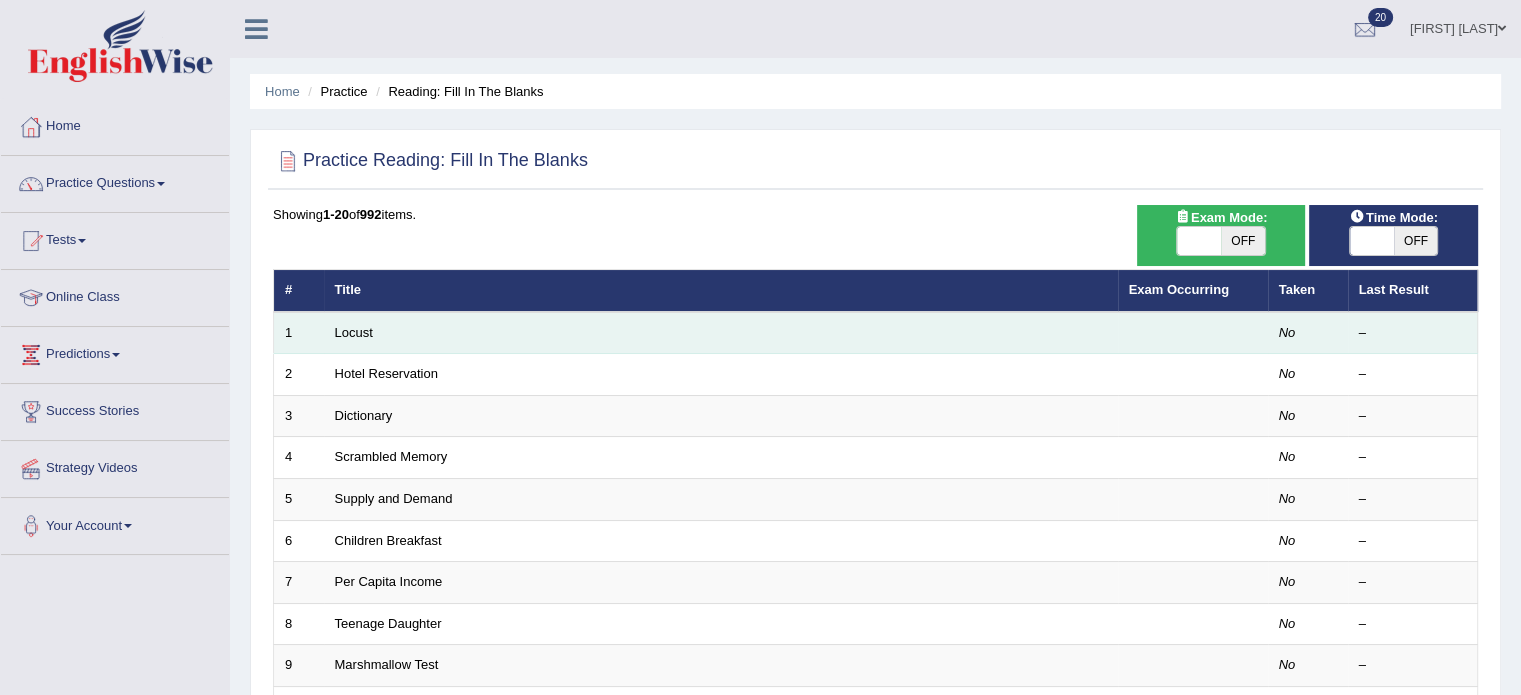 click on "Locust" at bounding box center [721, 333] 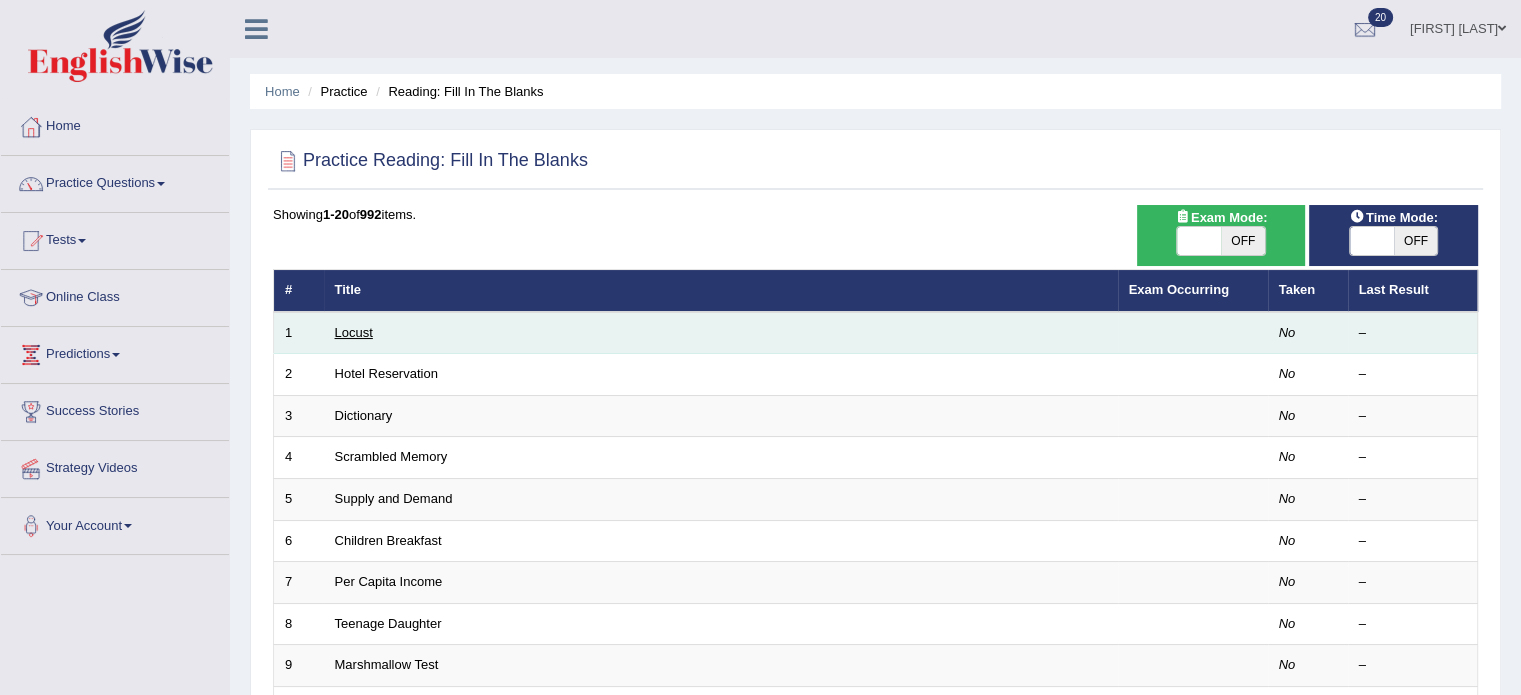 click on "Locust" at bounding box center (354, 332) 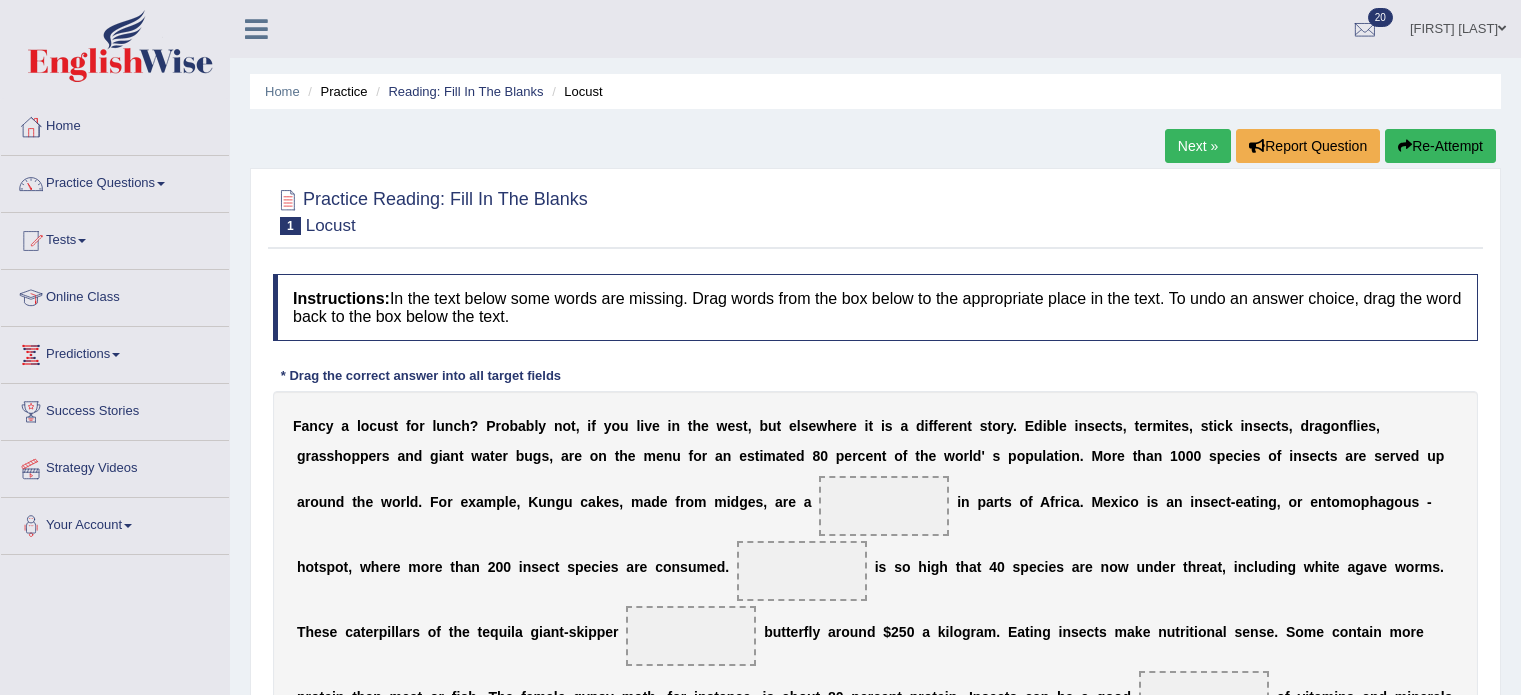 scroll, scrollTop: 0, scrollLeft: 0, axis: both 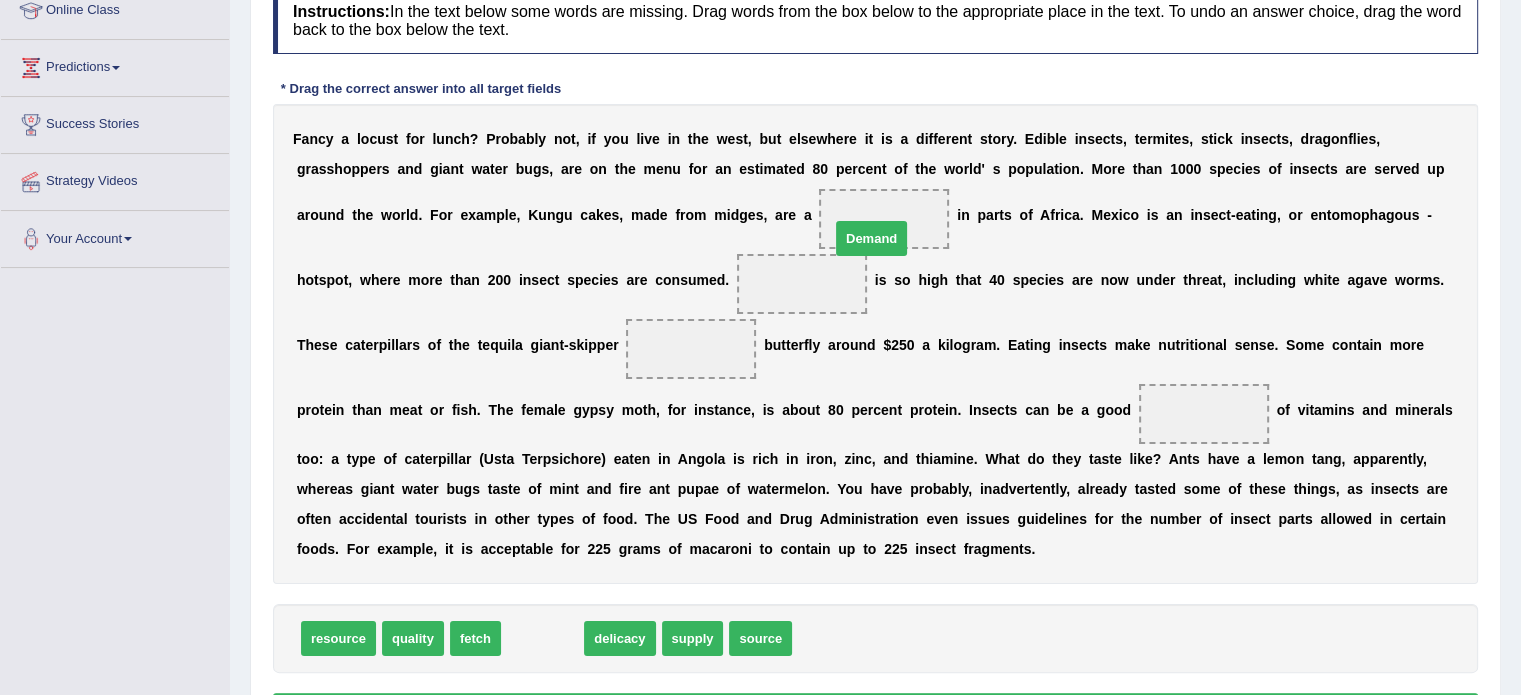 drag, startPoint x: 540, startPoint y: 651, endPoint x: 869, endPoint y: 252, distance: 517.14795 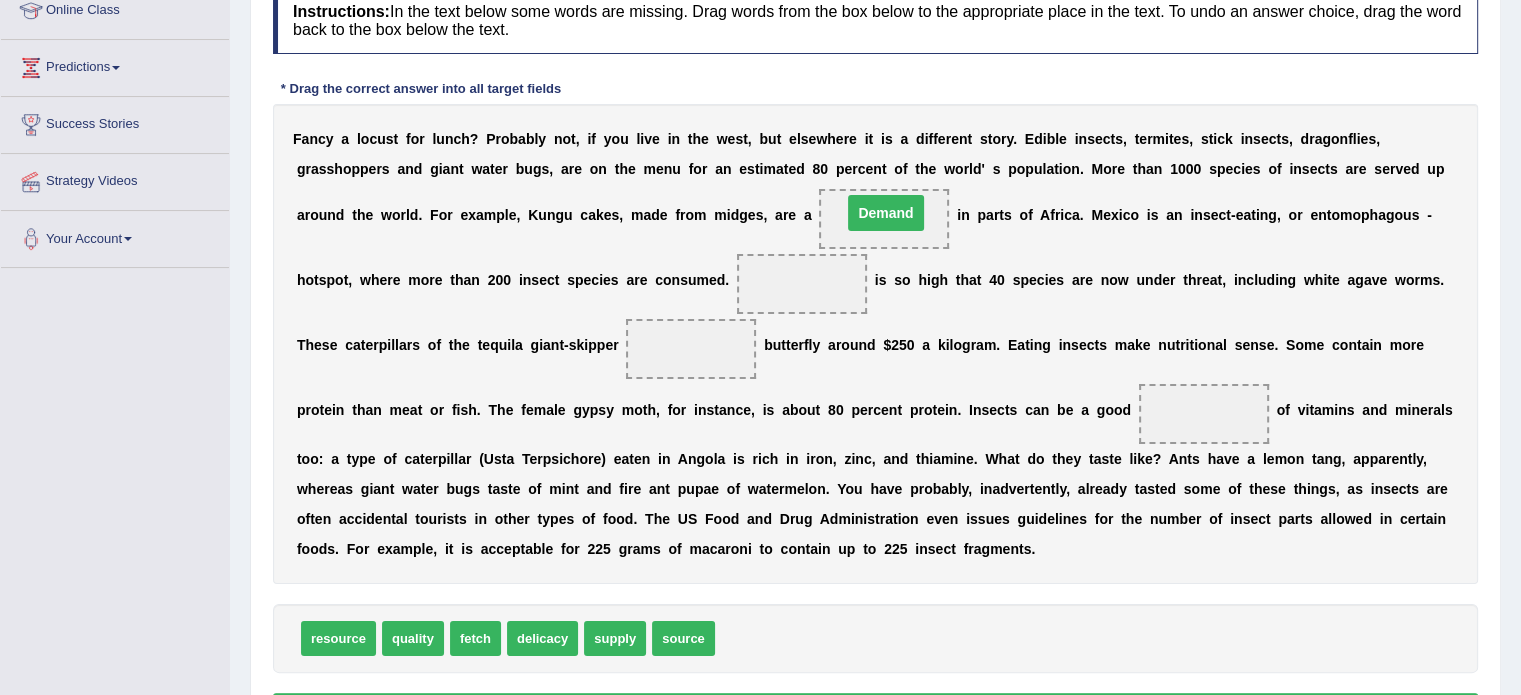 drag, startPoint x: 800, startPoint y: 286, endPoint x: 884, endPoint y: 215, distance: 109.98637 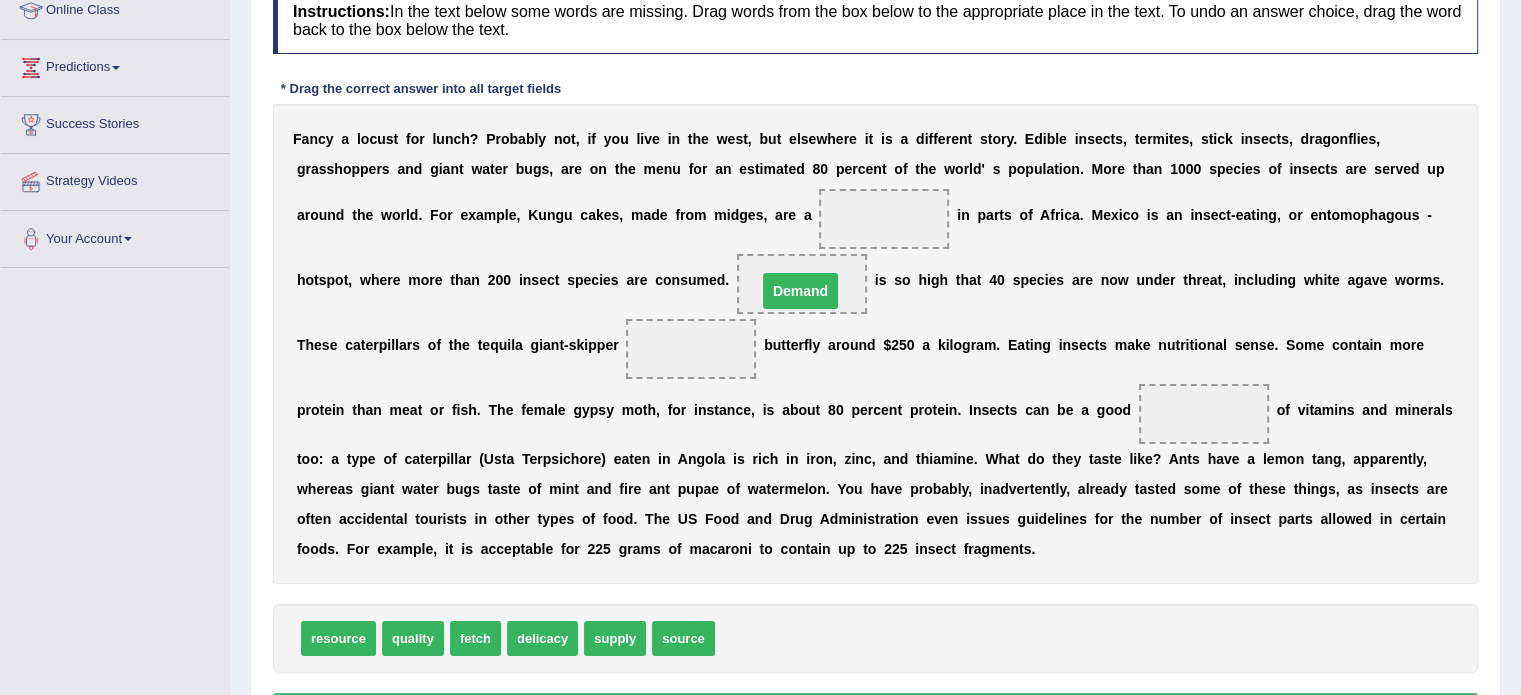 drag, startPoint x: 893, startPoint y: 218, endPoint x: 808, endPoint y: 294, distance: 114.02193 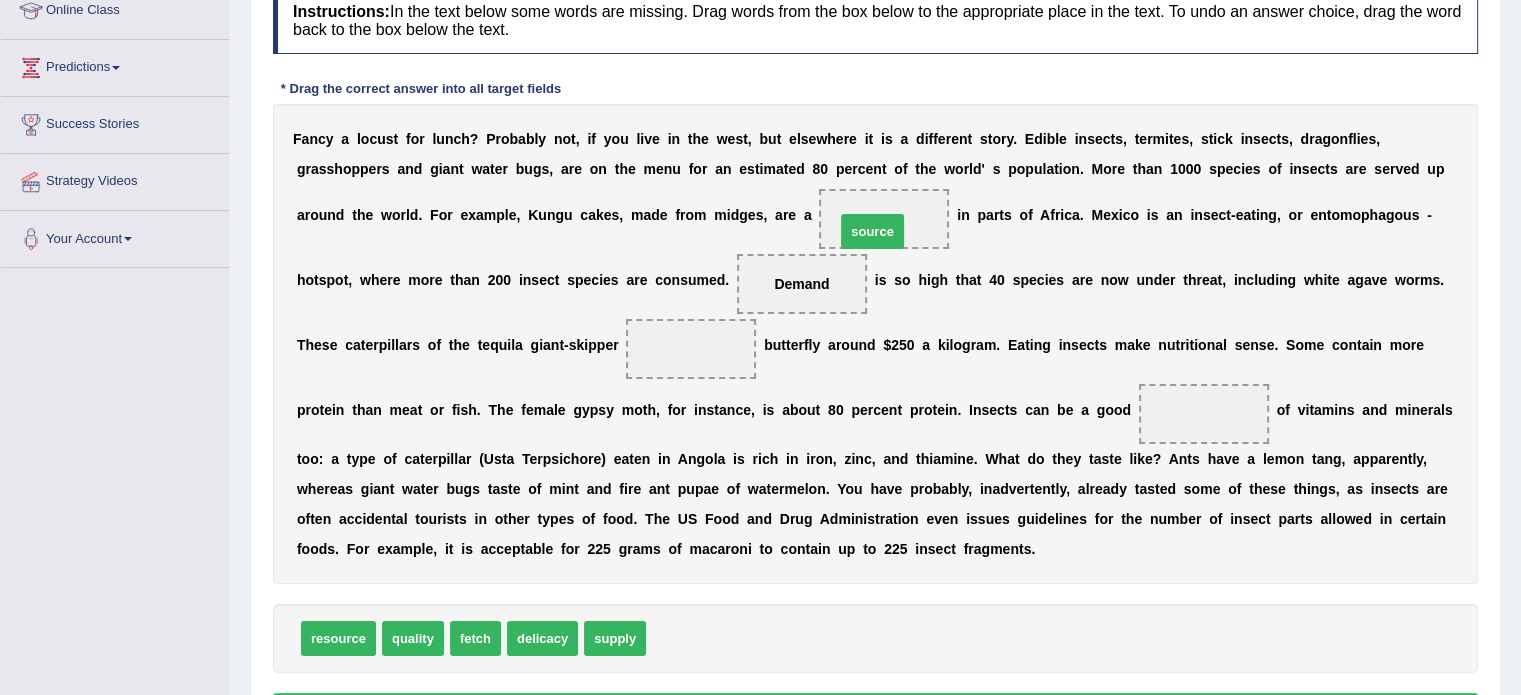 drag, startPoint x: 672, startPoint y: 638, endPoint x: 861, endPoint y: 231, distance: 448.74268 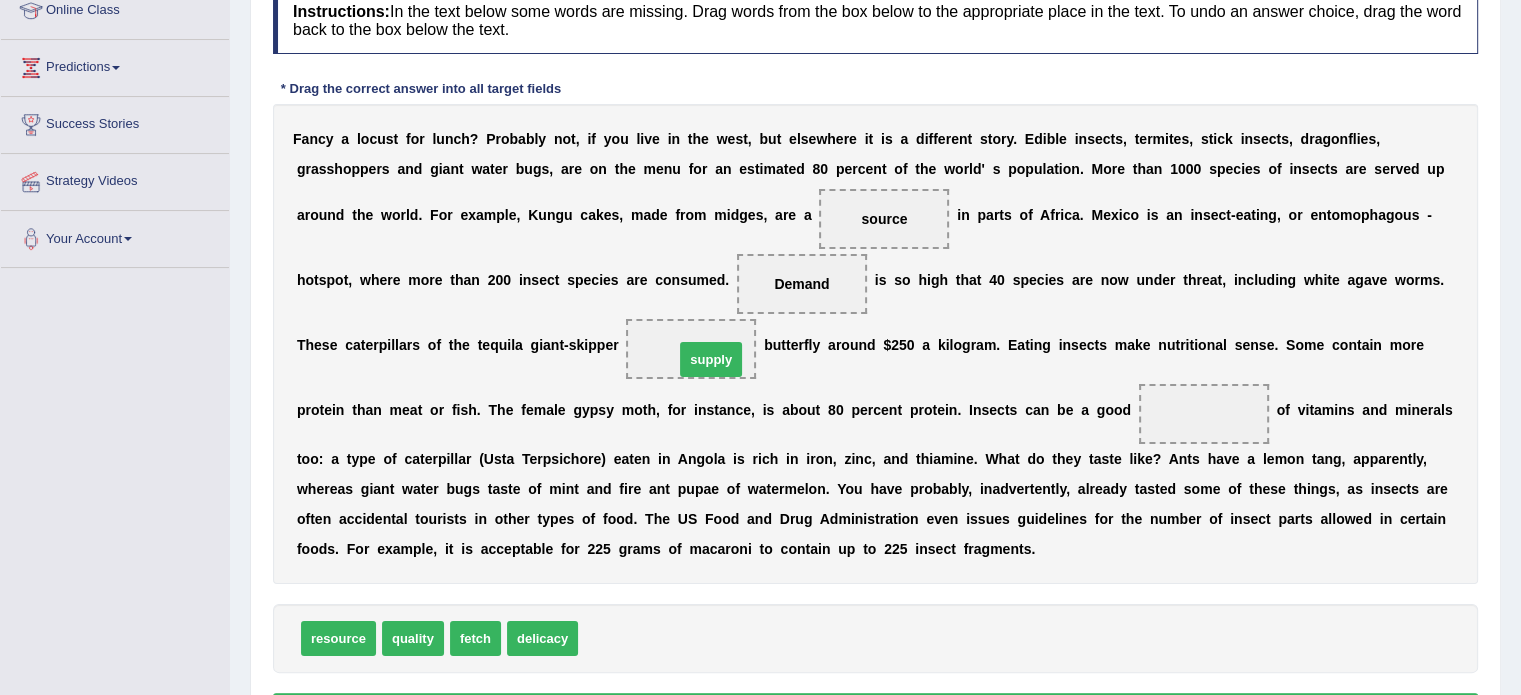 drag, startPoint x: 612, startPoint y: 635, endPoint x: 708, endPoint y: 355, distance: 296 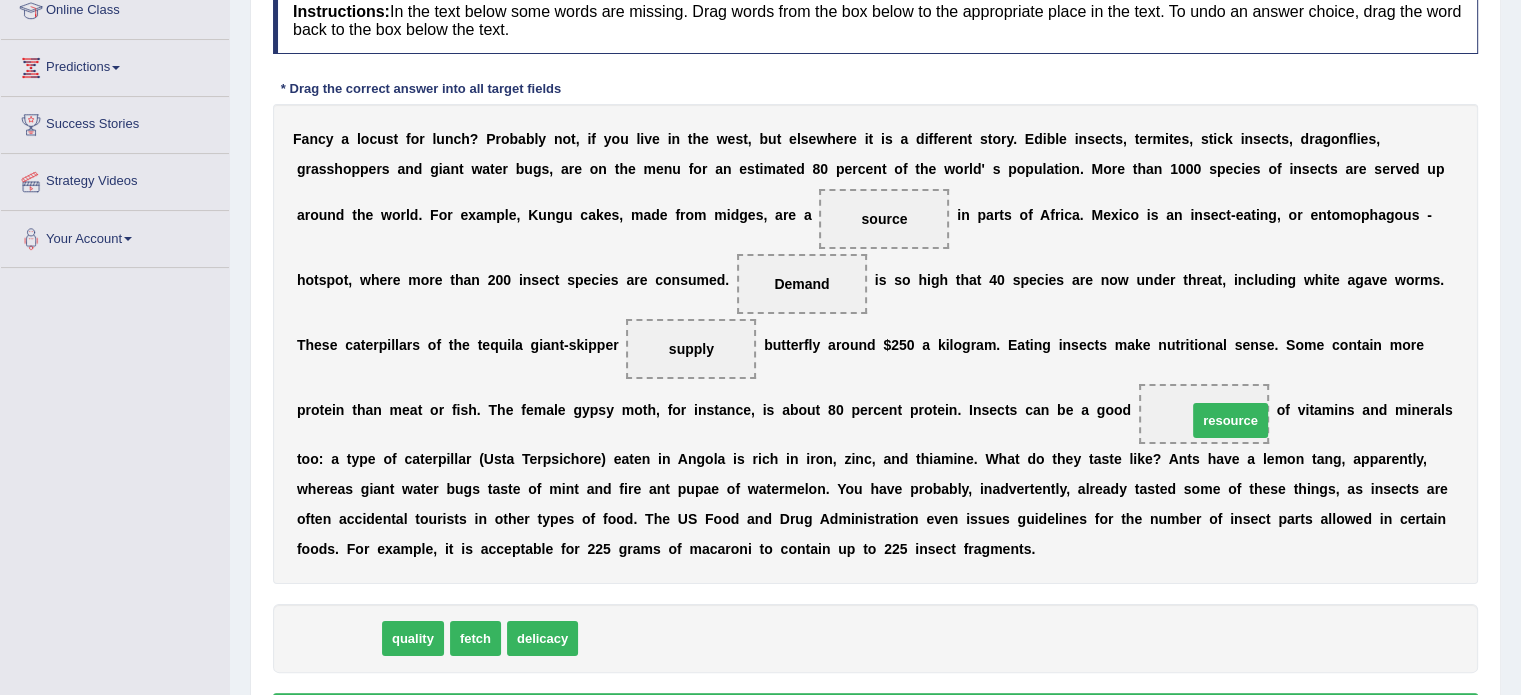 drag, startPoint x: 346, startPoint y: 634, endPoint x: 1244, endPoint y: 415, distance: 924.31866 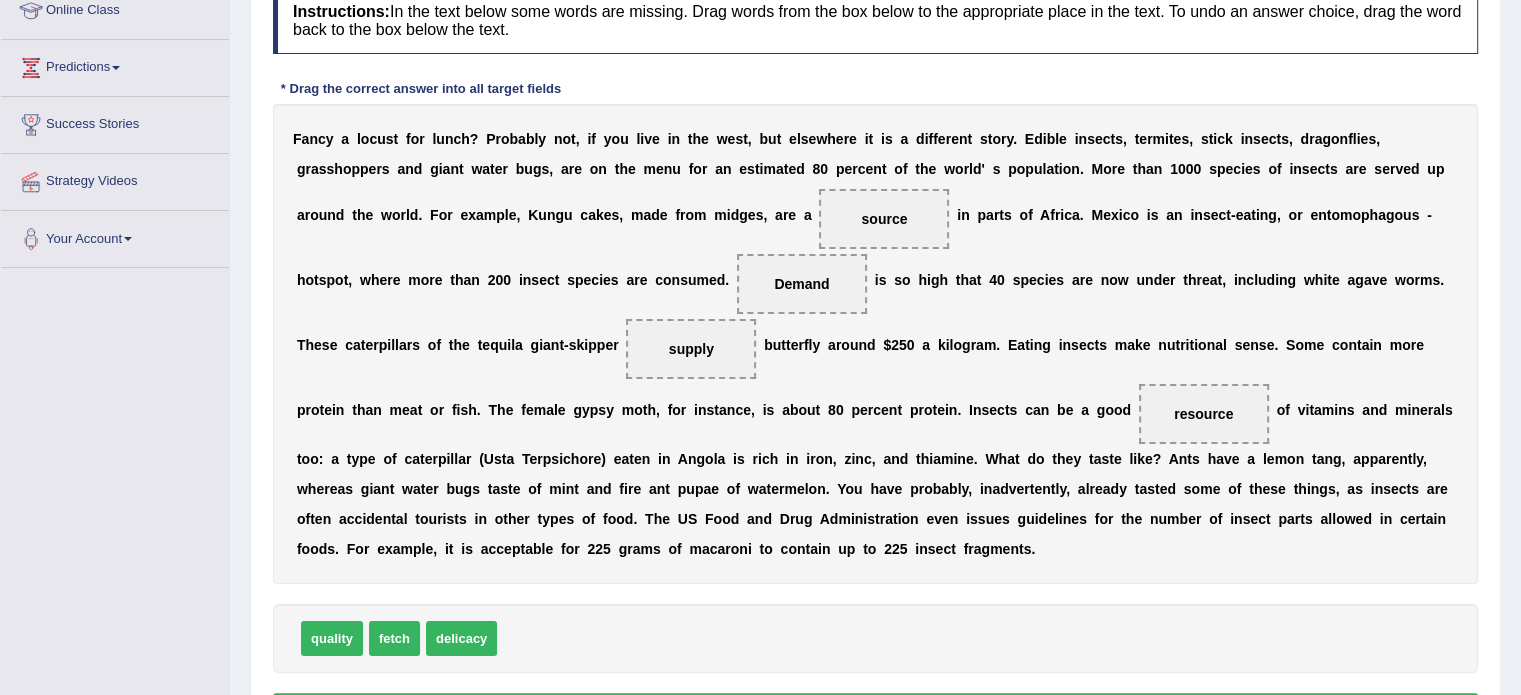 scroll, scrollTop: 408, scrollLeft: 0, axis: vertical 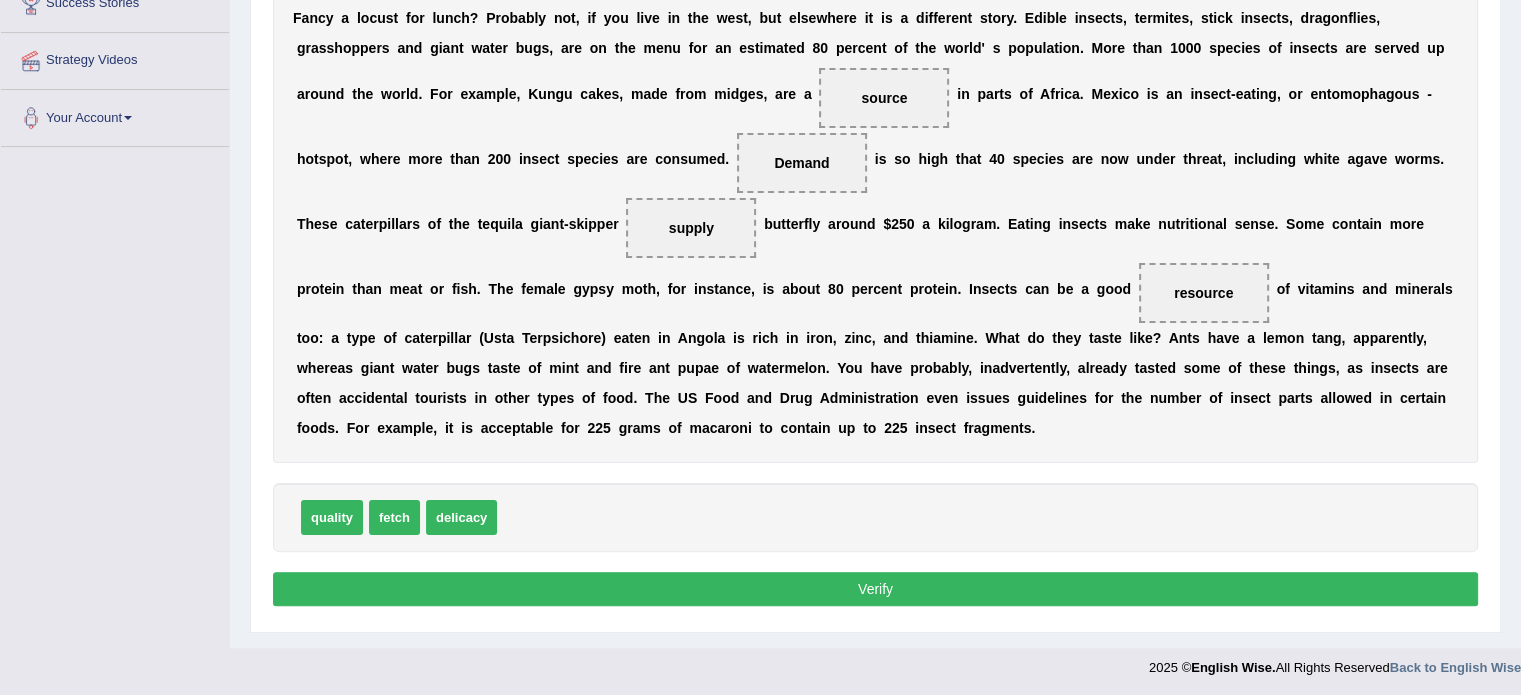 click on "Verify" at bounding box center [875, 589] 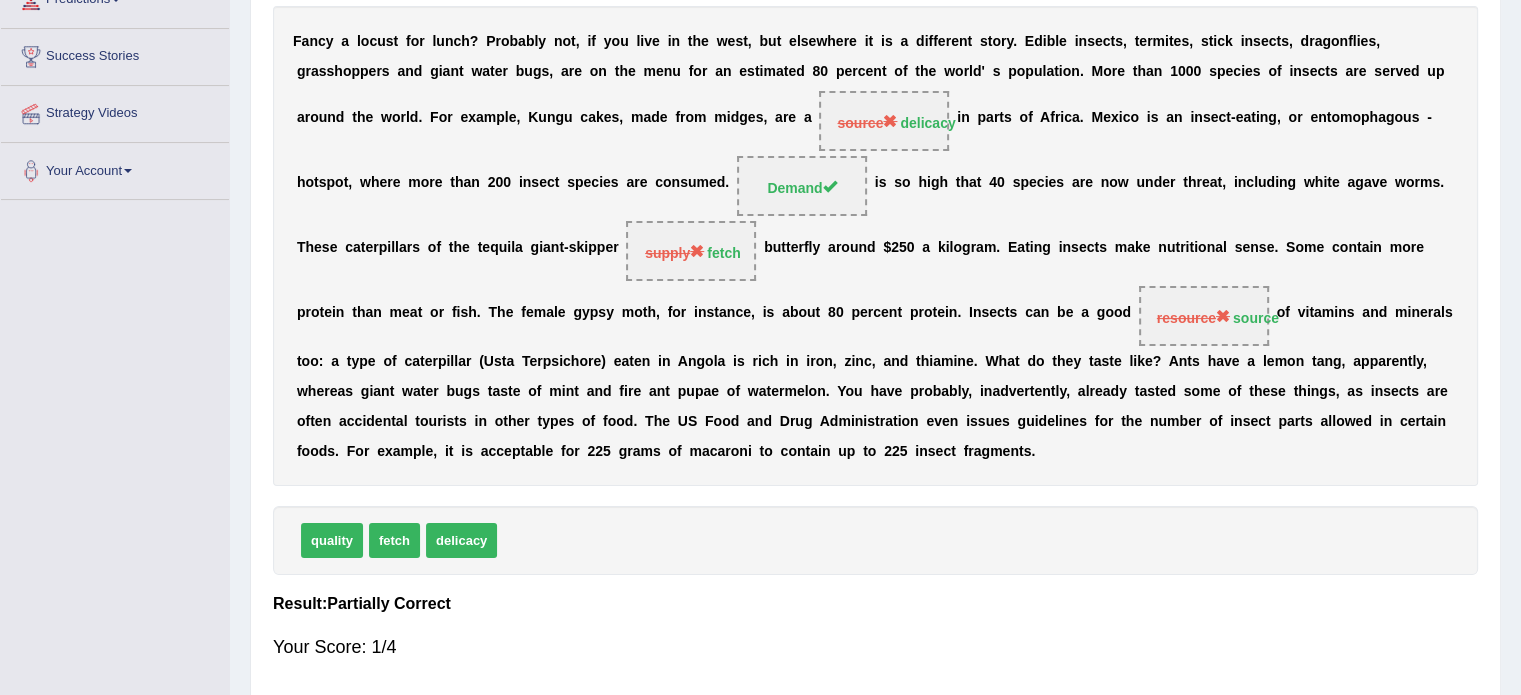 scroll, scrollTop: 0, scrollLeft: 0, axis: both 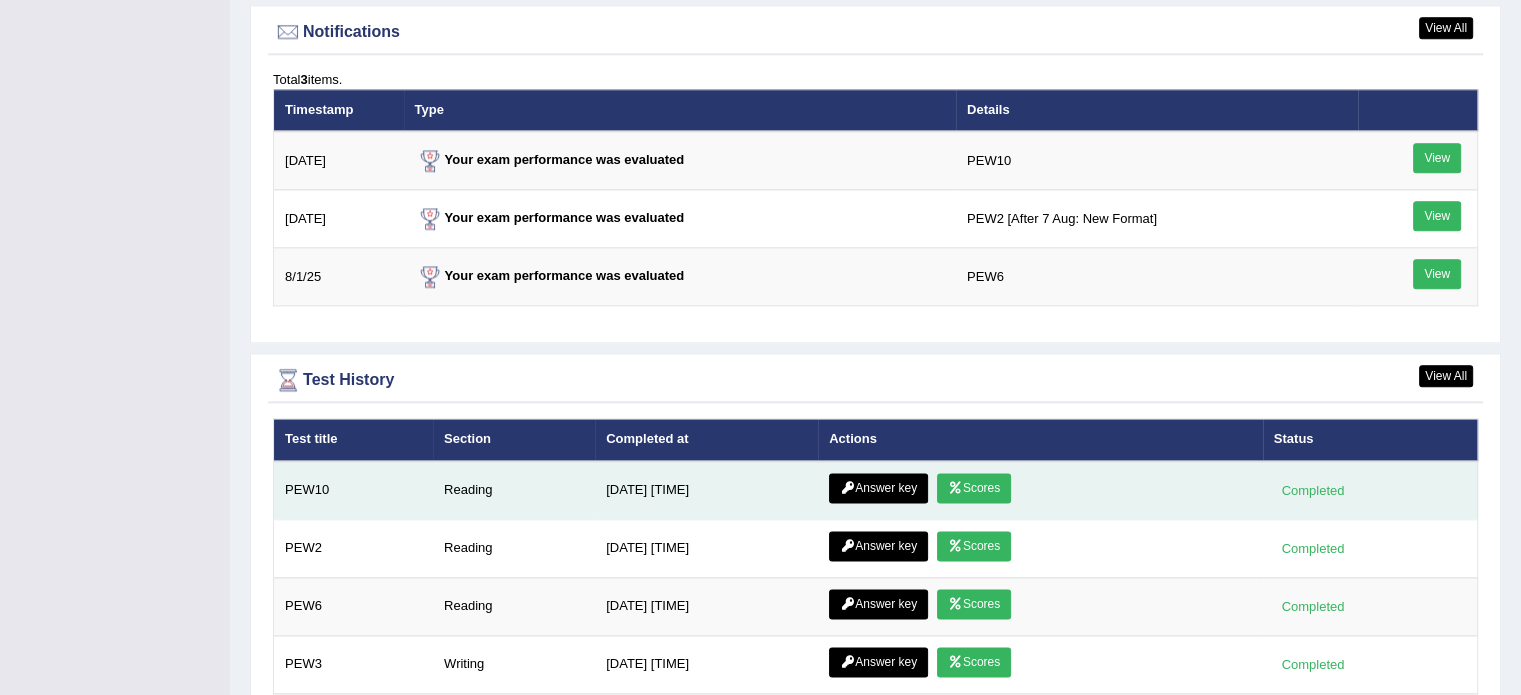 click at bounding box center (955, 488) 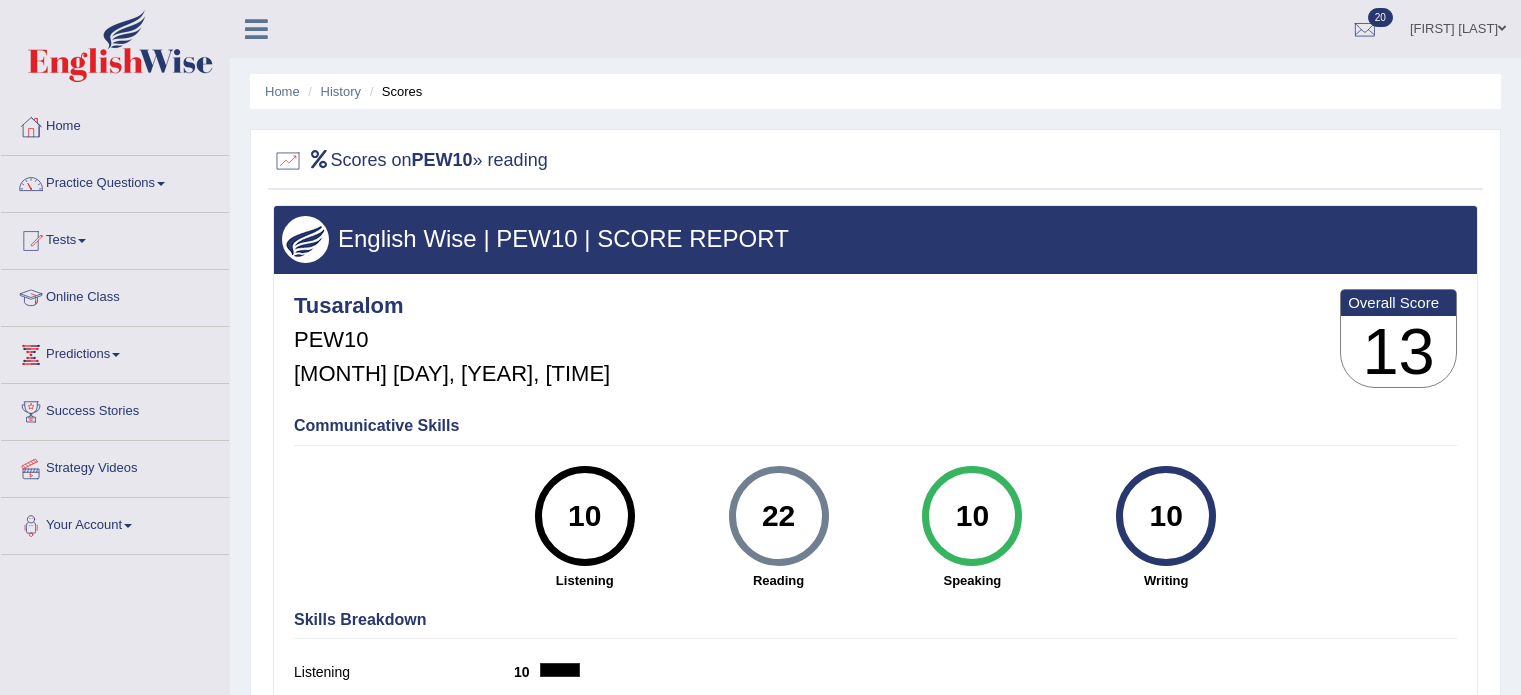 scroll, scrollTop: 0, scrollLeft: 0, axis: both 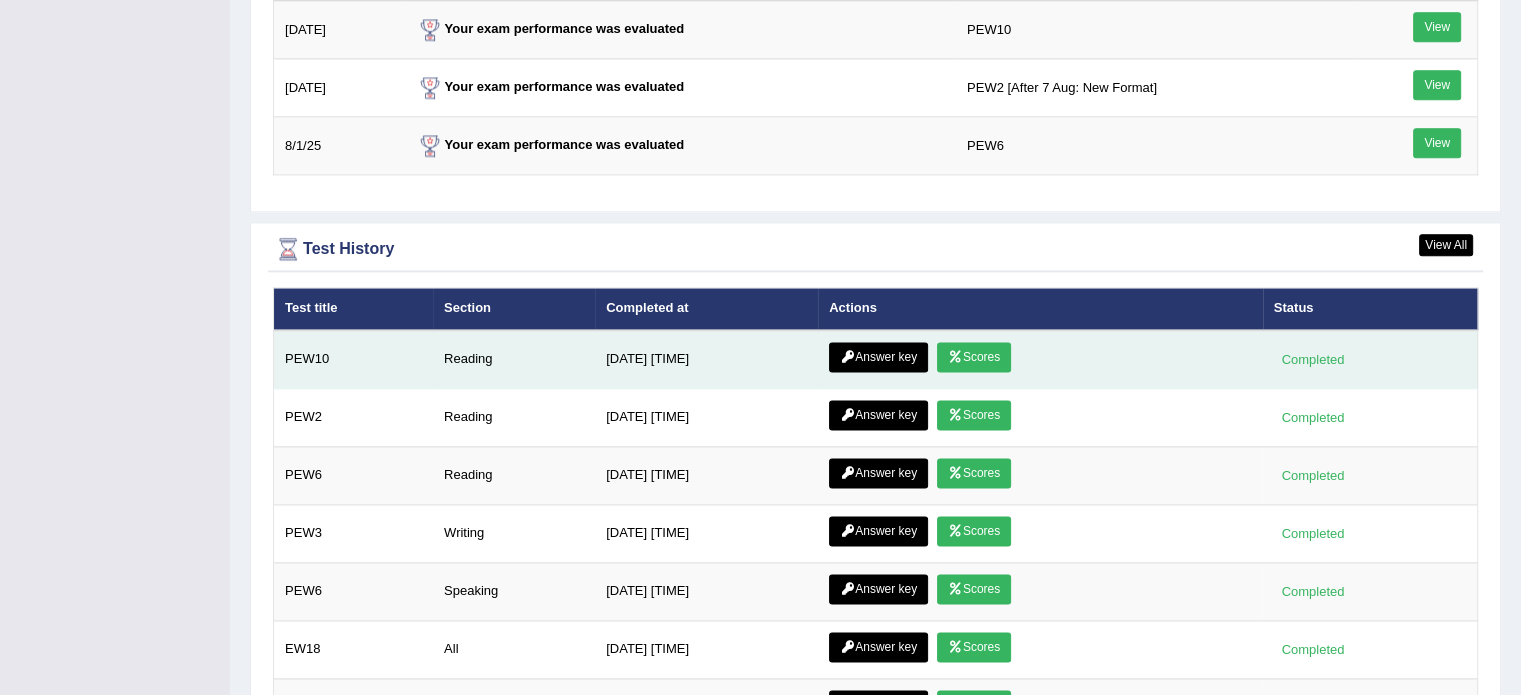 click at bounding box center [847, 357] 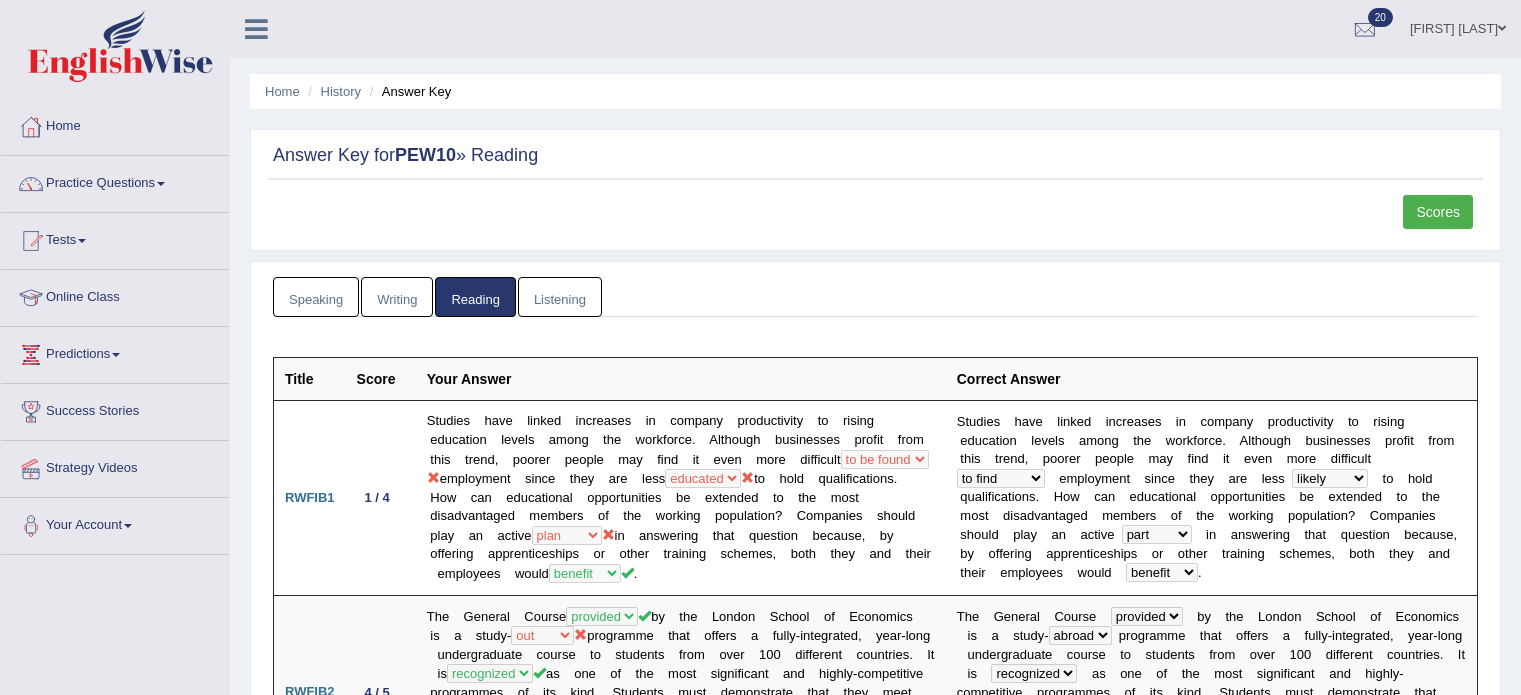 scroll, scrollTop: 0, scrollLeft: 0, axis: both 